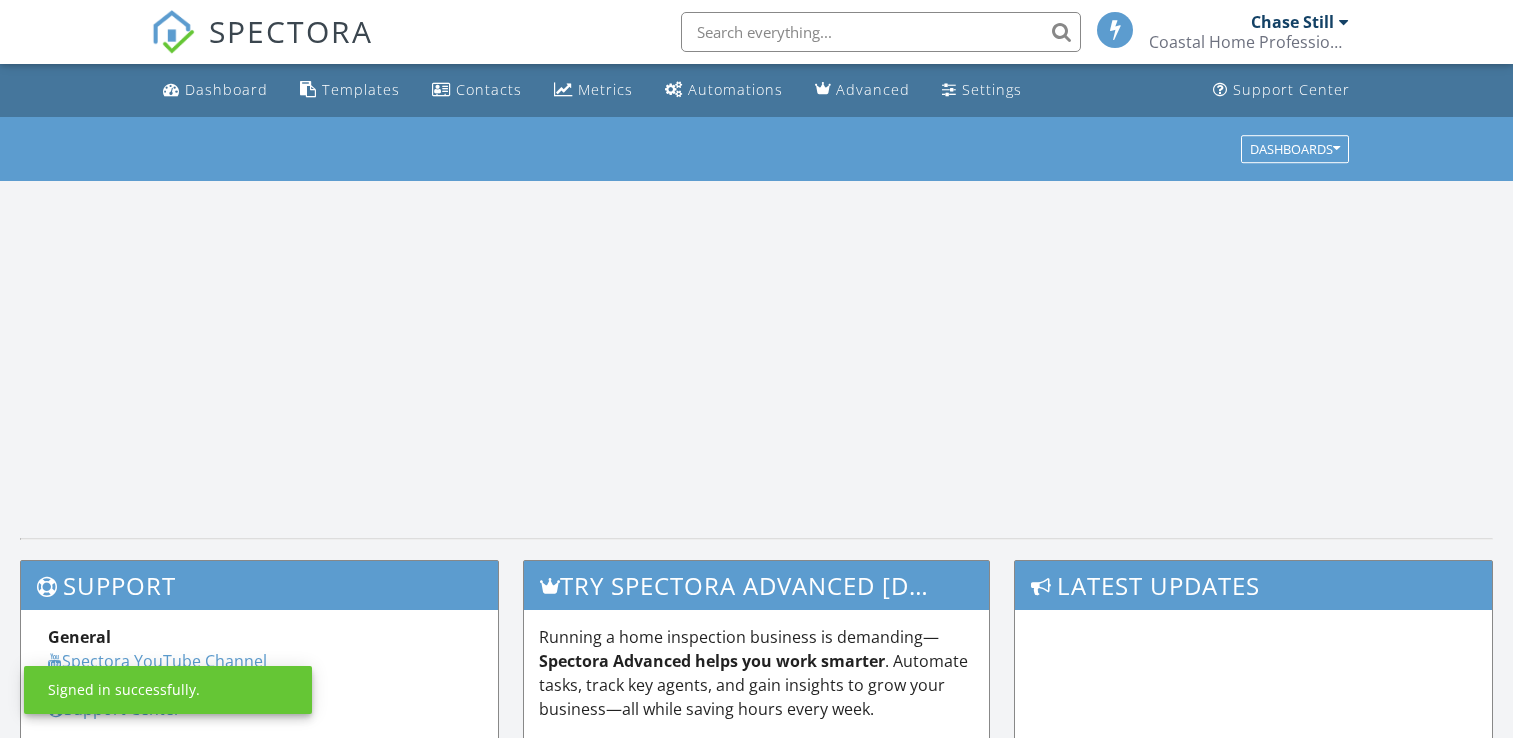 scroll, scrollTop: 0, scrollLeft: 0, axis: both 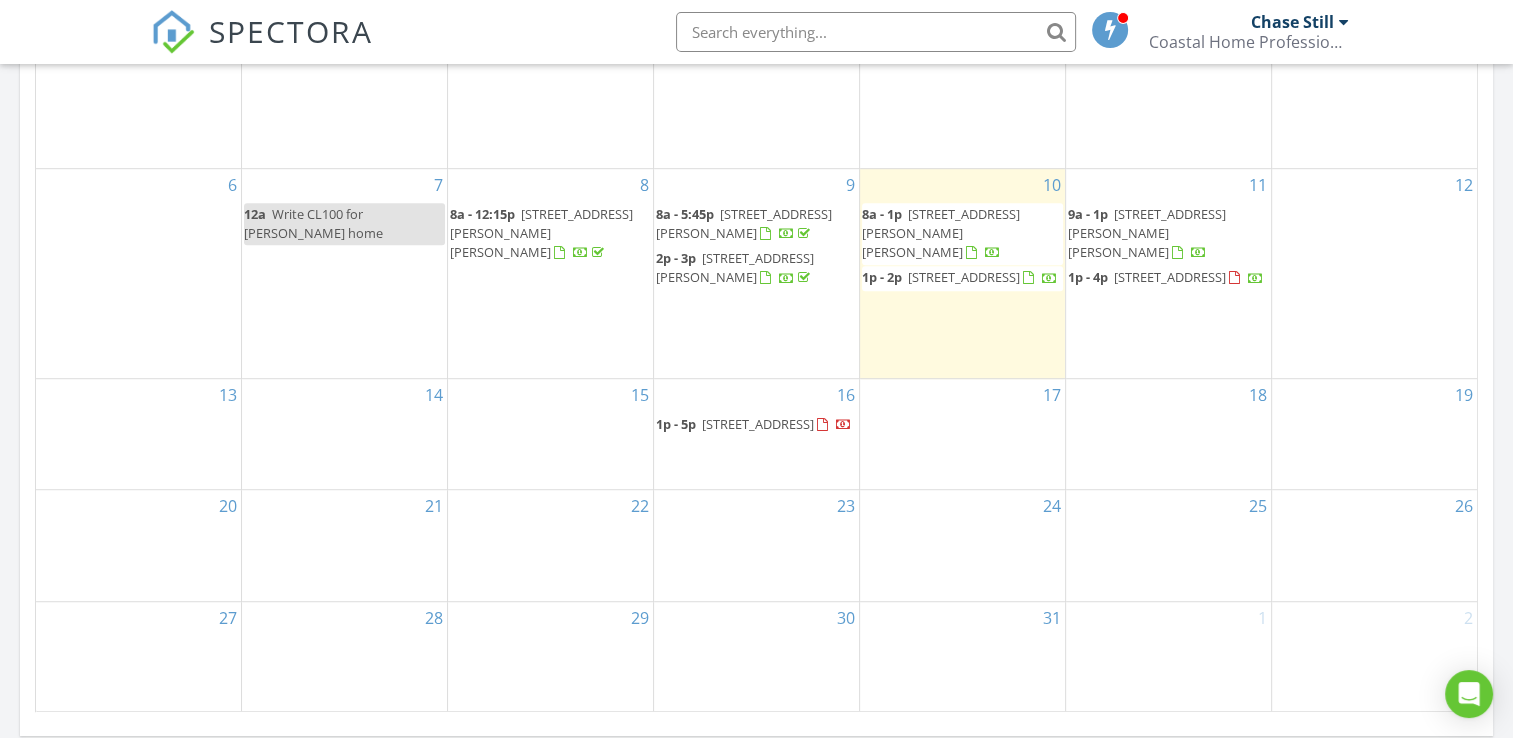click on "25" at bounding box center [1168, 545] 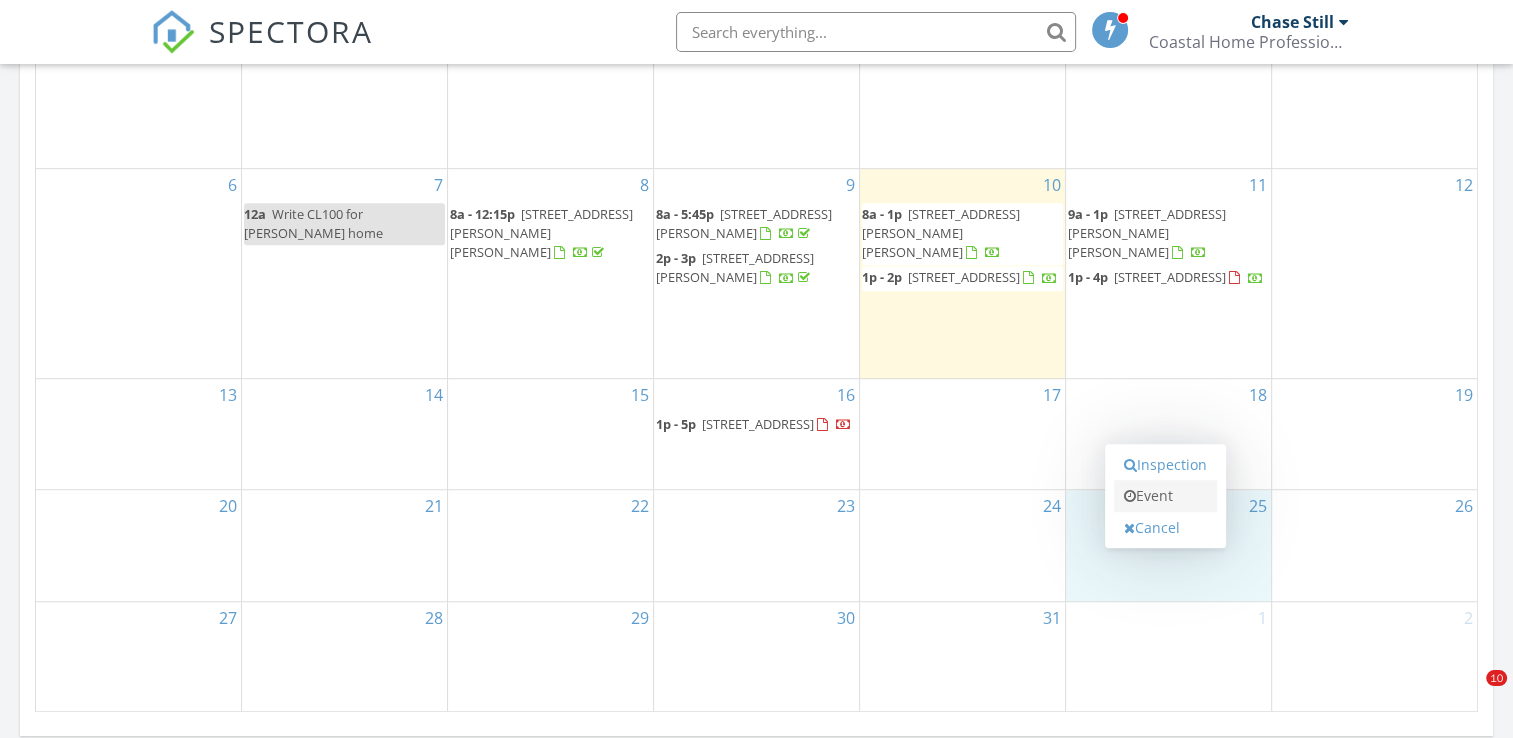 click on "Event" at bounding box center (1165, 496) 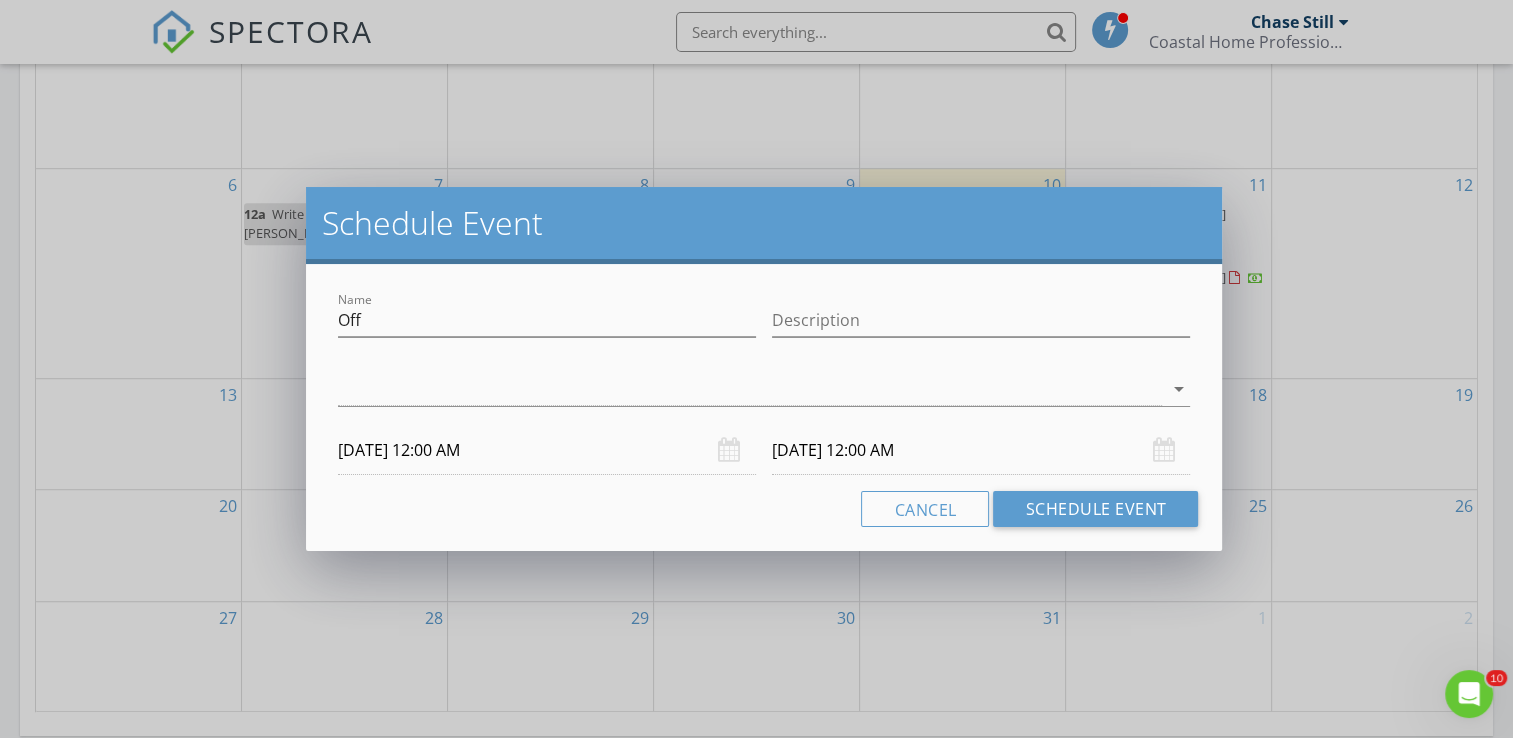 scroll, scrollTop: 0, scrollLeft: 0, axis: both 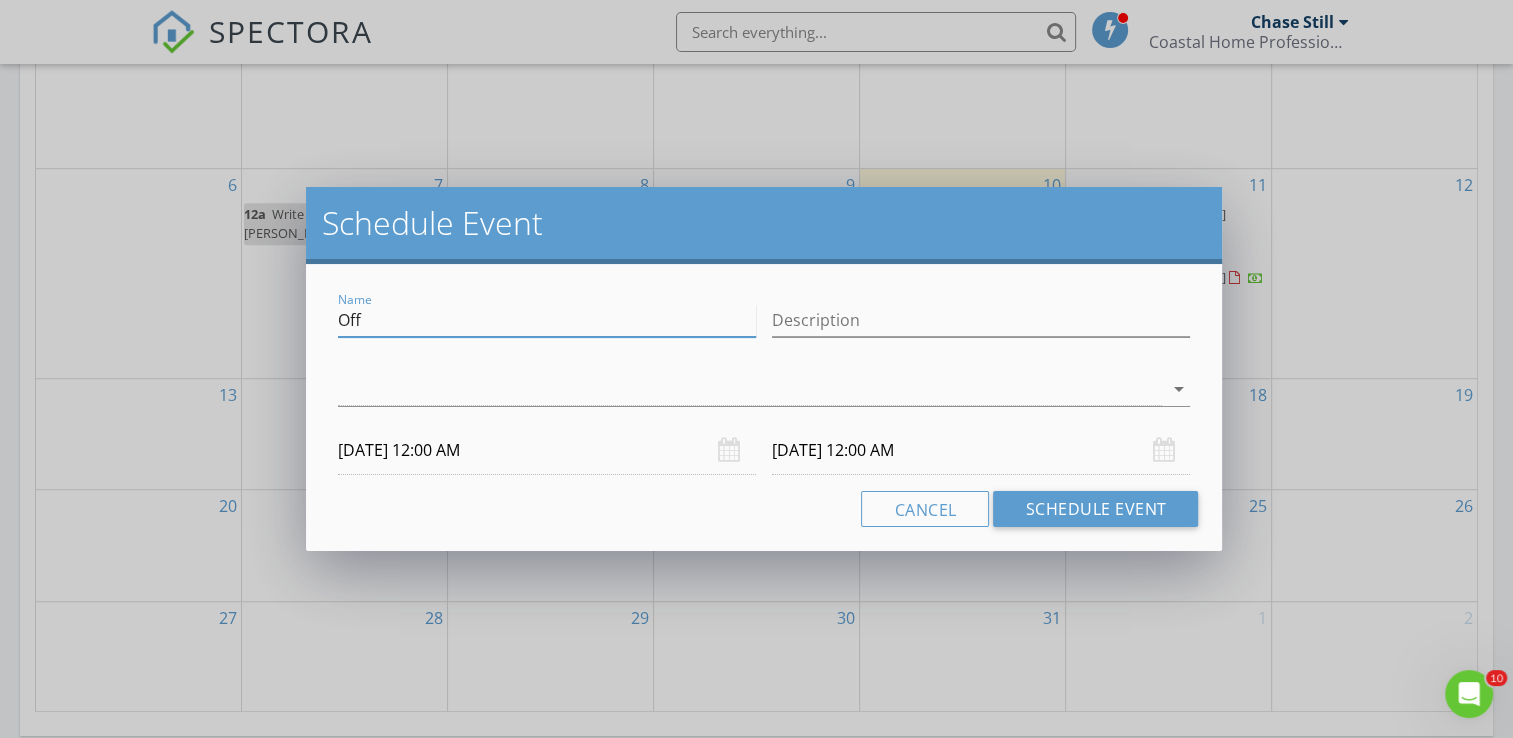 drag, startPoint x: 483, startPoint y: 310, endPoint x: 234, endPoint y: 308, distance: 249.00803 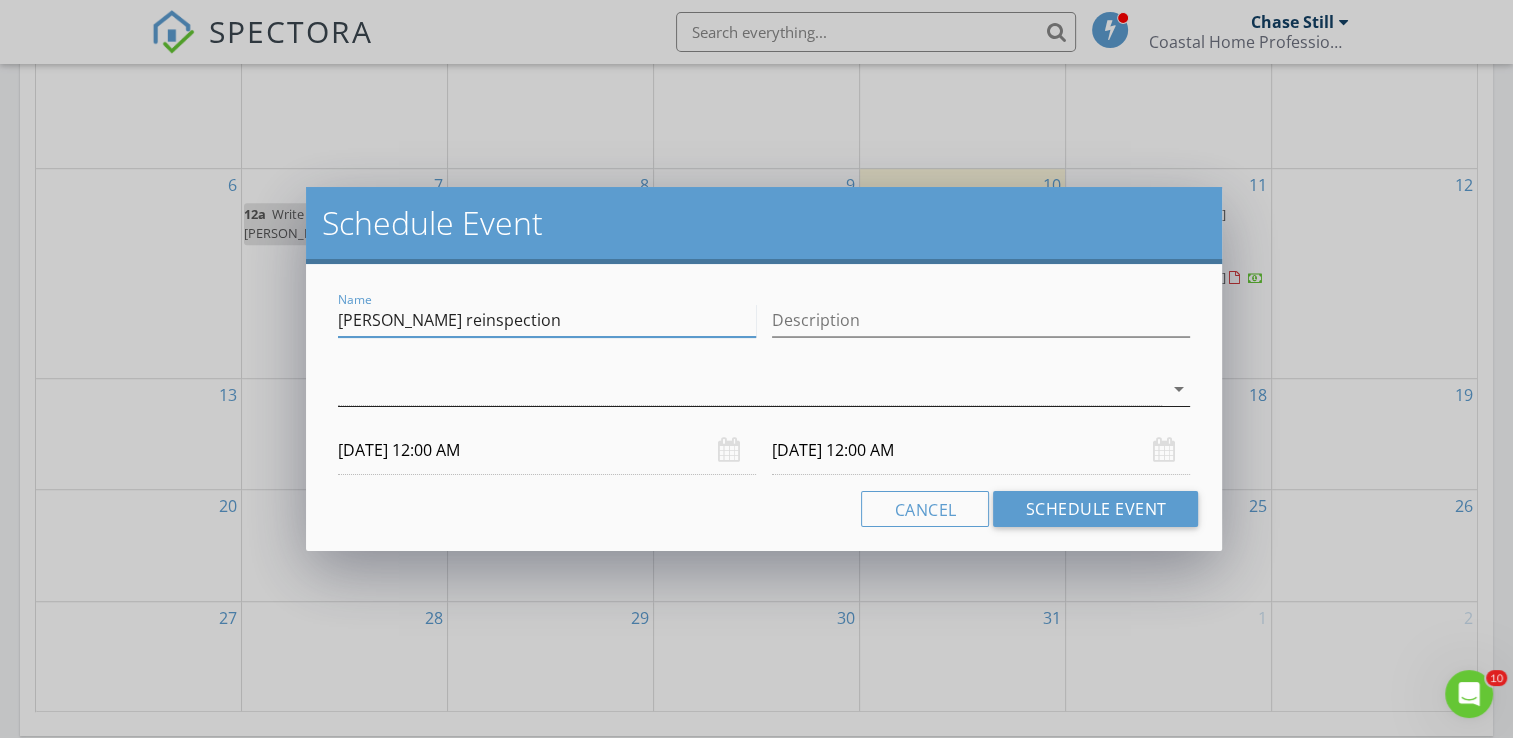 type on "centhia obrian reinspection" 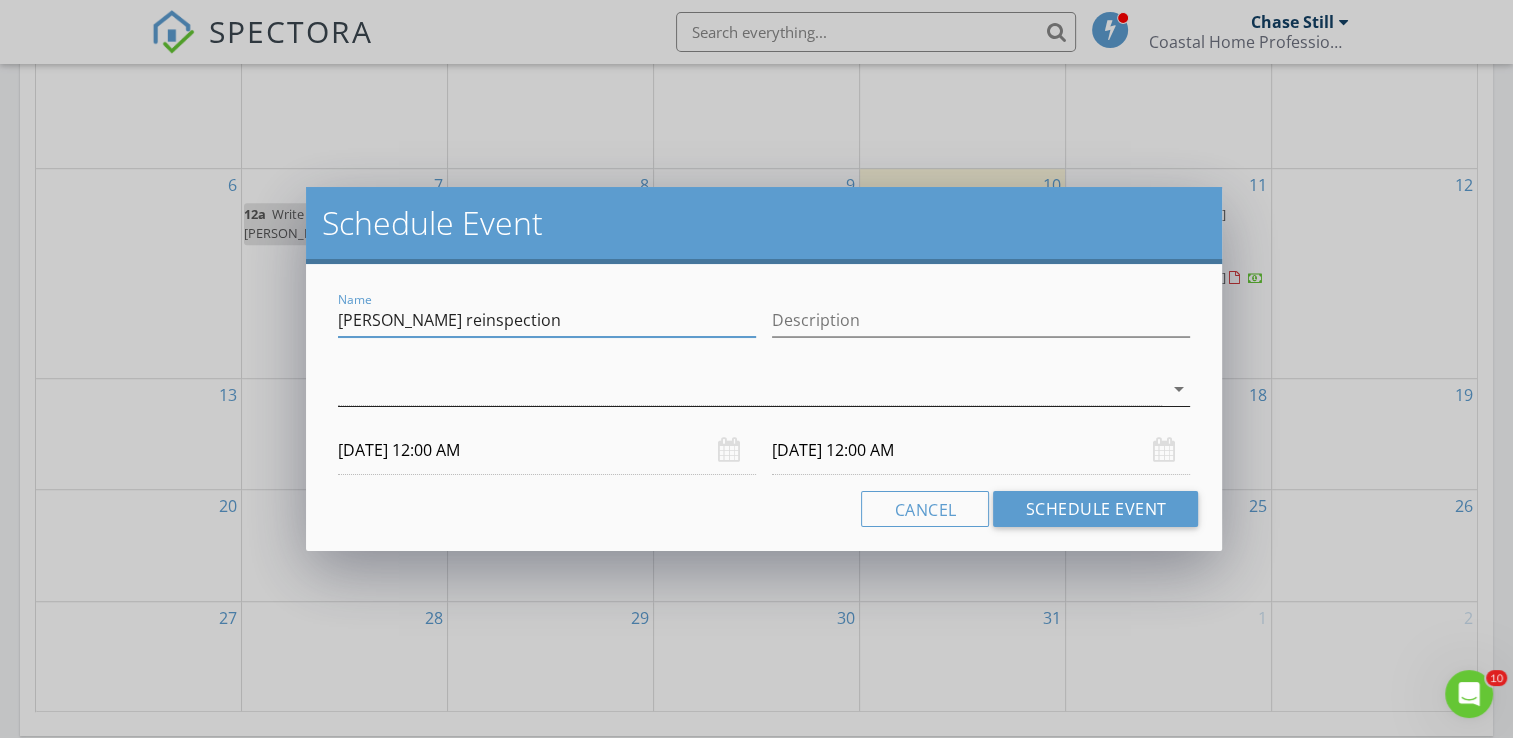click at bounding box center (750, 389) 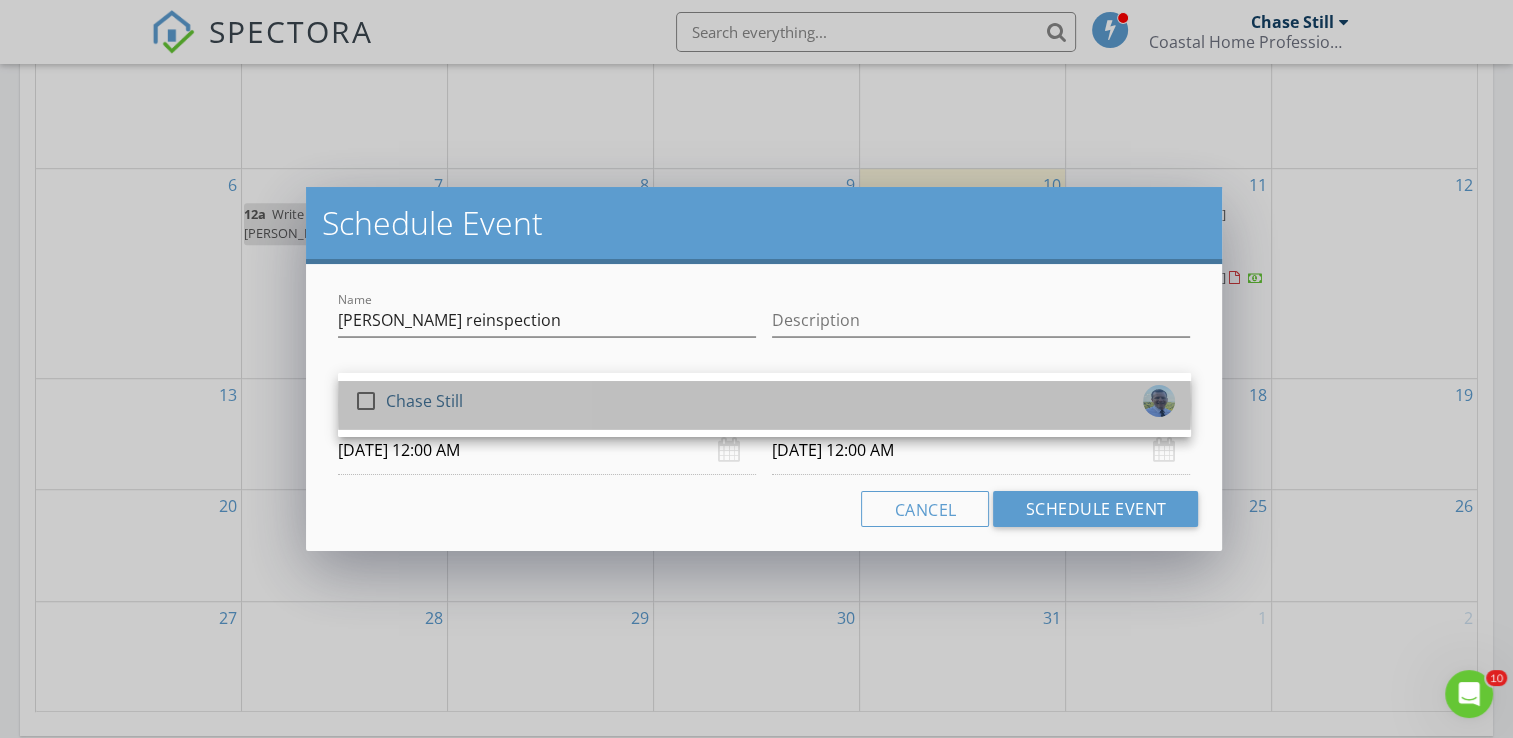 click on "check_box_outline_blank   Chase Still" at bounding box center [764, 405] 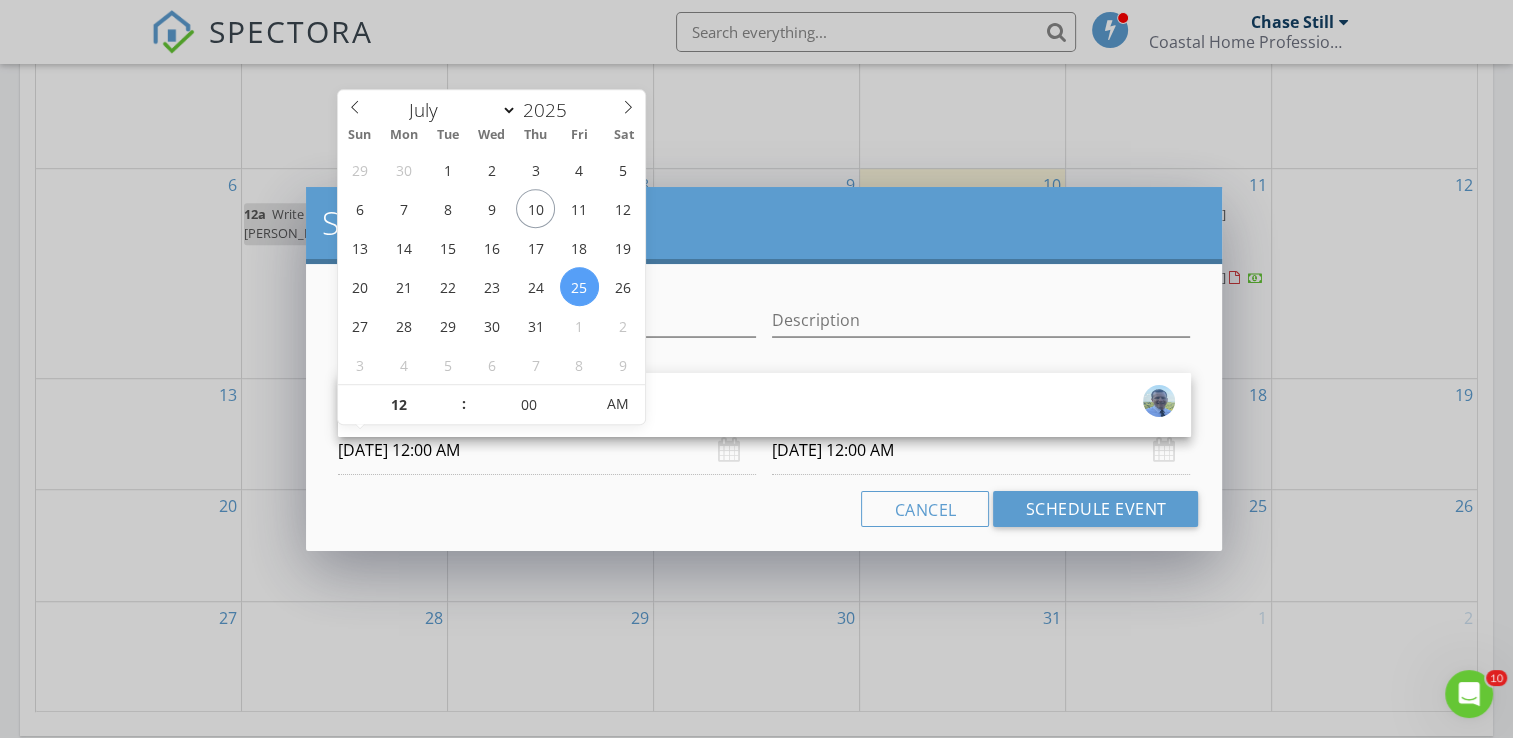 click on "07/25/2025 12:00 AM" at bounding box center [547, 450] 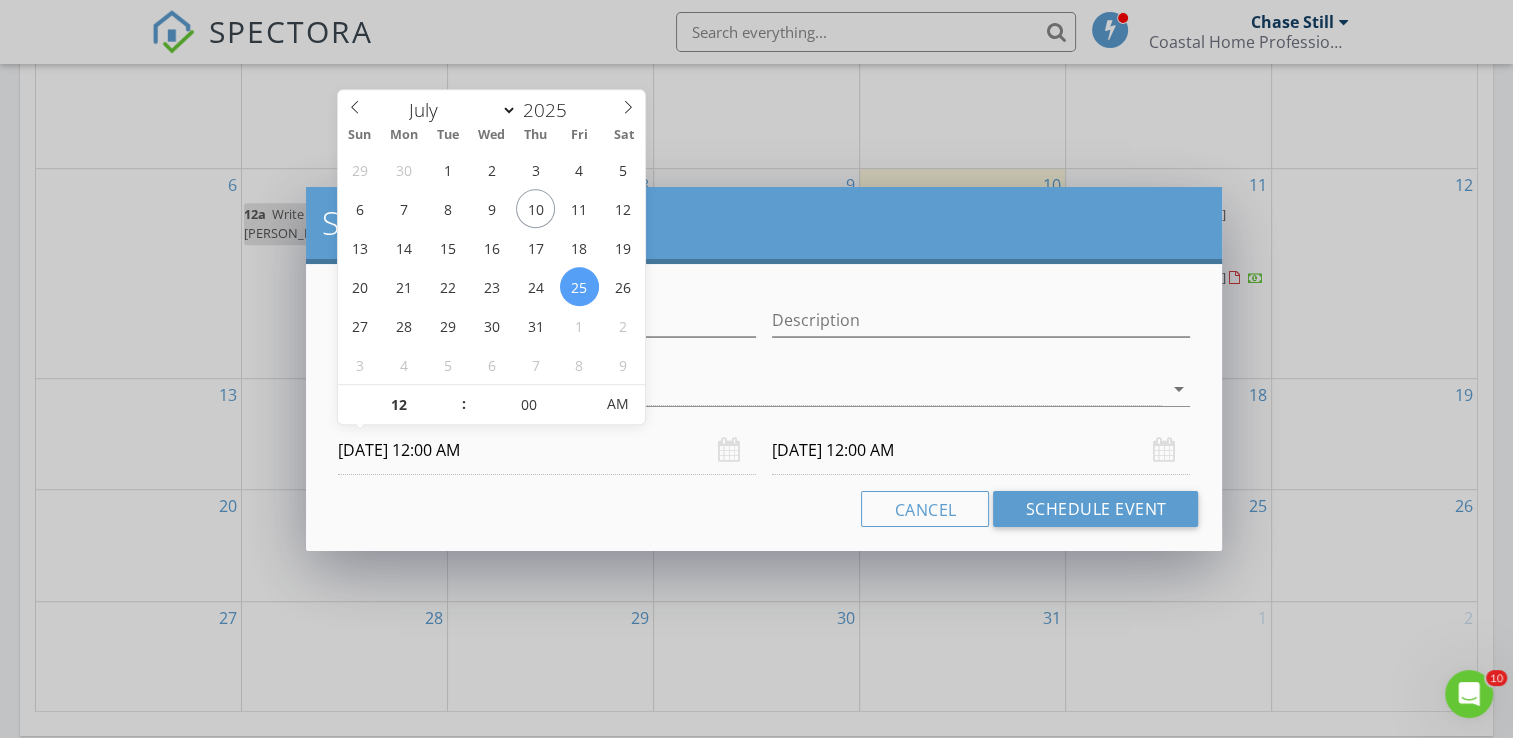 click on "Cancel   Schedule Event" at bounding box center [764, 509] 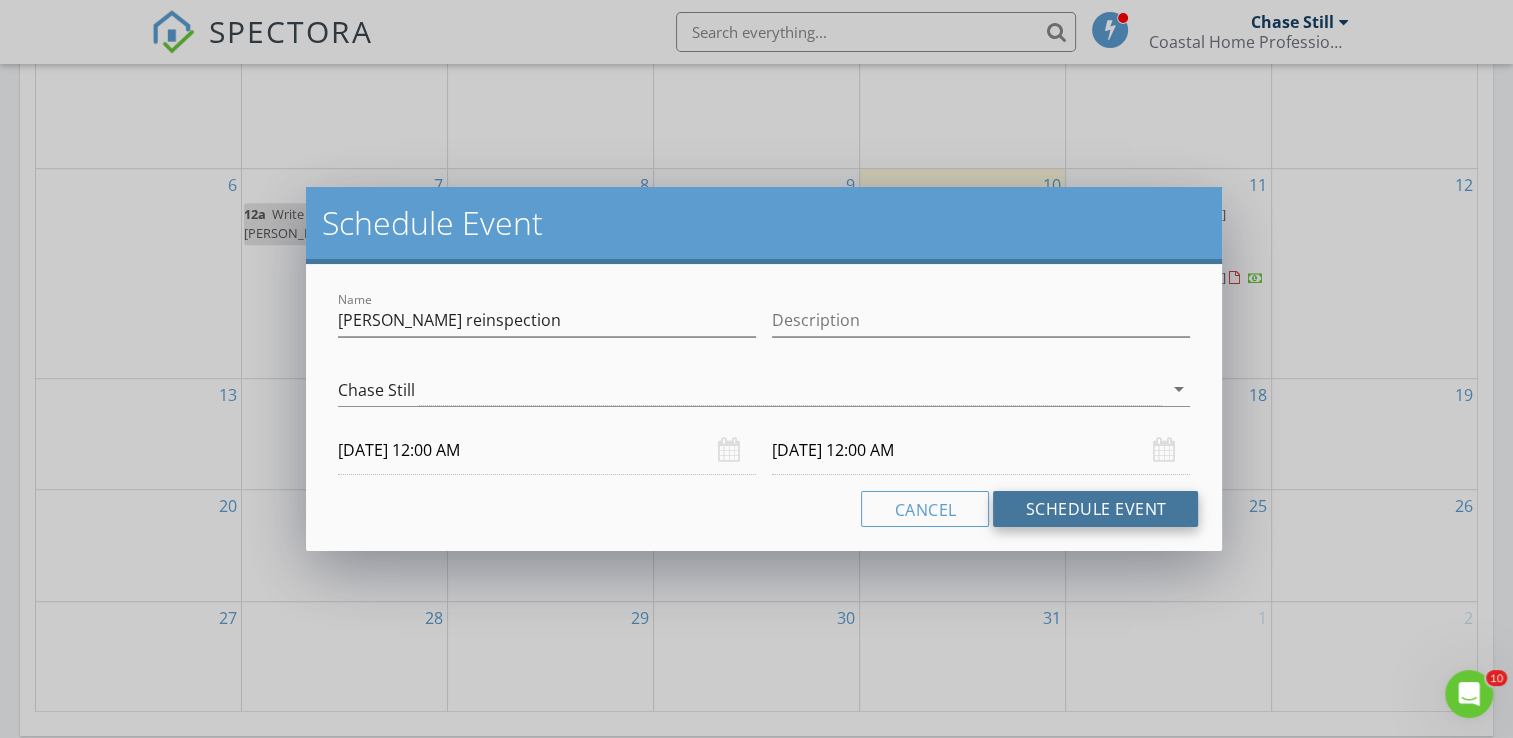 click on "Schedule Event" at bounding box center (1095, 509) 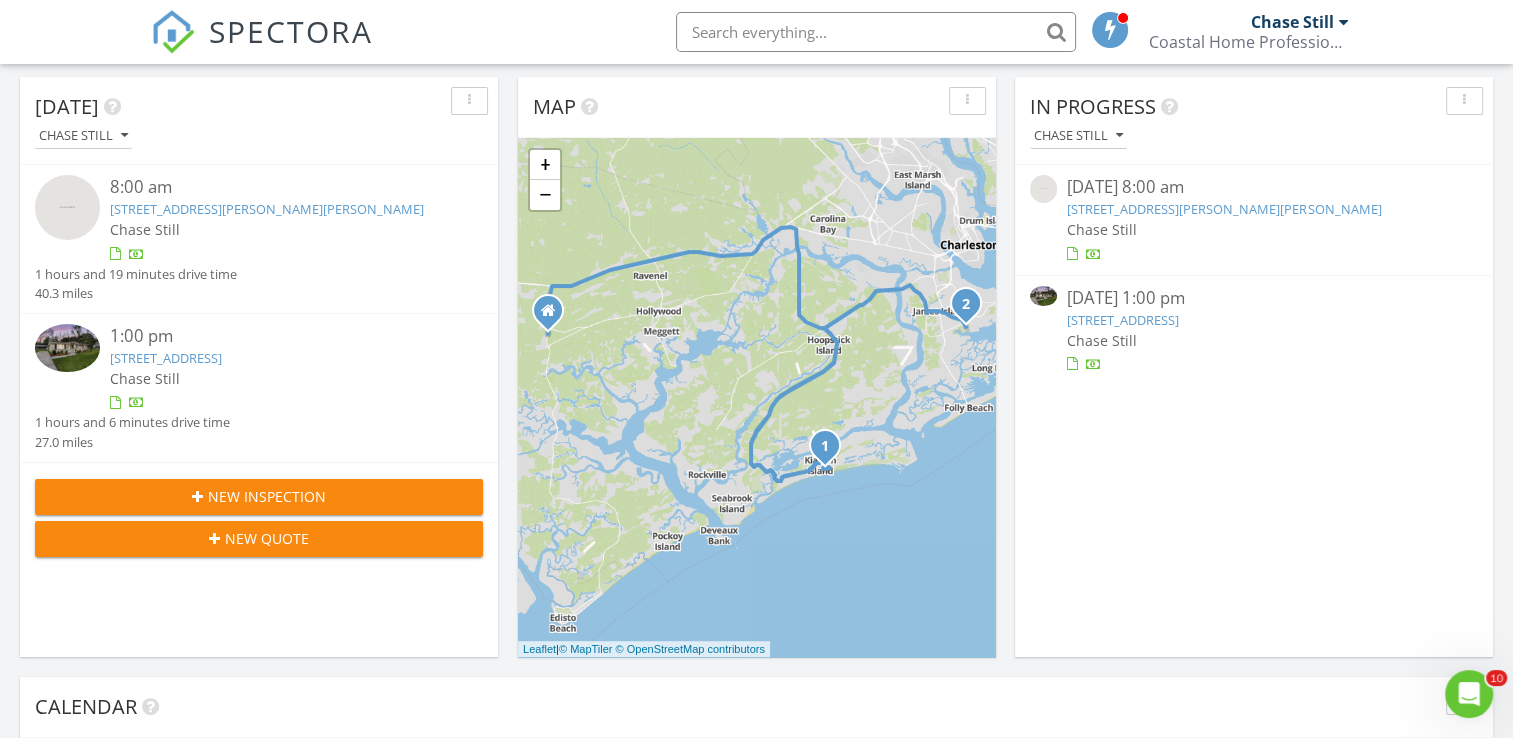 scroll, scrollTop: 204, scrollLeft: 0, axis: vertical 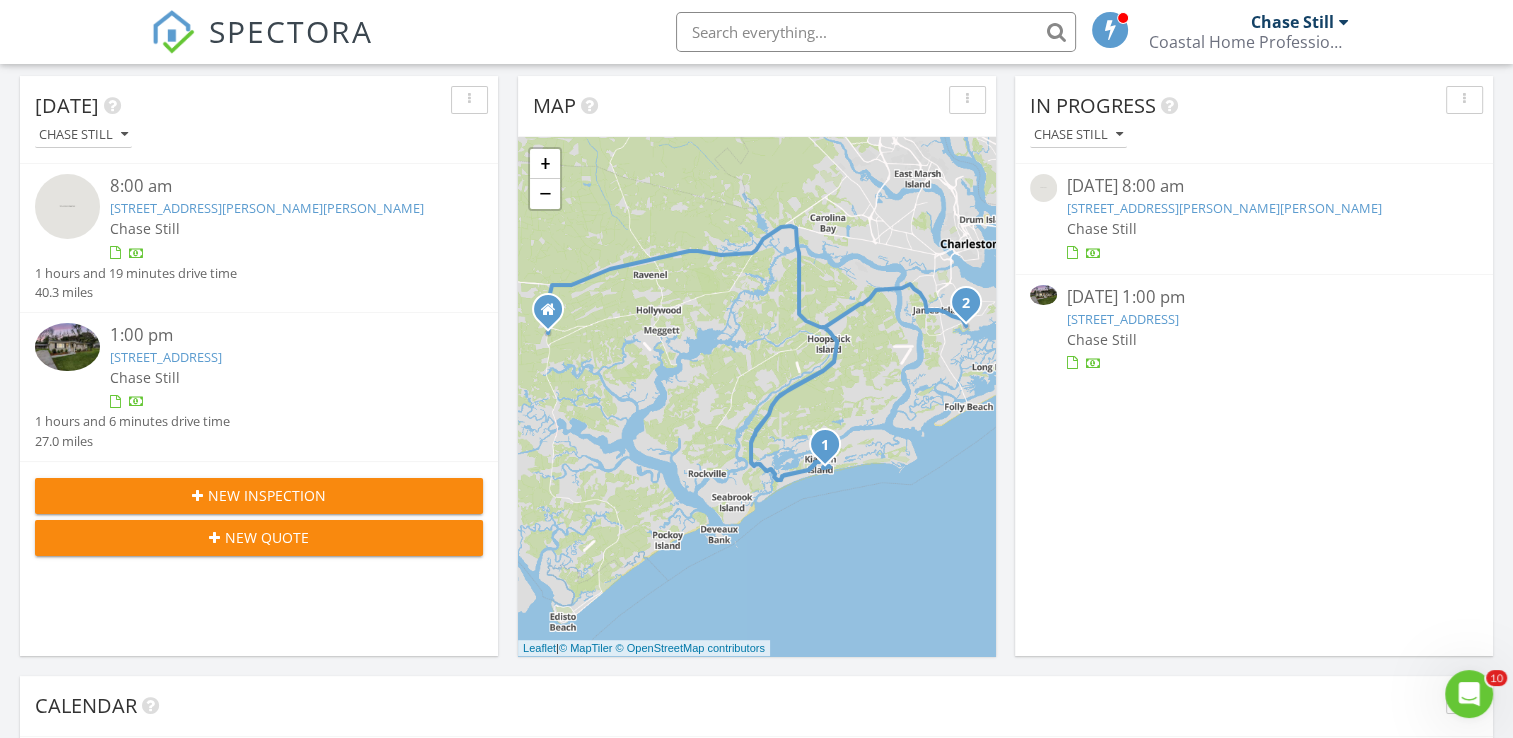 click on "New Inspection" at bounding box center (267, 495) 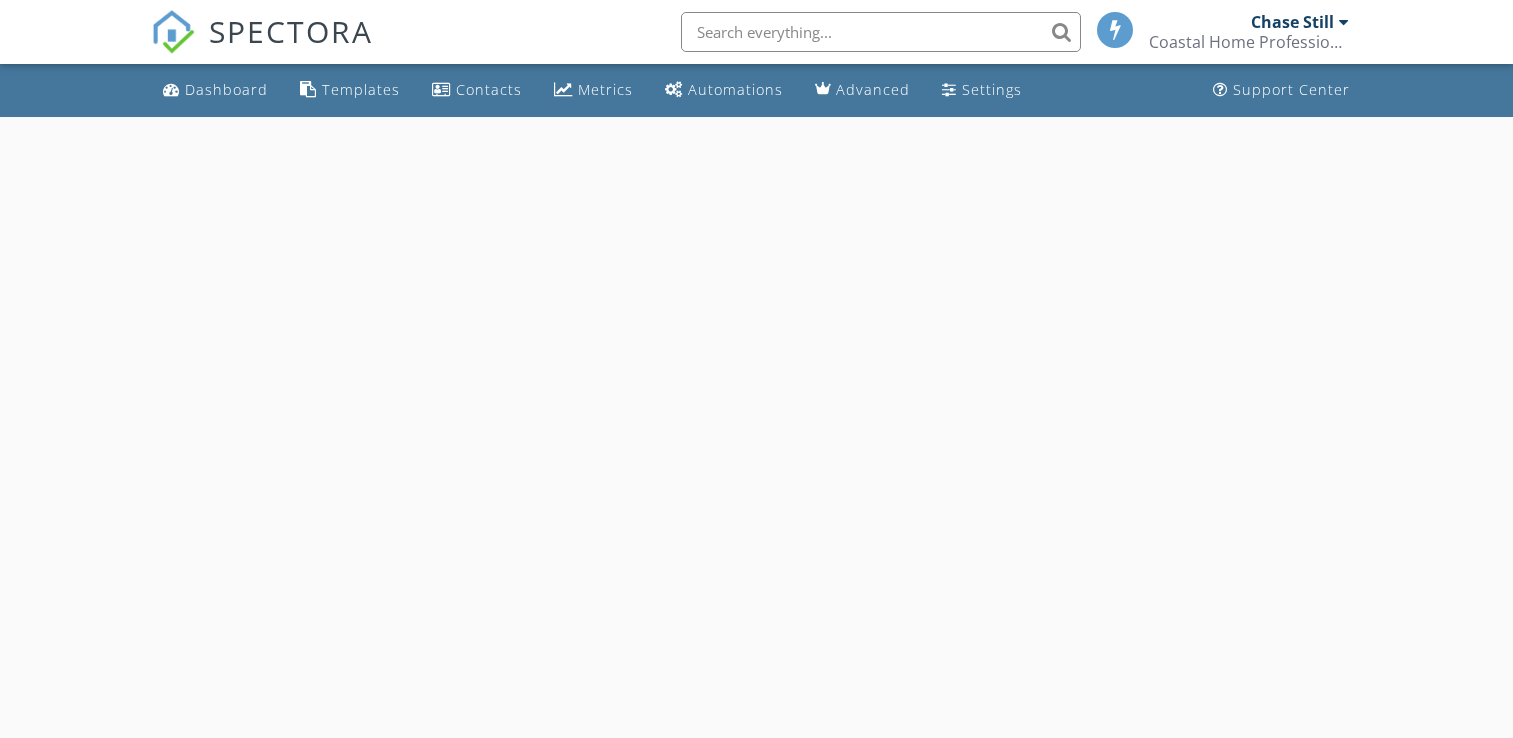 scroll, scrollTop: 0, scrollLeft: 0, axis: both 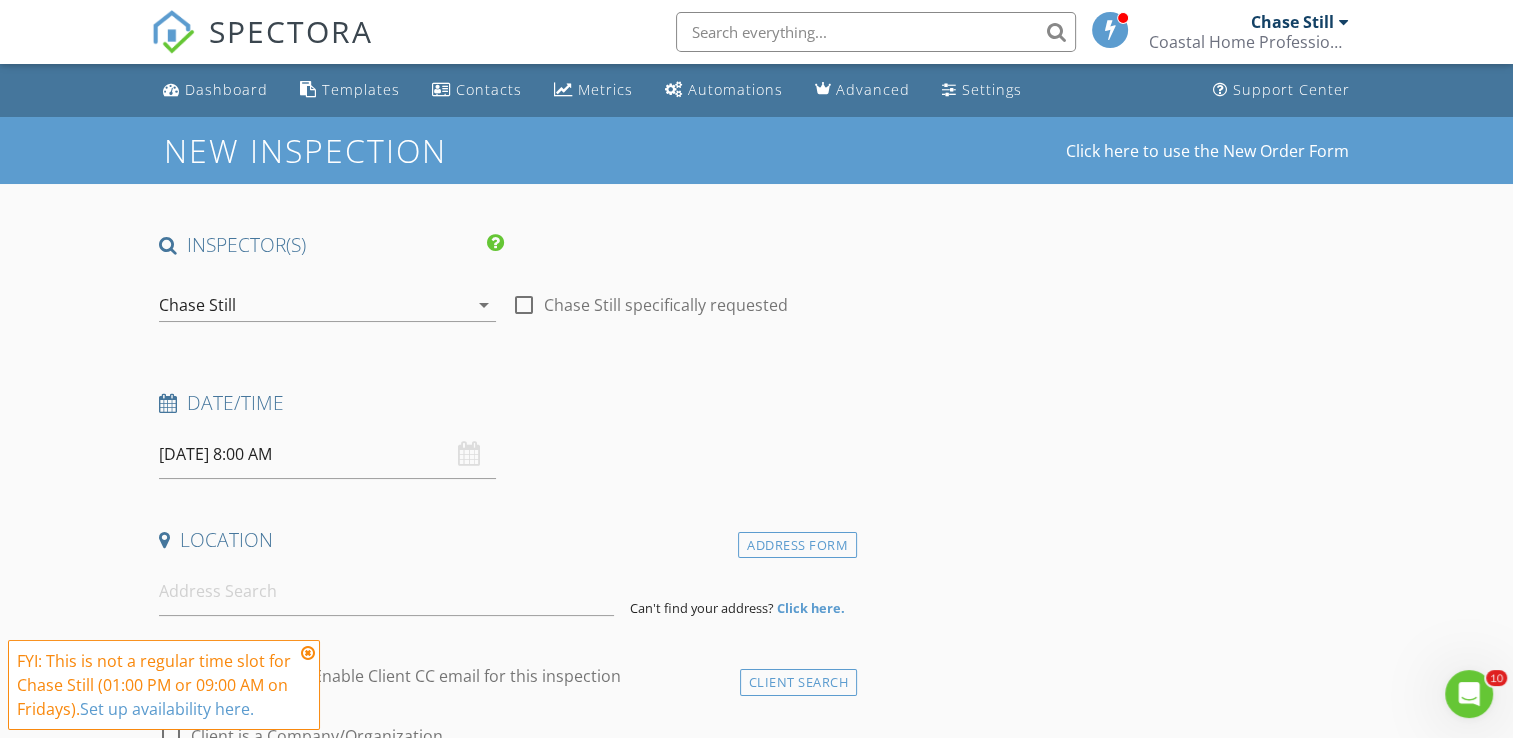click at bounding box center (524, 305) 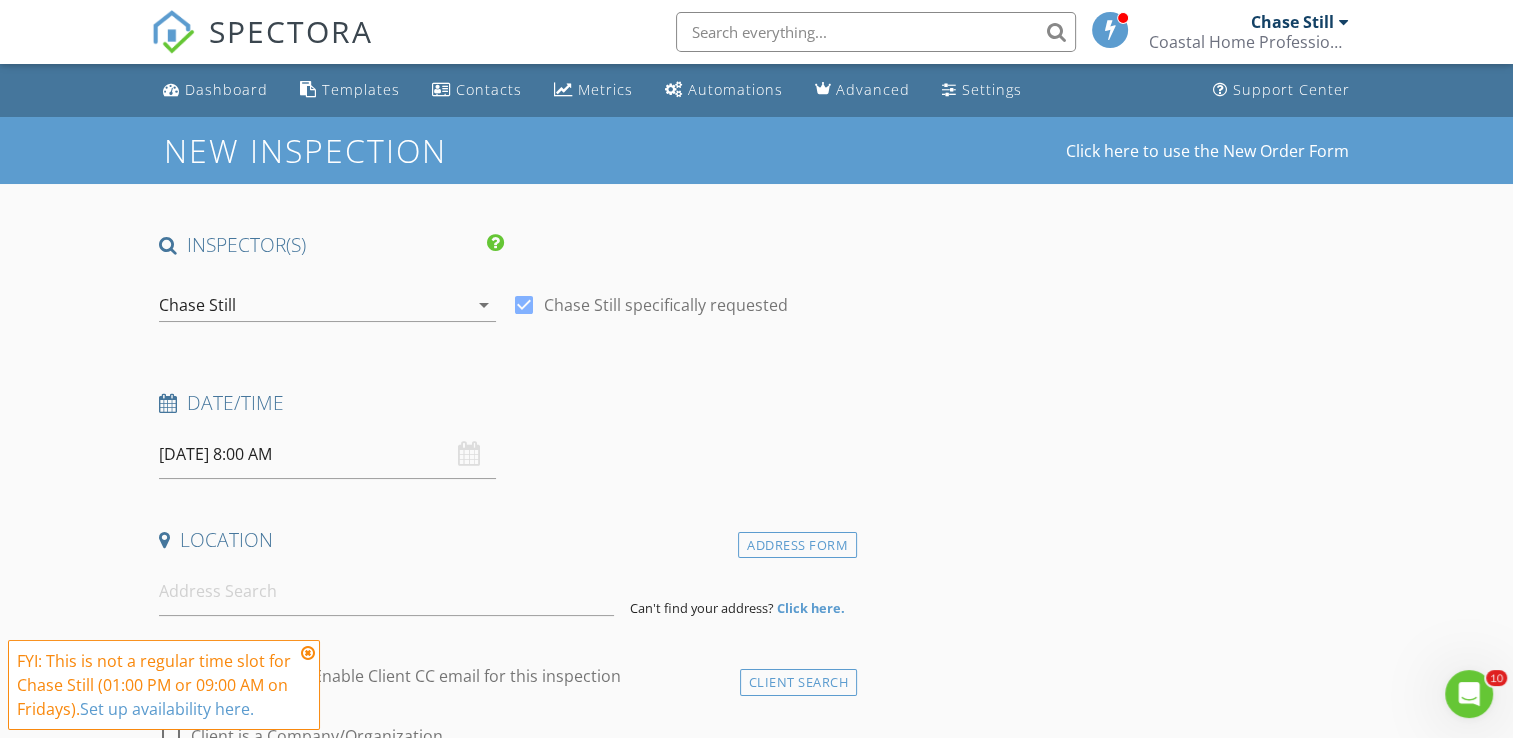 click on "07/11/2025 8:00 AM" at bounding box center [327, 454] 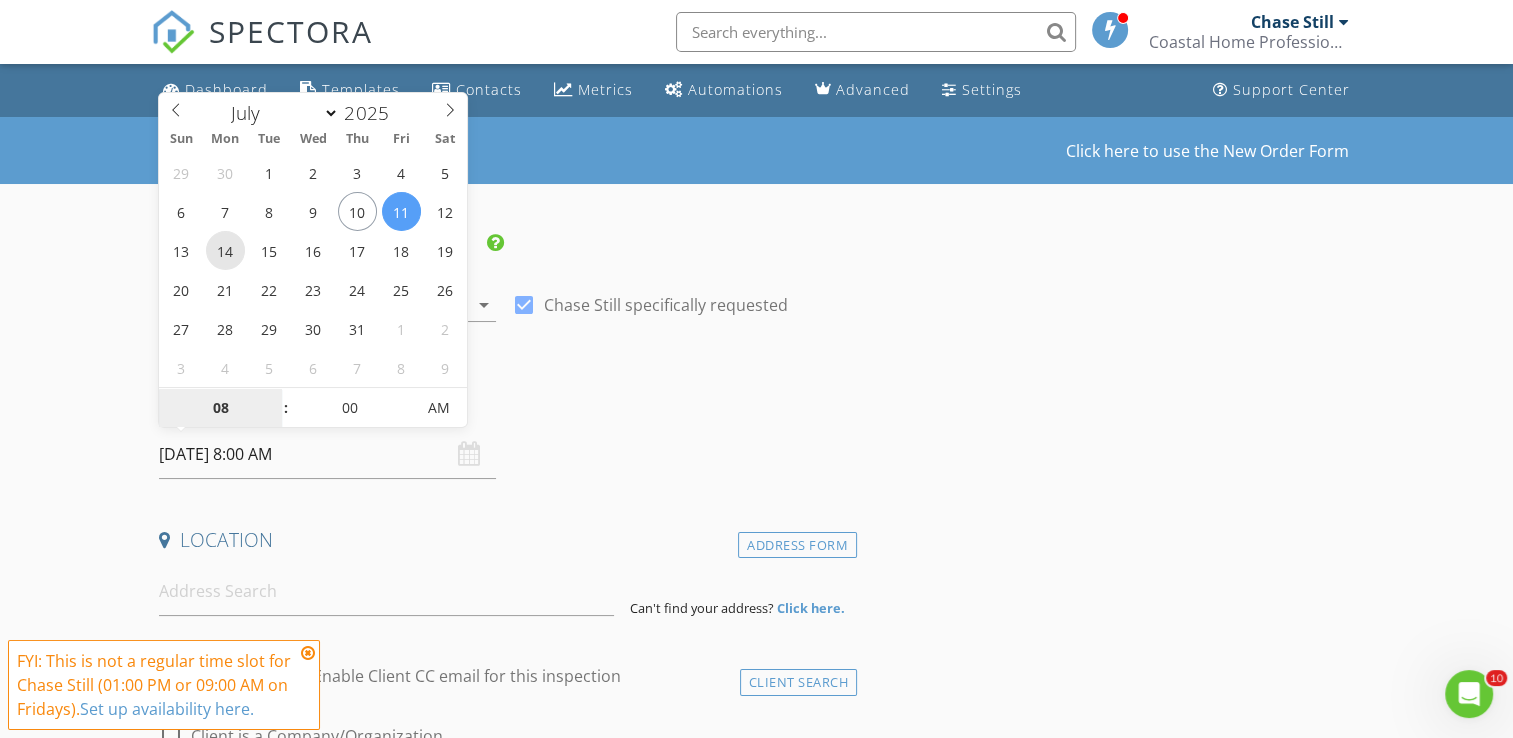 type on "07/14/2025 8:00 AM" 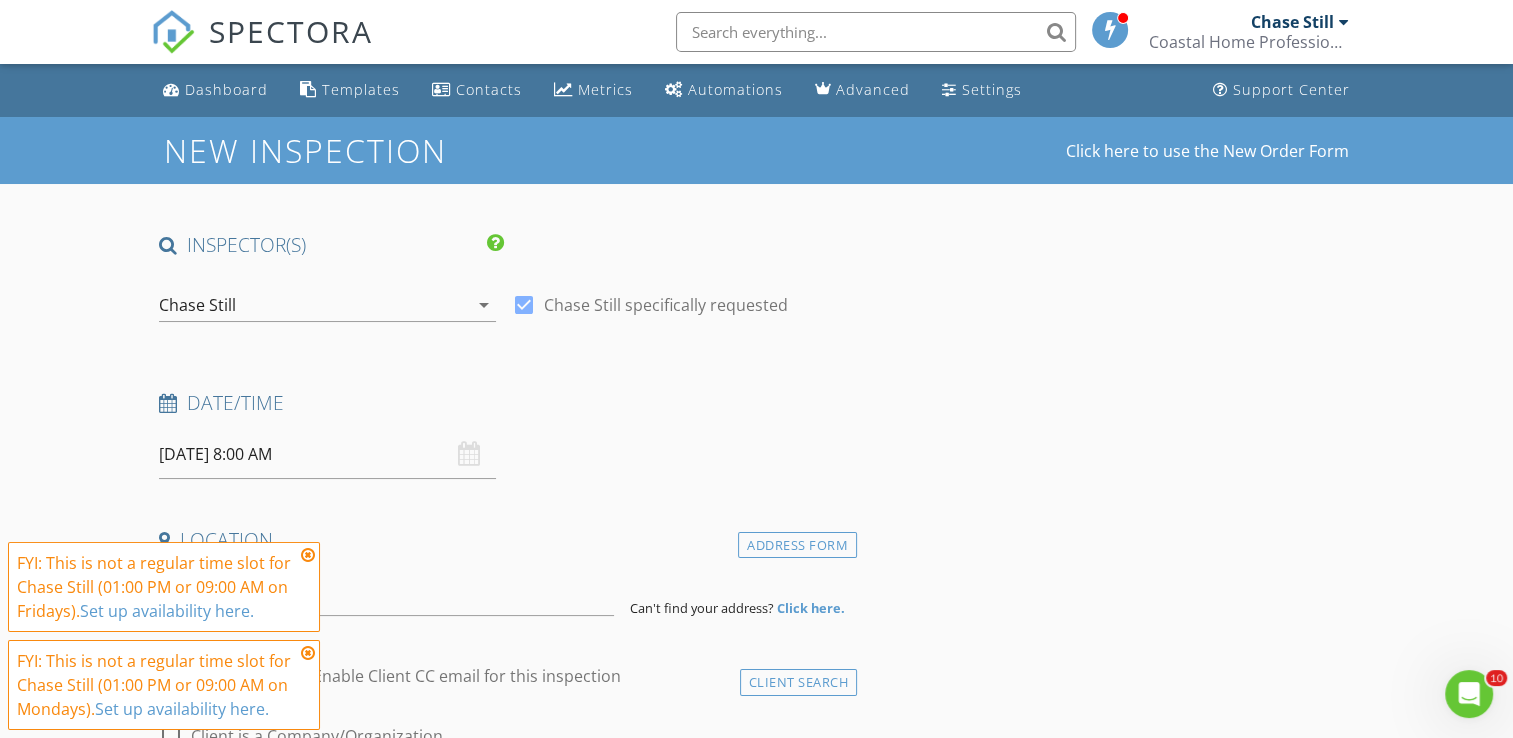 click on "INSPECTOR(S)
check_box   Chase Still   PRIMARY   Chase Still arrow_drop_down   check_box Chase Still specifically requested
Date/Time
07/14/2025 8:00 AM
Location
Address Form       Can't find your address?   Click here.
client
check_box Enable Client CC email for this inspection   Client Search     check_box_outline_blank Client is a Company/Organization     First Name   Last Name   Email   CC Email   Phone           Notes   Private Notes
ADD ADDITIONAL client
SERVICES
check_box_outline_blank   Residential Inspection   check_box_outline_blank   Pre Drywall Inspection   Pre Drywall inspection check_box_outline_blank   CL100   SC Wood Infestation Report  check_box_outline_blank   Pool Inspection   Inspection of pool and major components check_box_outline_blank   Follow-up inspection" at bounding box center (504, 1608) 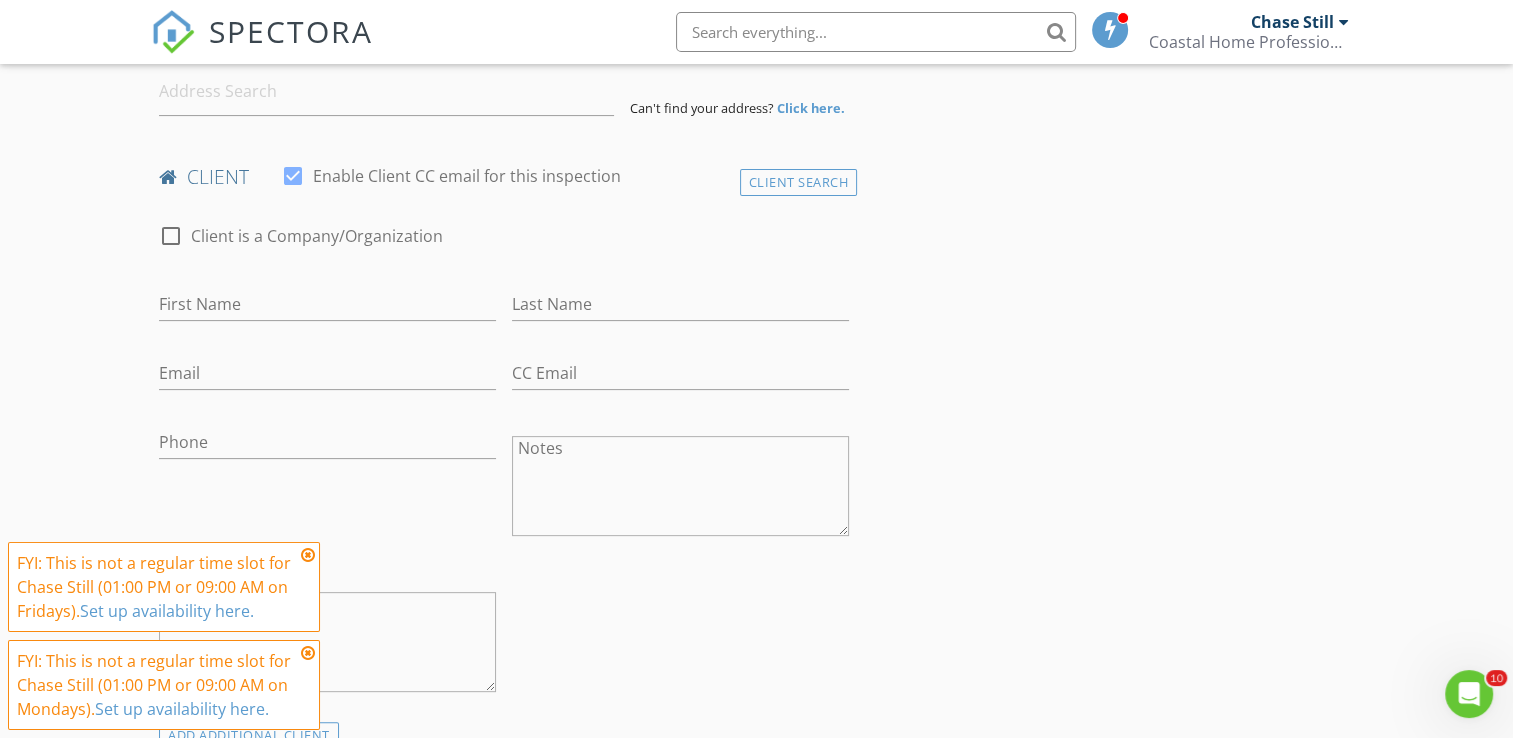scroll, scrollTop: 496, scrollLeft: 0, axis: vertical 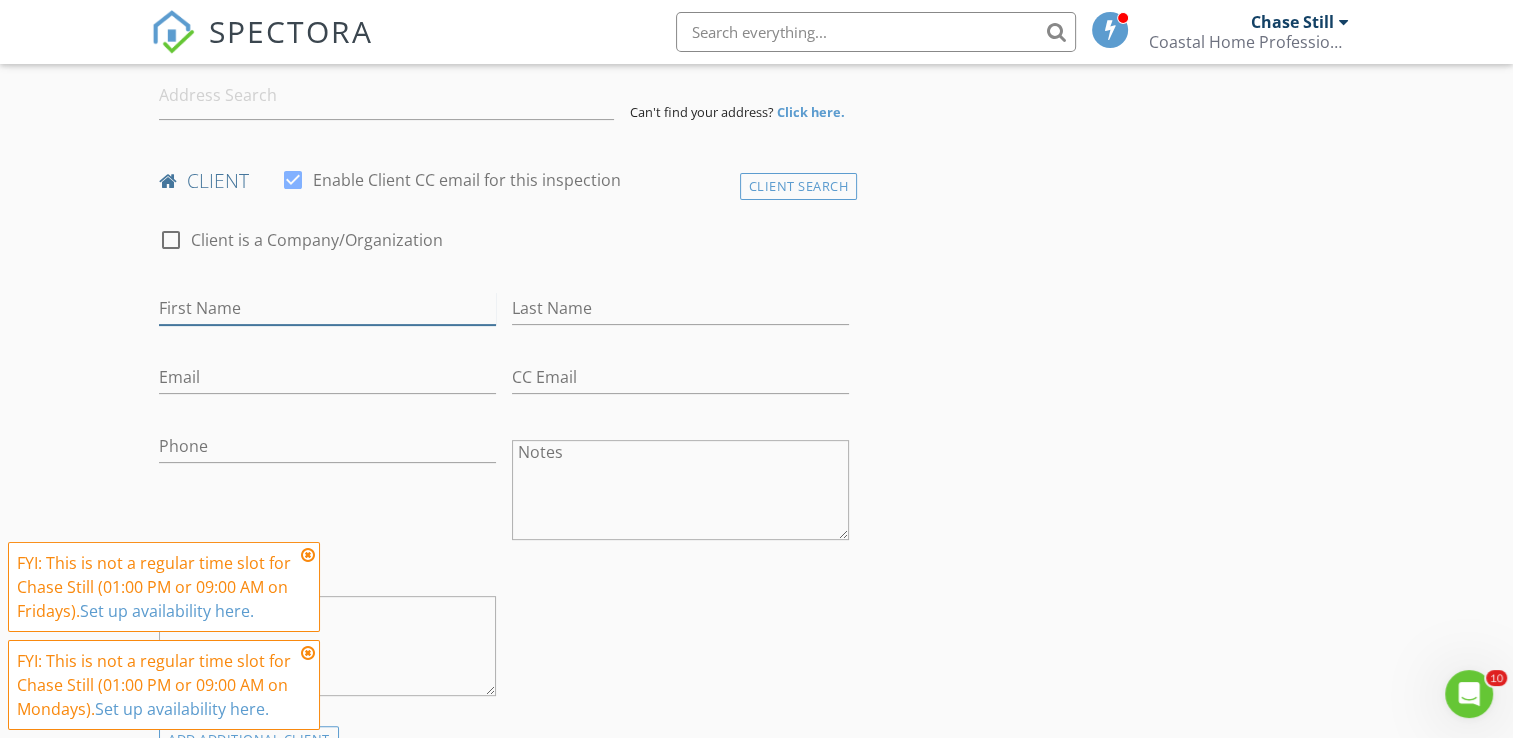 click on "First Name" at bounding box center (327, 308) 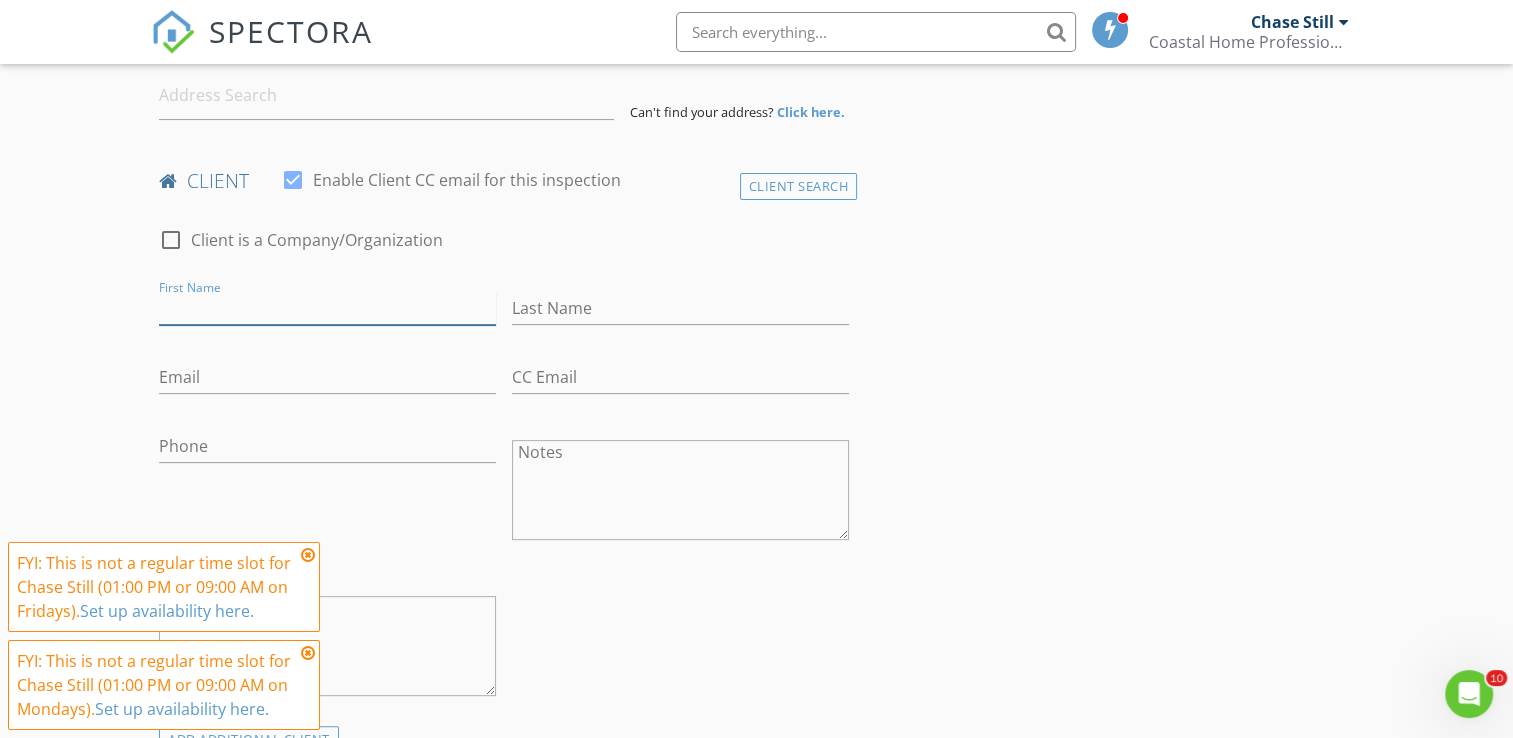 type on "M" 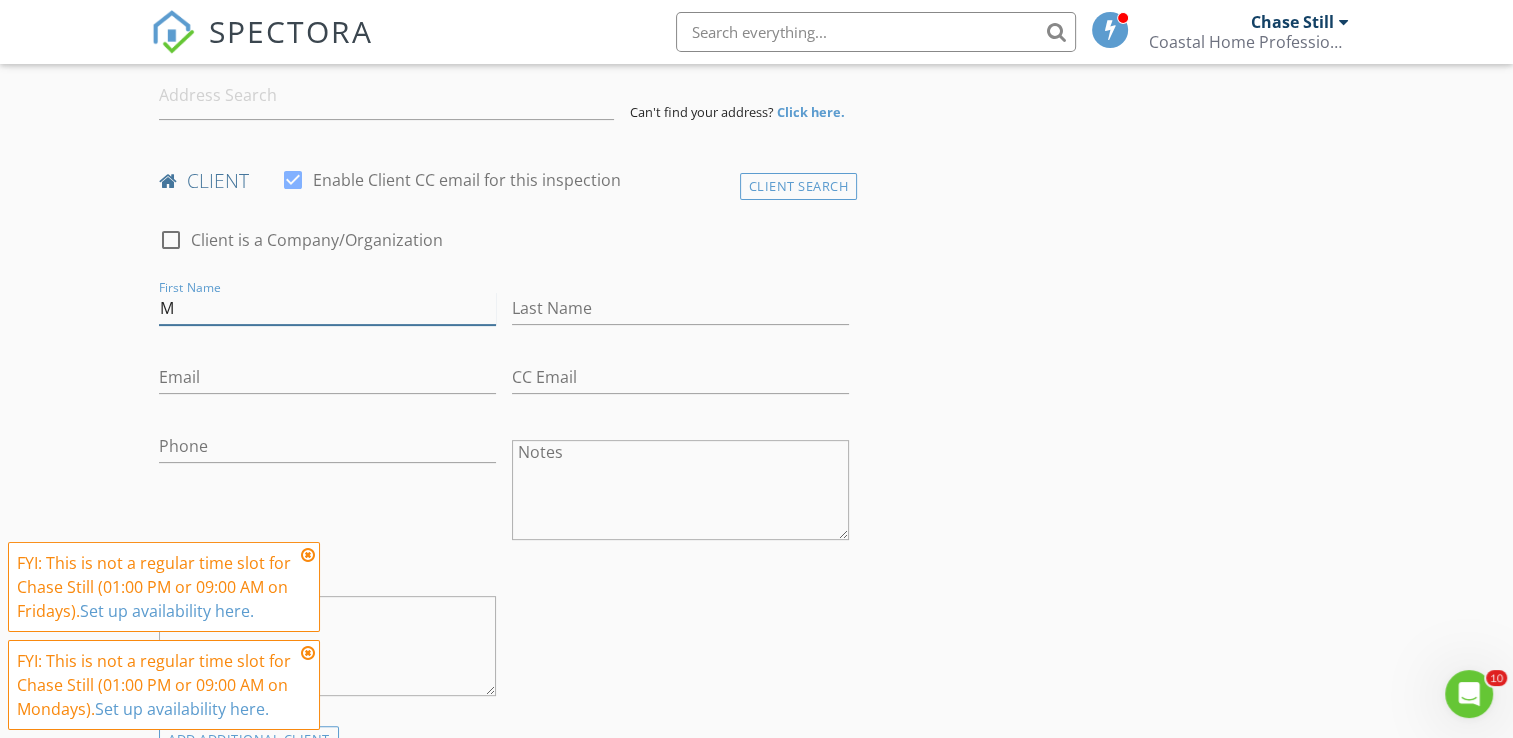type 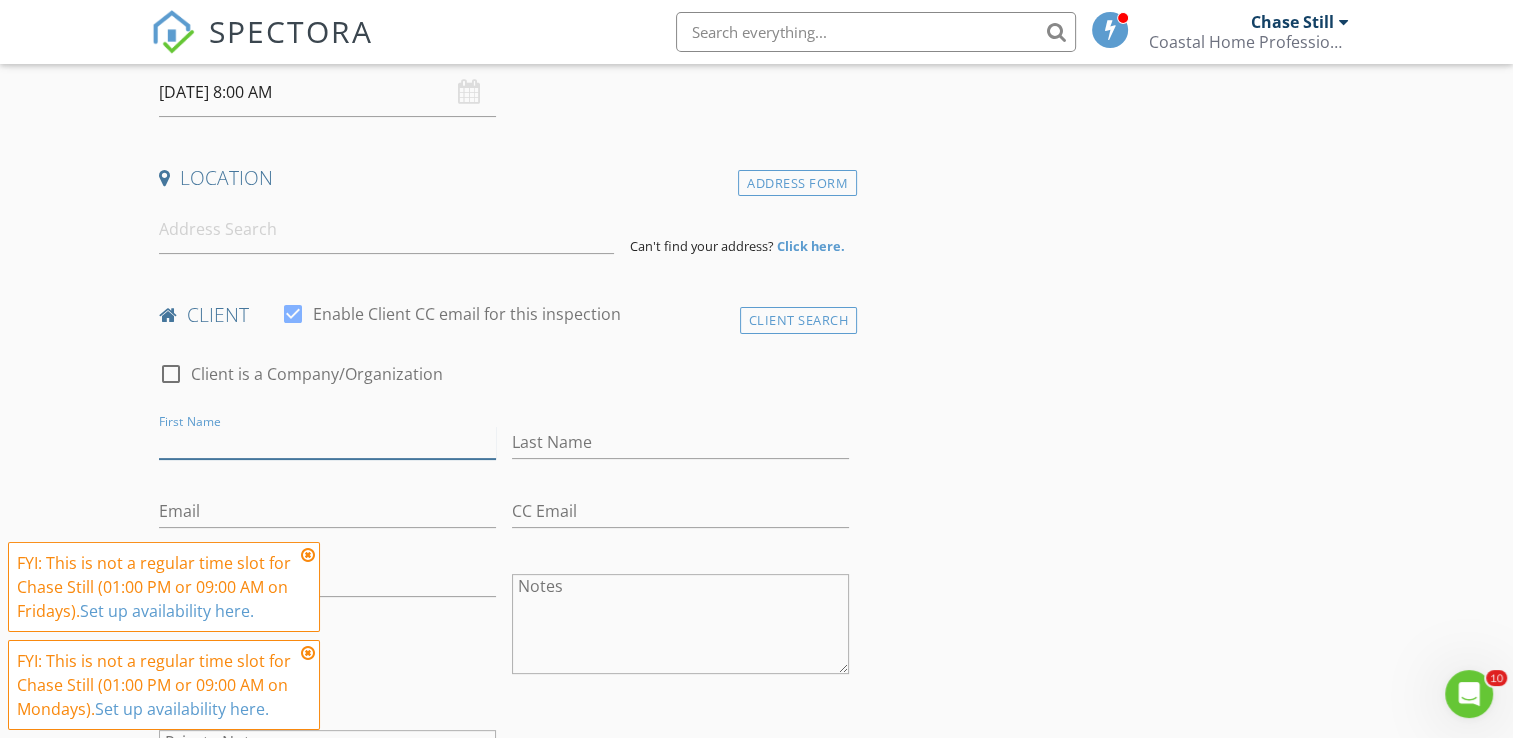 scroll, scrollTop: 264, scrollLeft: 0, axis: vertical 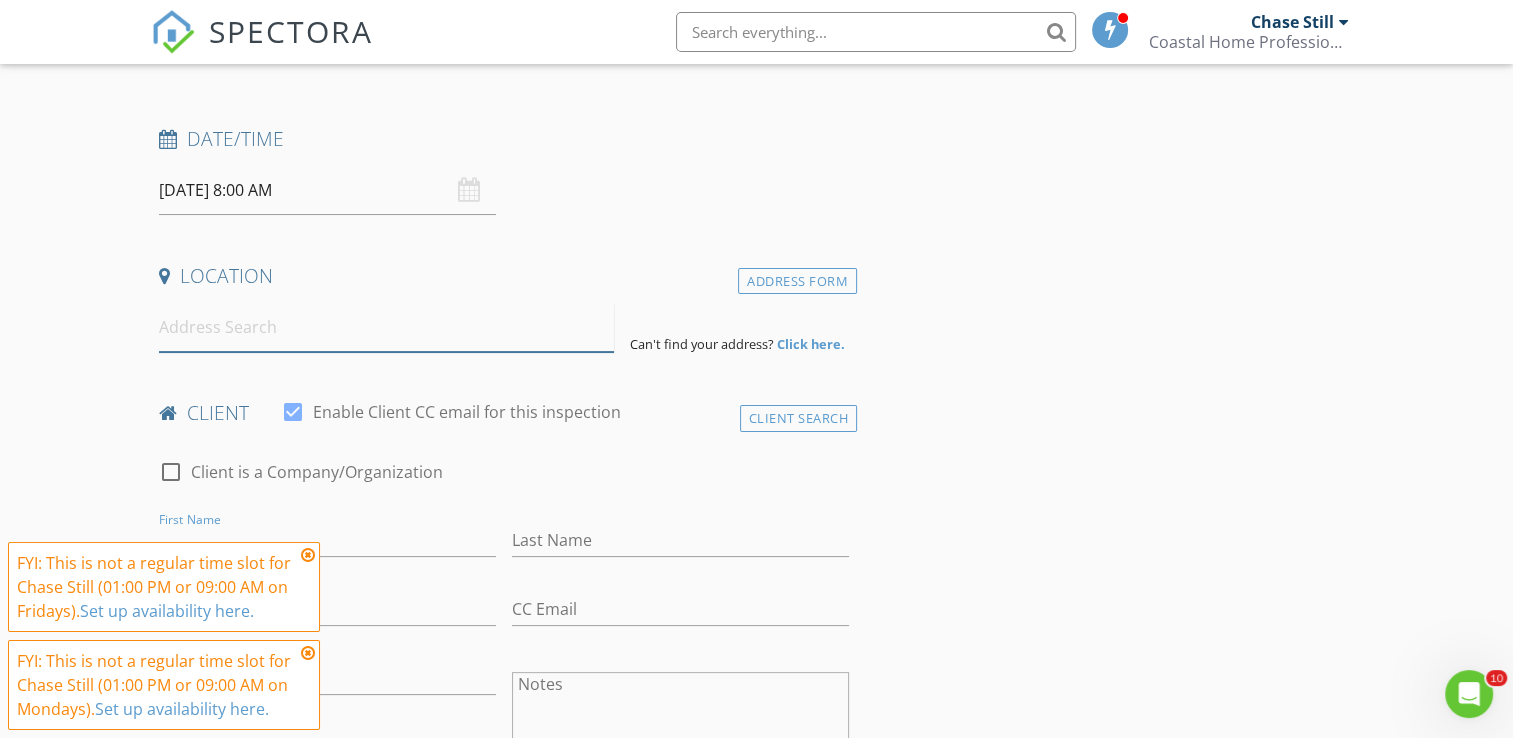click at bounding box center [386, 327] 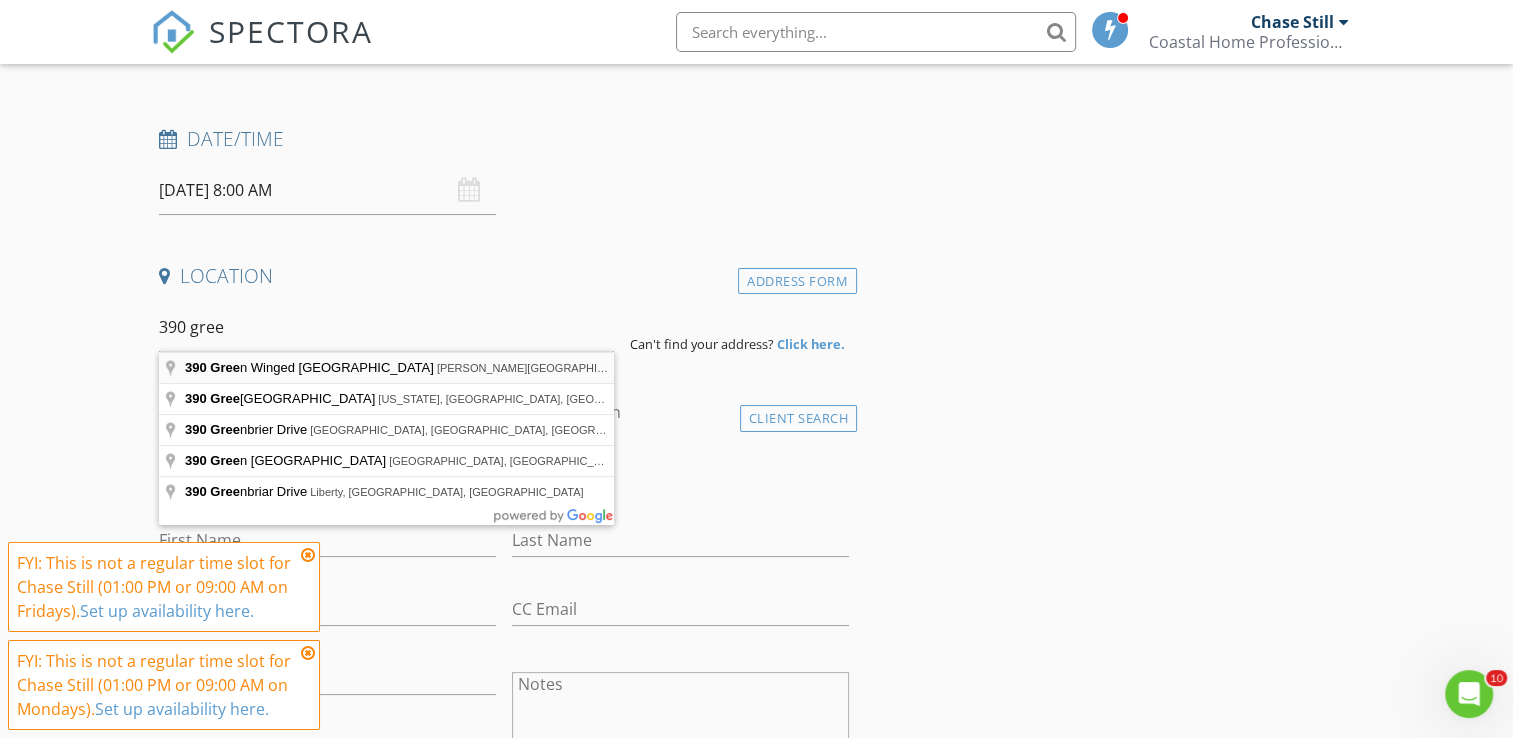type on "390 Green Winged Teal Road, Johns Island, SC, USA" 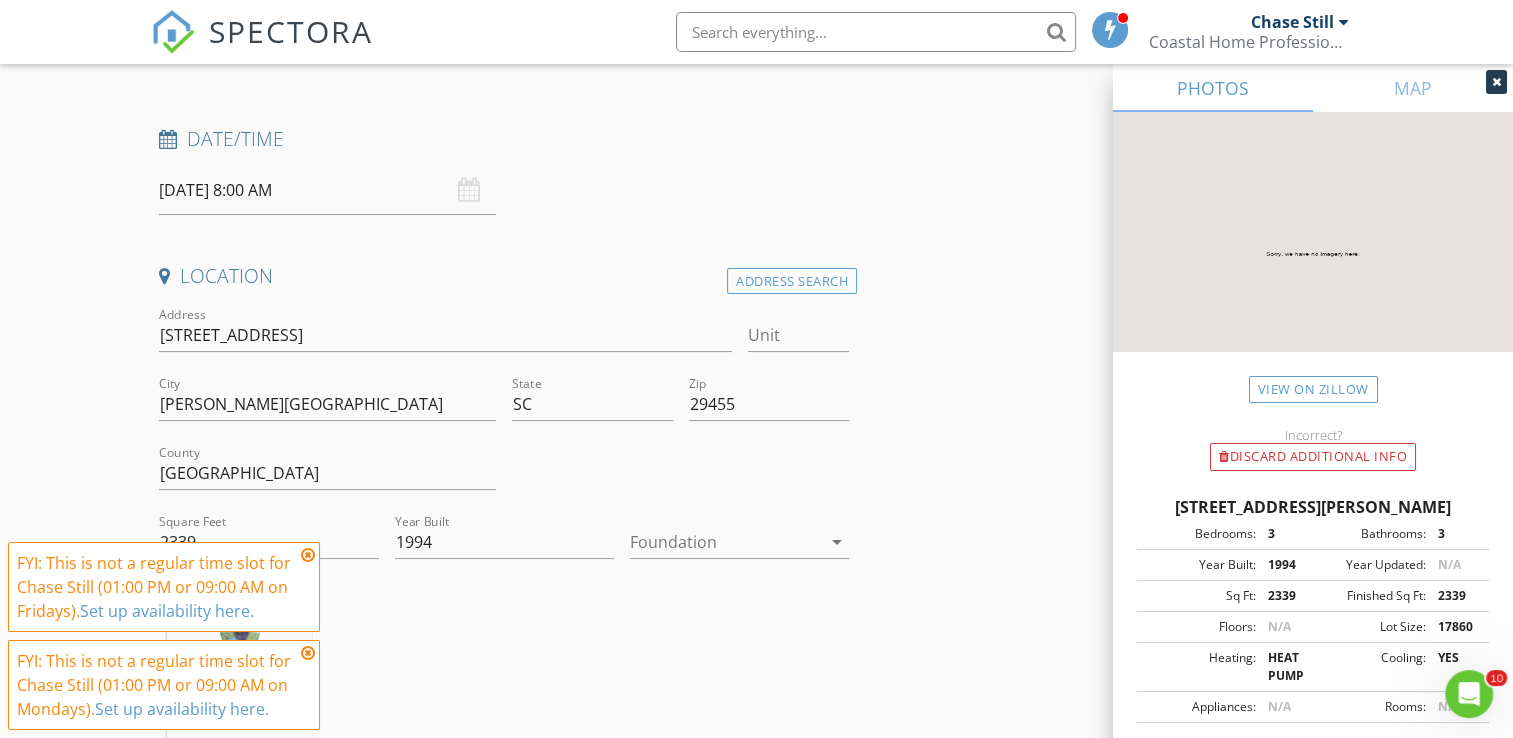 scroll, scrollTop: 376, scrollLeft: 0, axis: vertical 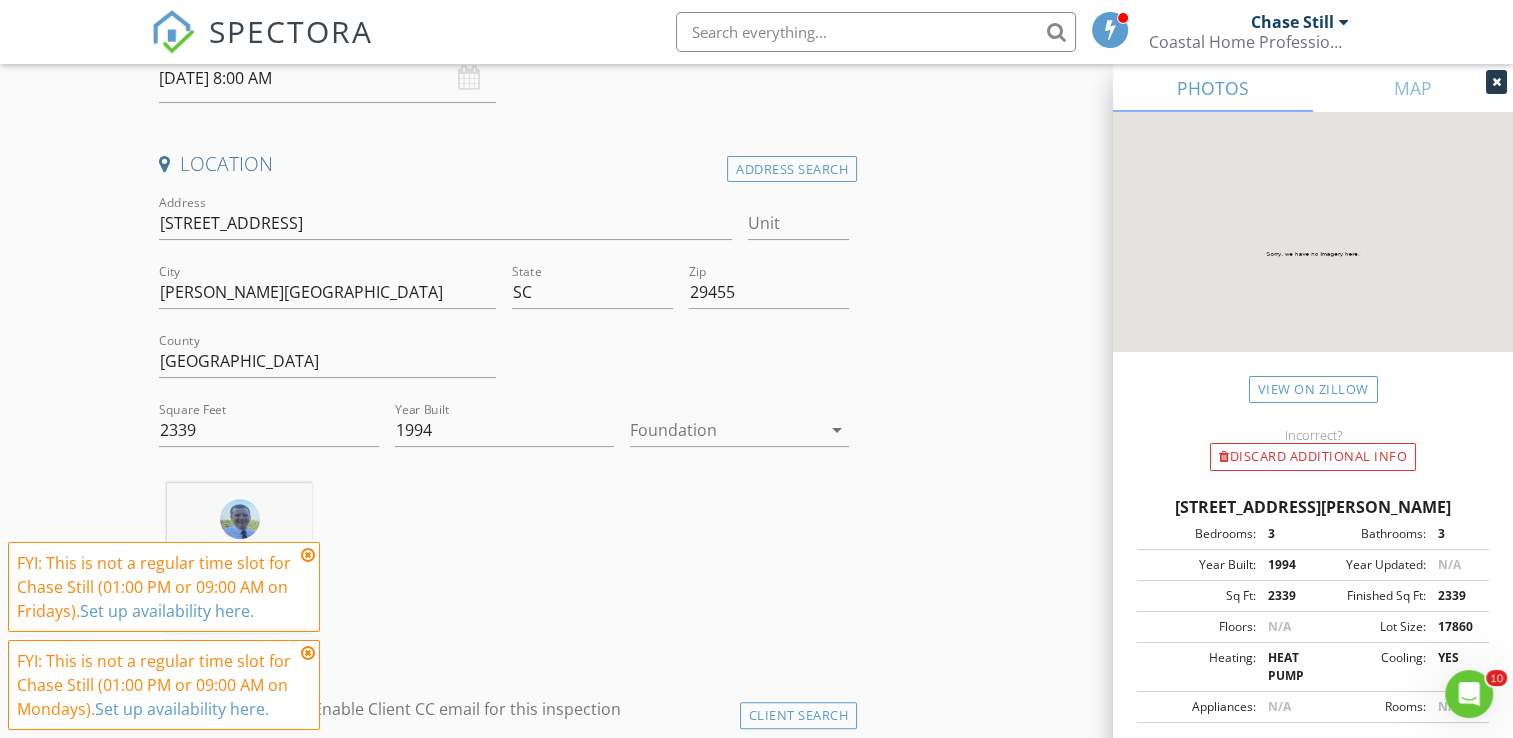 click at bounding box center [725, 430] 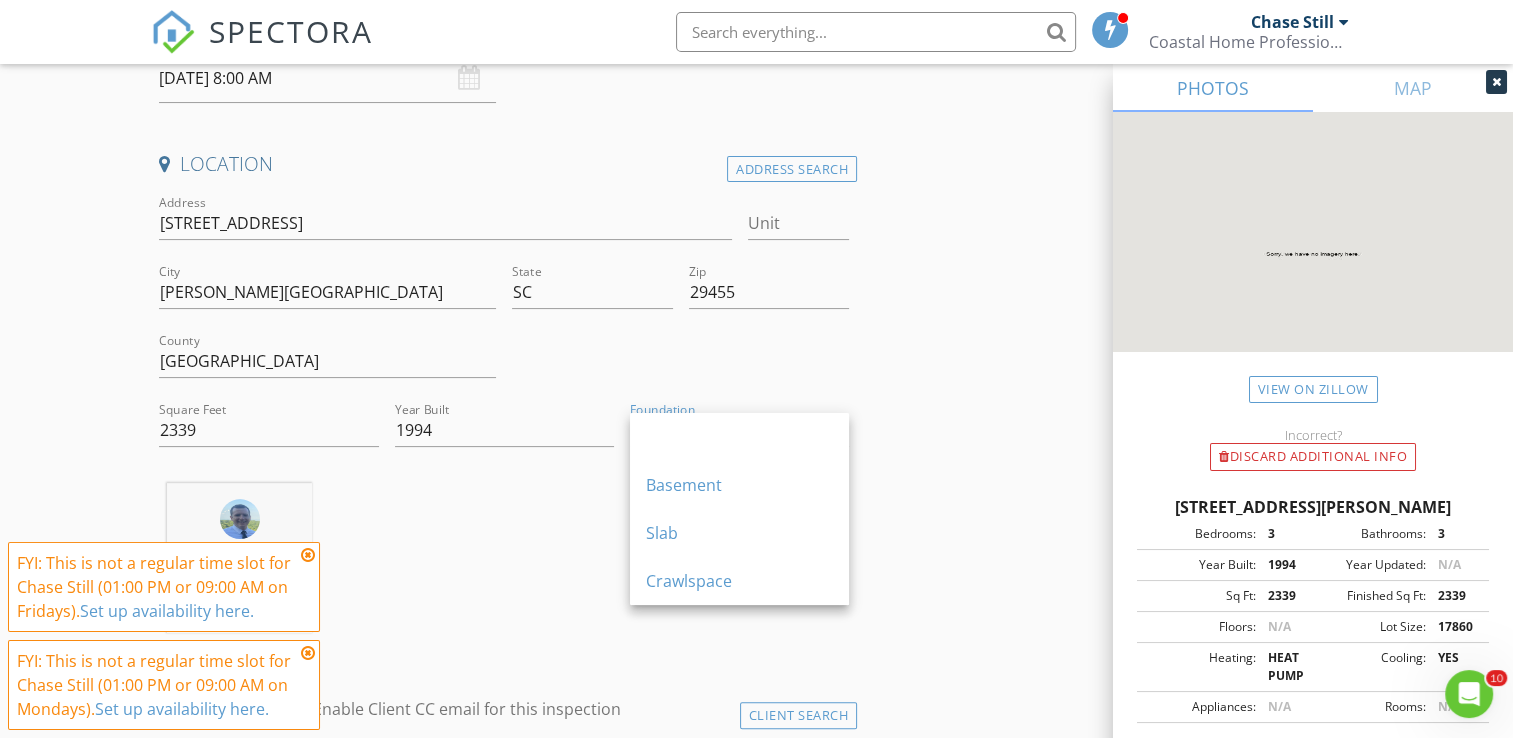 click on "Crawlspace" at bounding box center (739, 581) 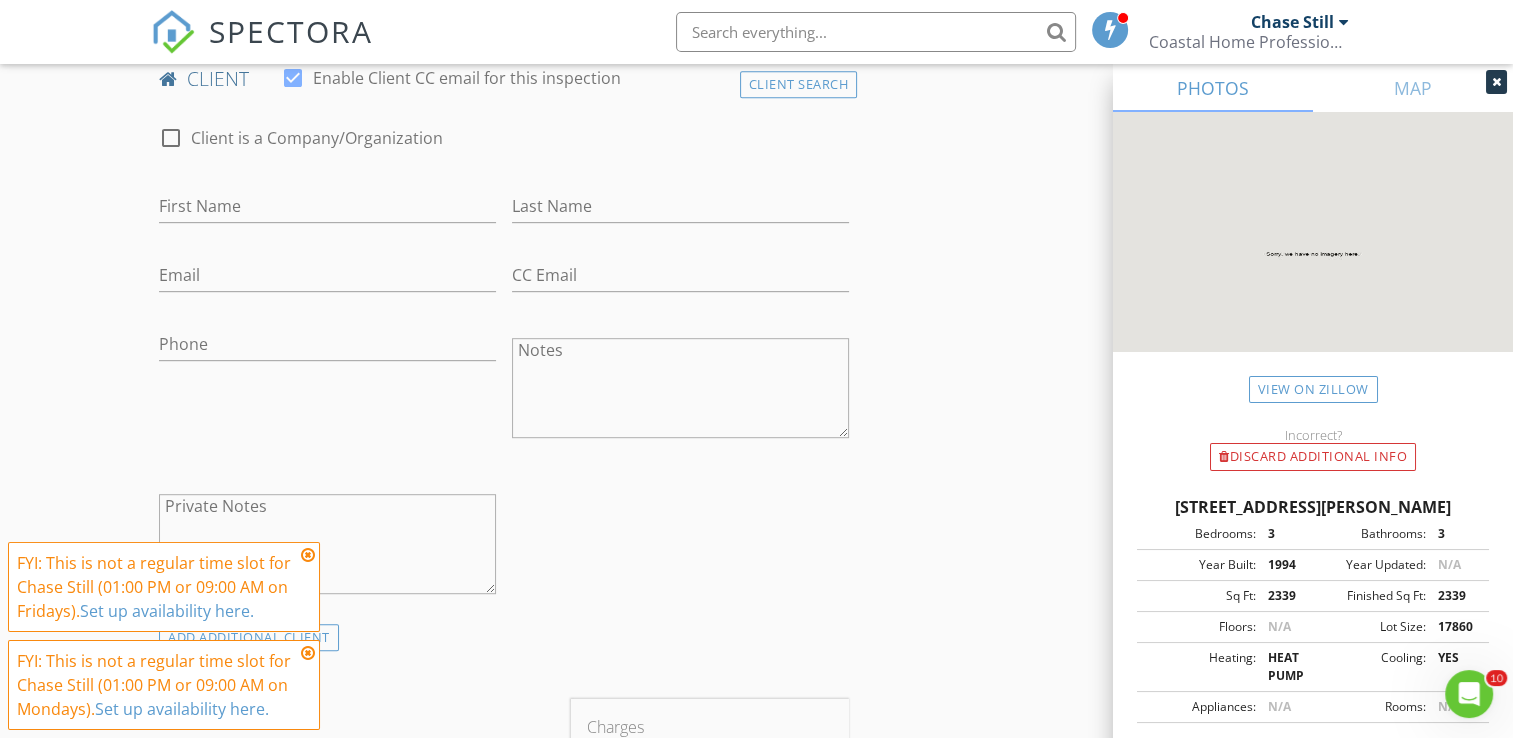 scroll, scrollTop: 1008, scrollLeft: 0, axis: vertical 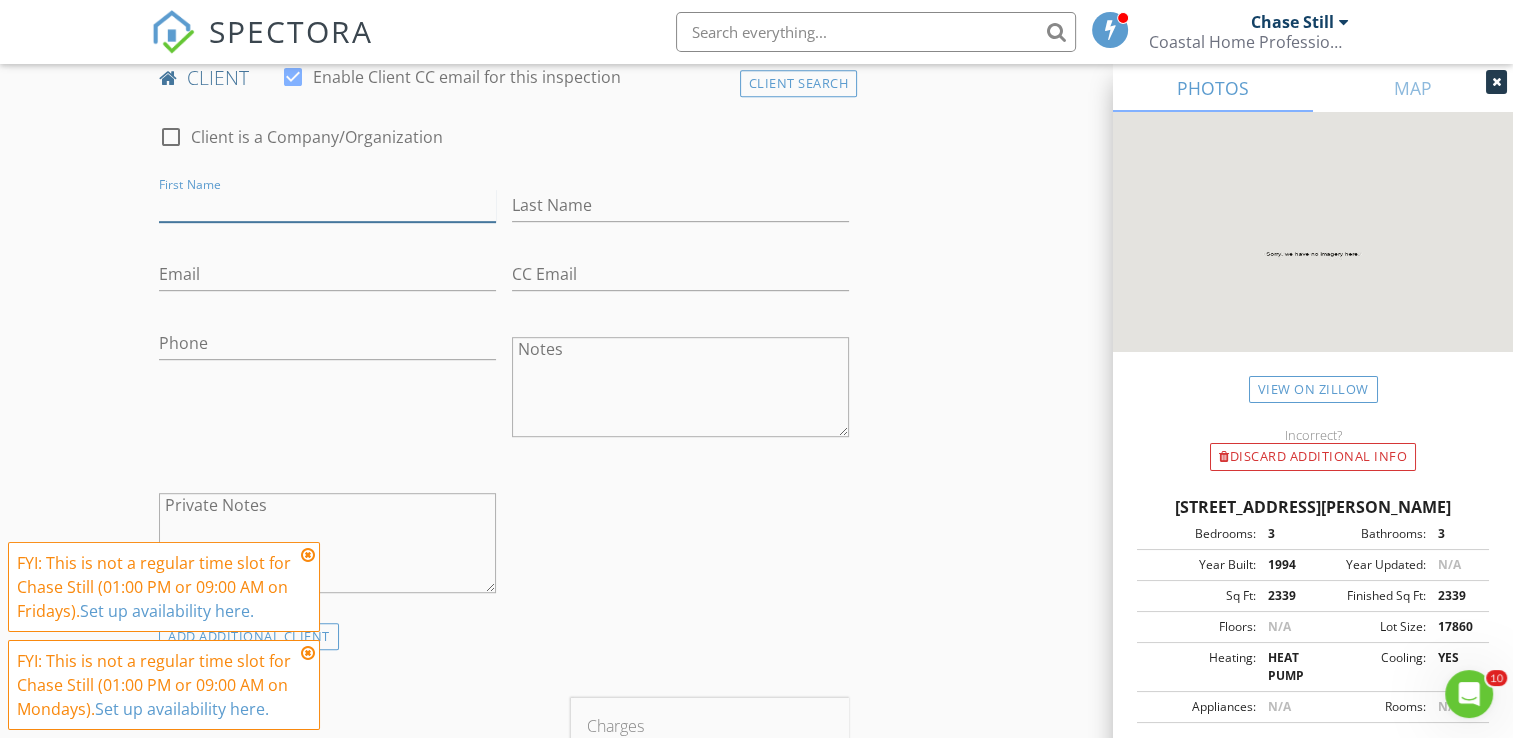 click on "First Name" at bounding box center [327, 205] 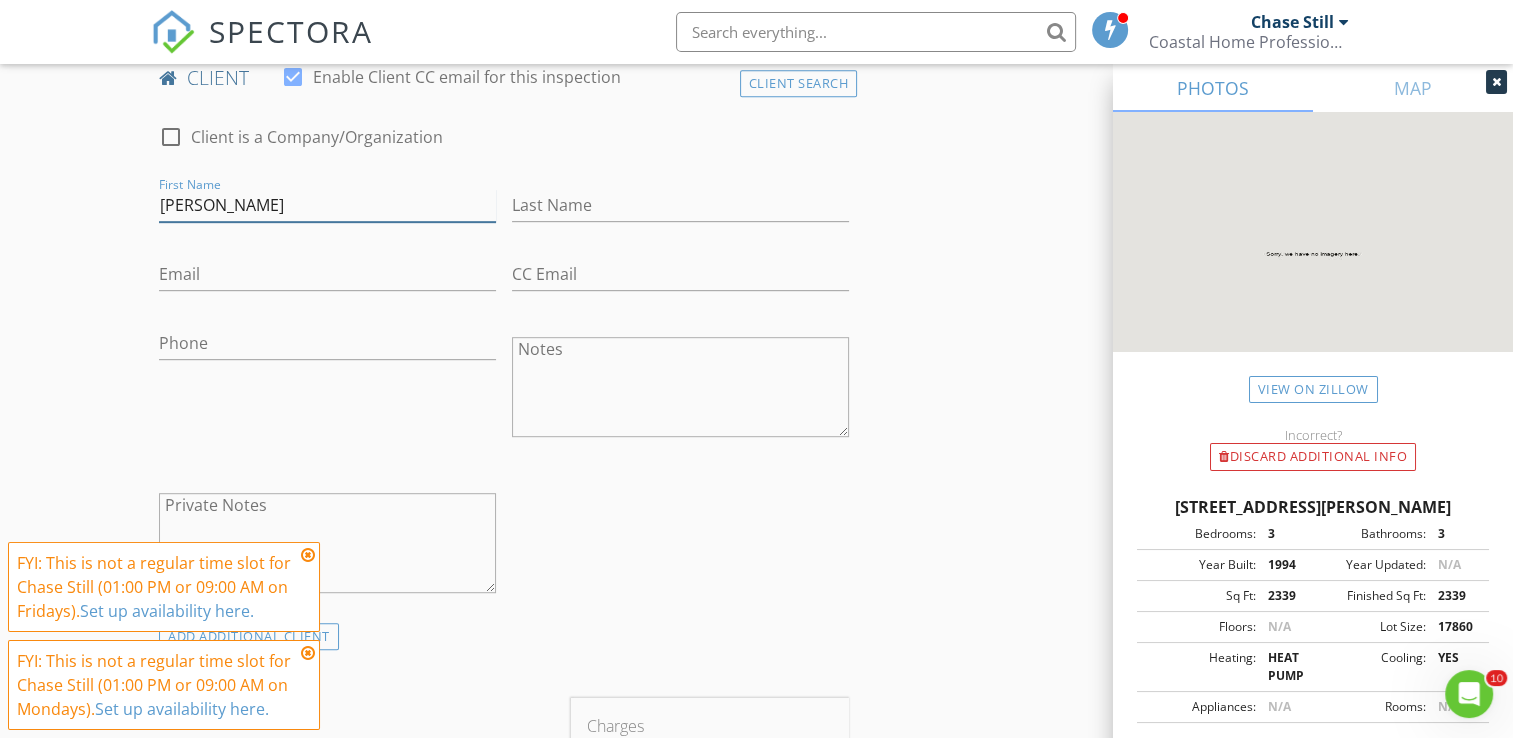 type on "Gregg" 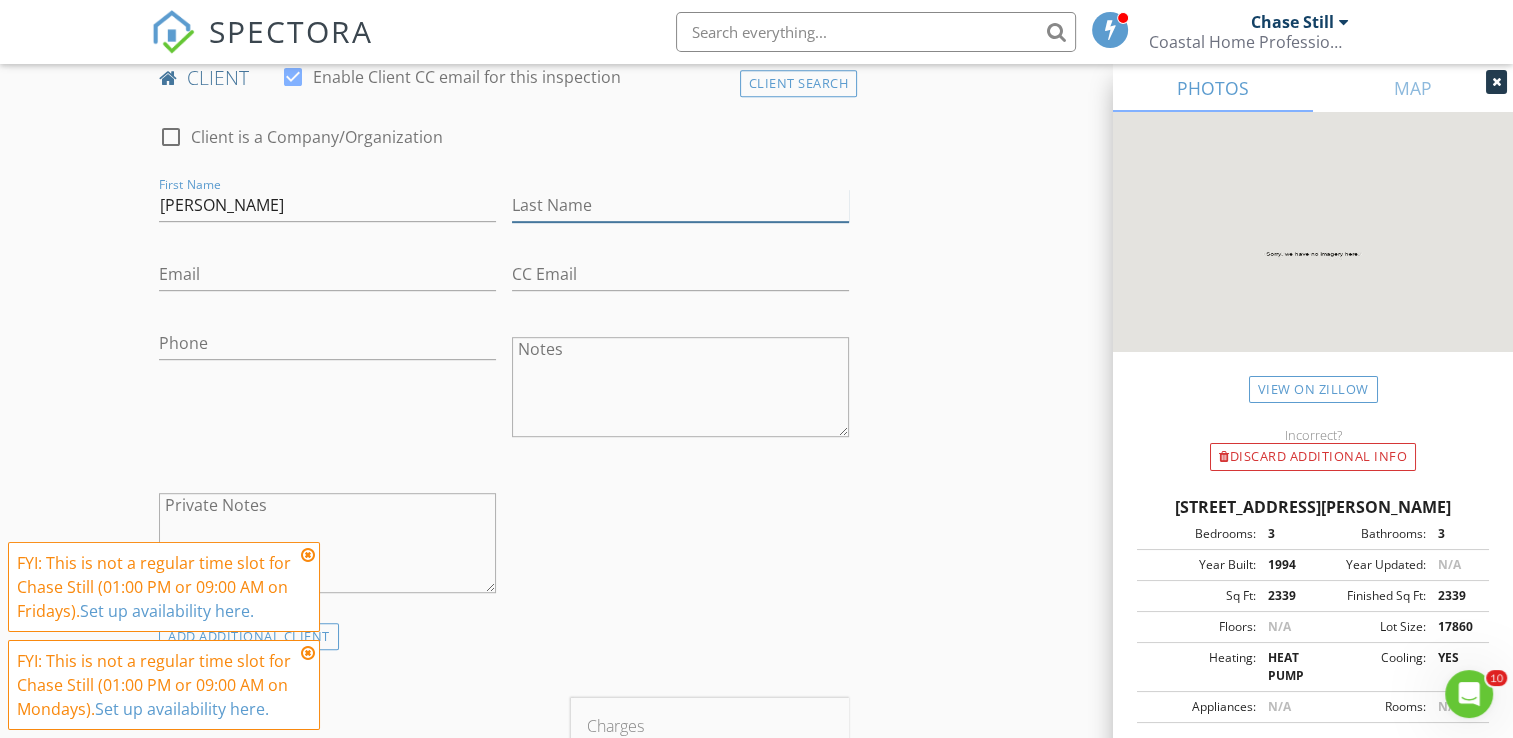 click on "Last Name" at bounding box center (680, 205) 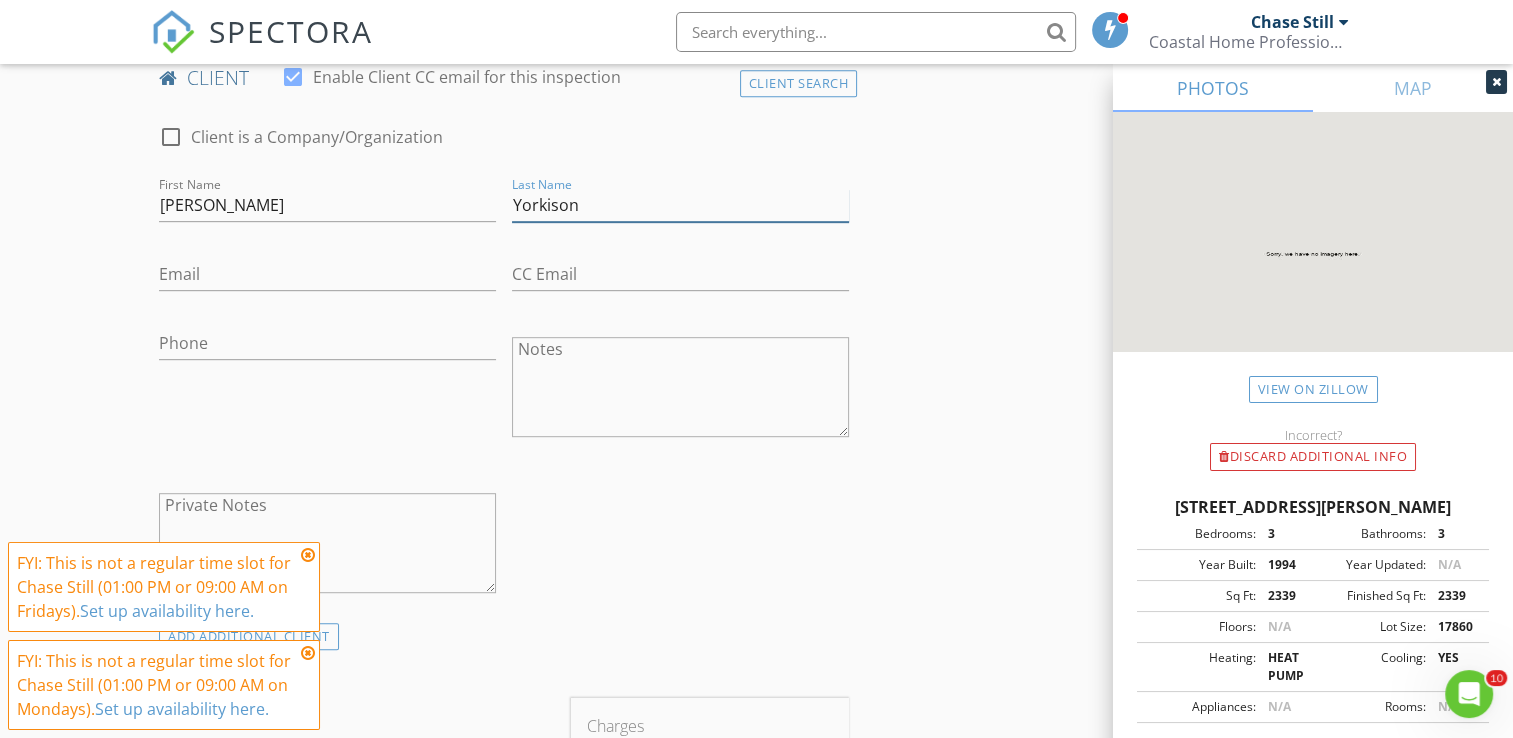 type on "Yorkison" 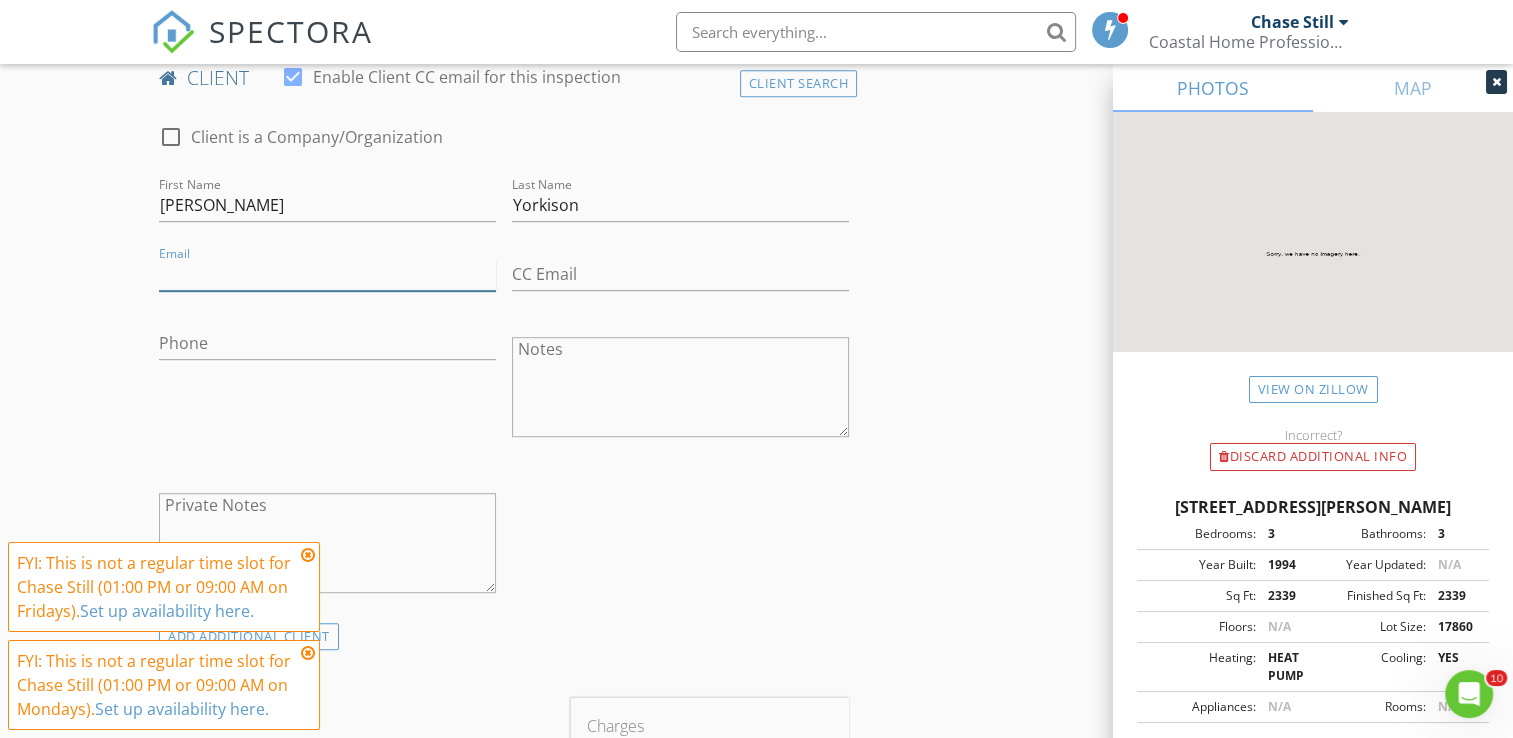 click on "Email" at bounding box center [327, 274] 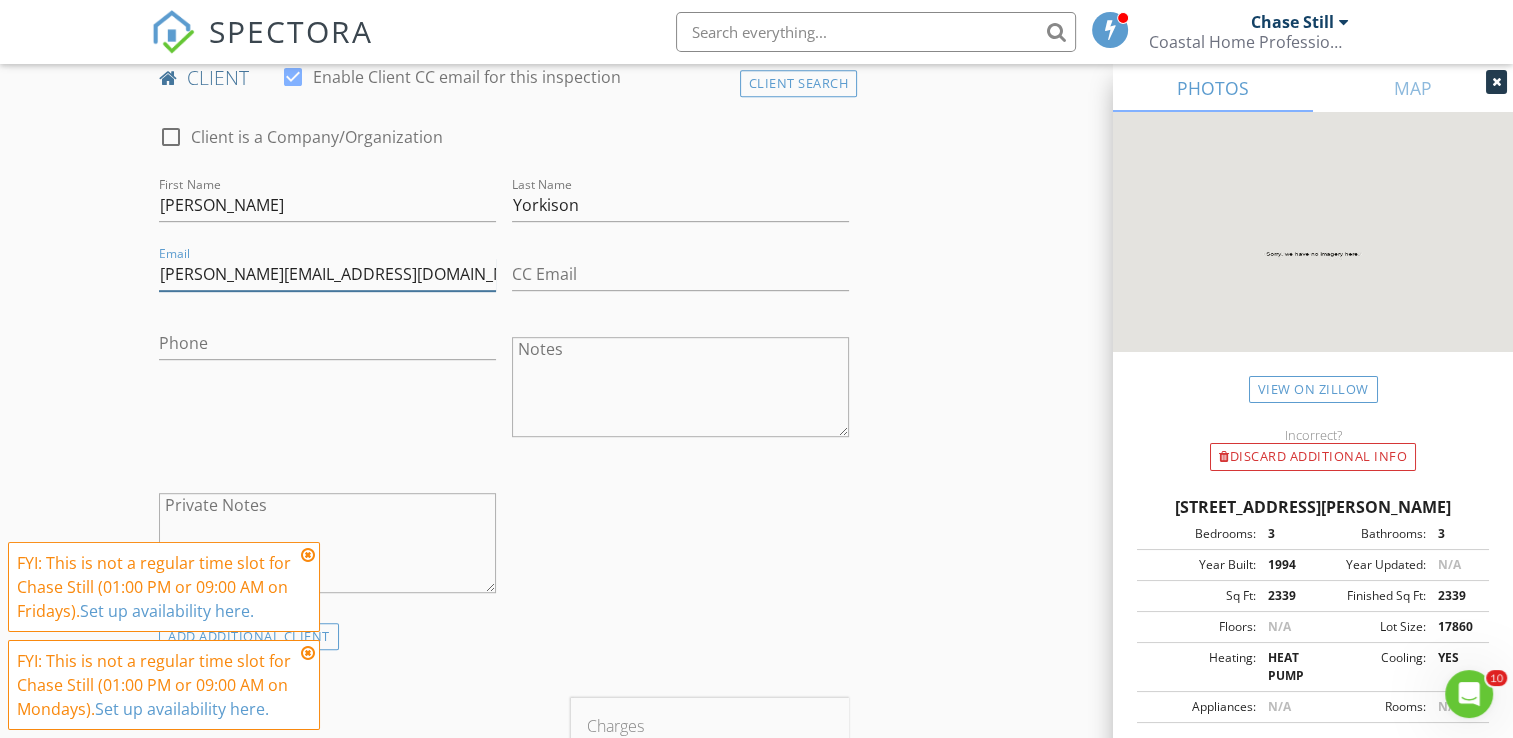 type on "gregg@88partners.co" 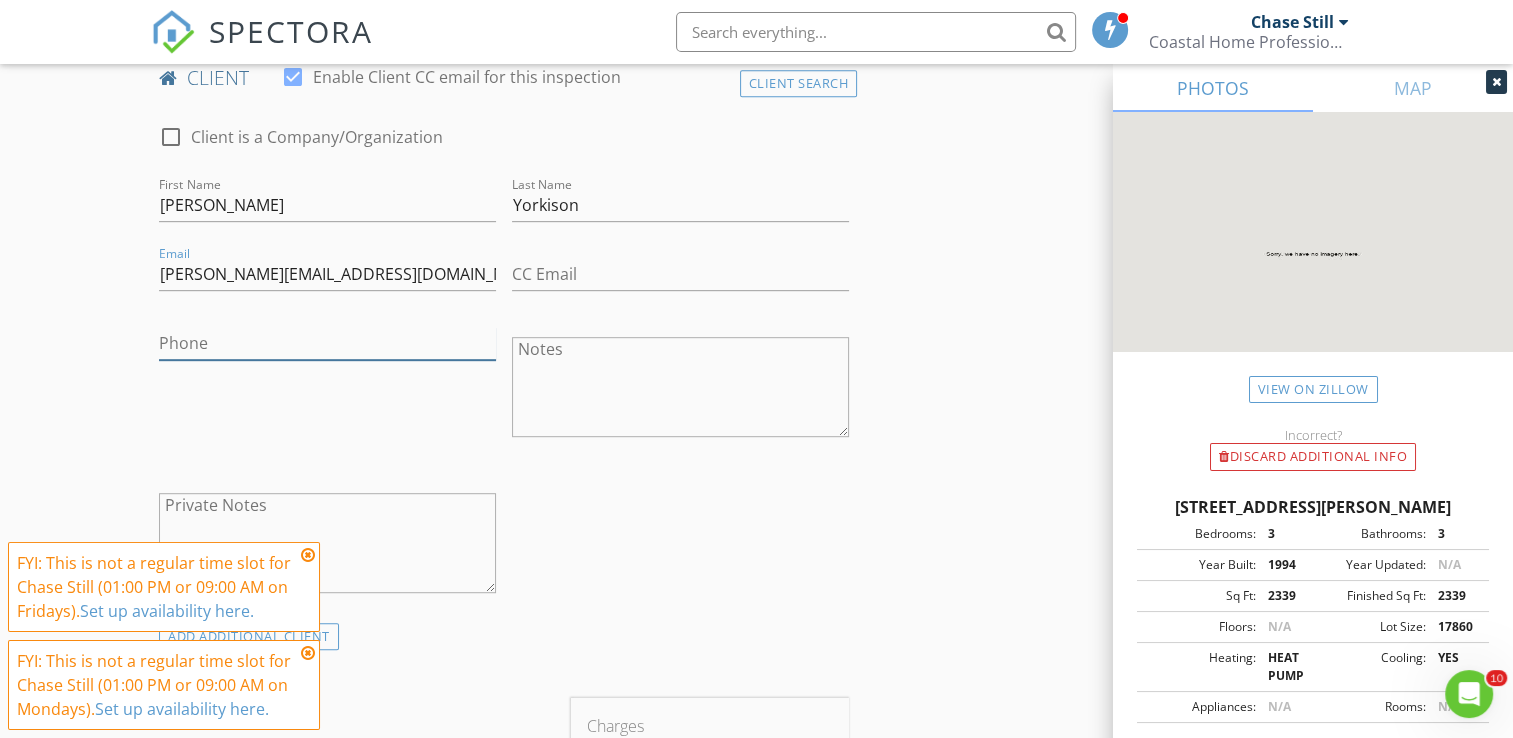 click on "Phone" at bounding box center [327, 343] 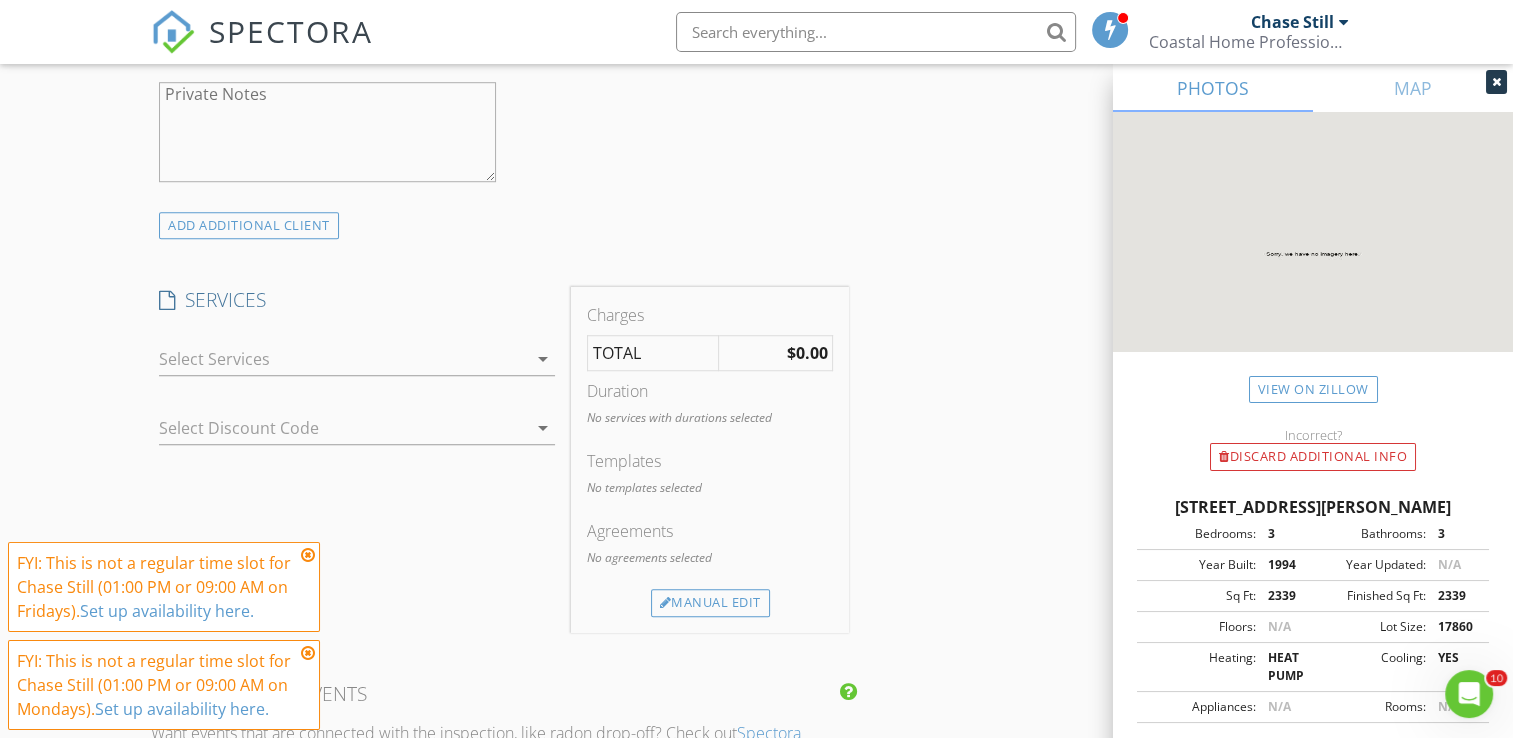 scroll, scrollTop: 1422, scrollLeft: 0, axis: vertical 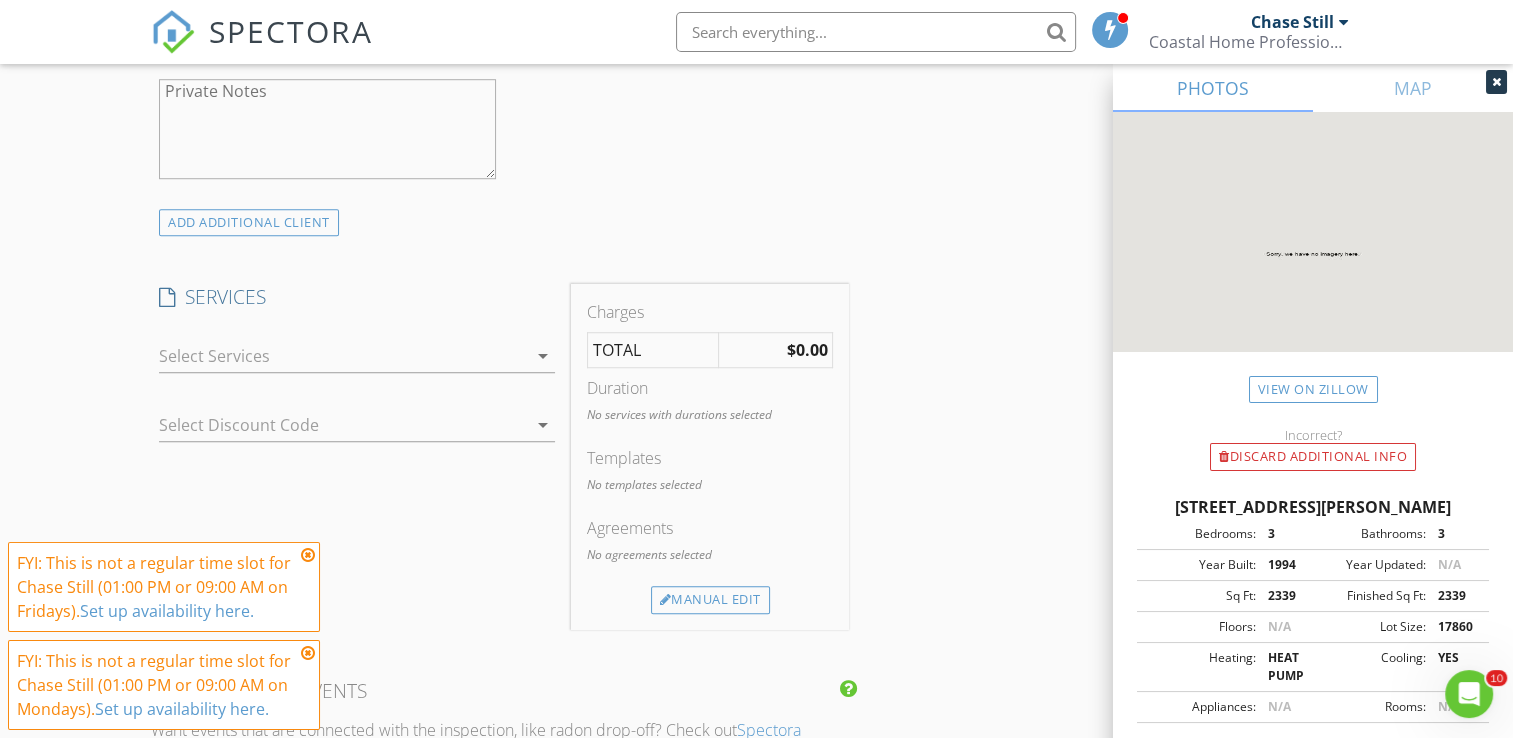 type on "310-463-3378" 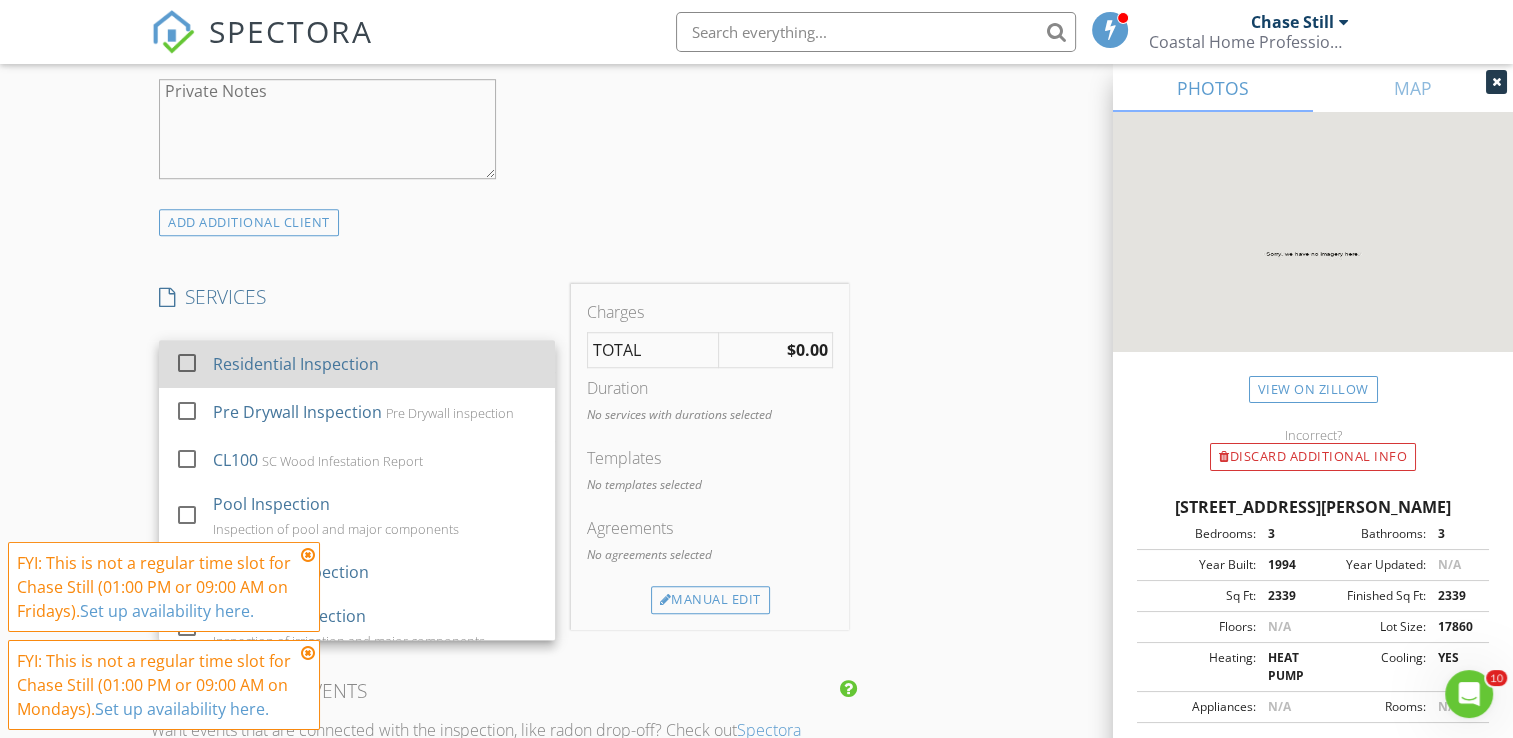 click on "Residential Inspection" at bounding box center [297, 364] 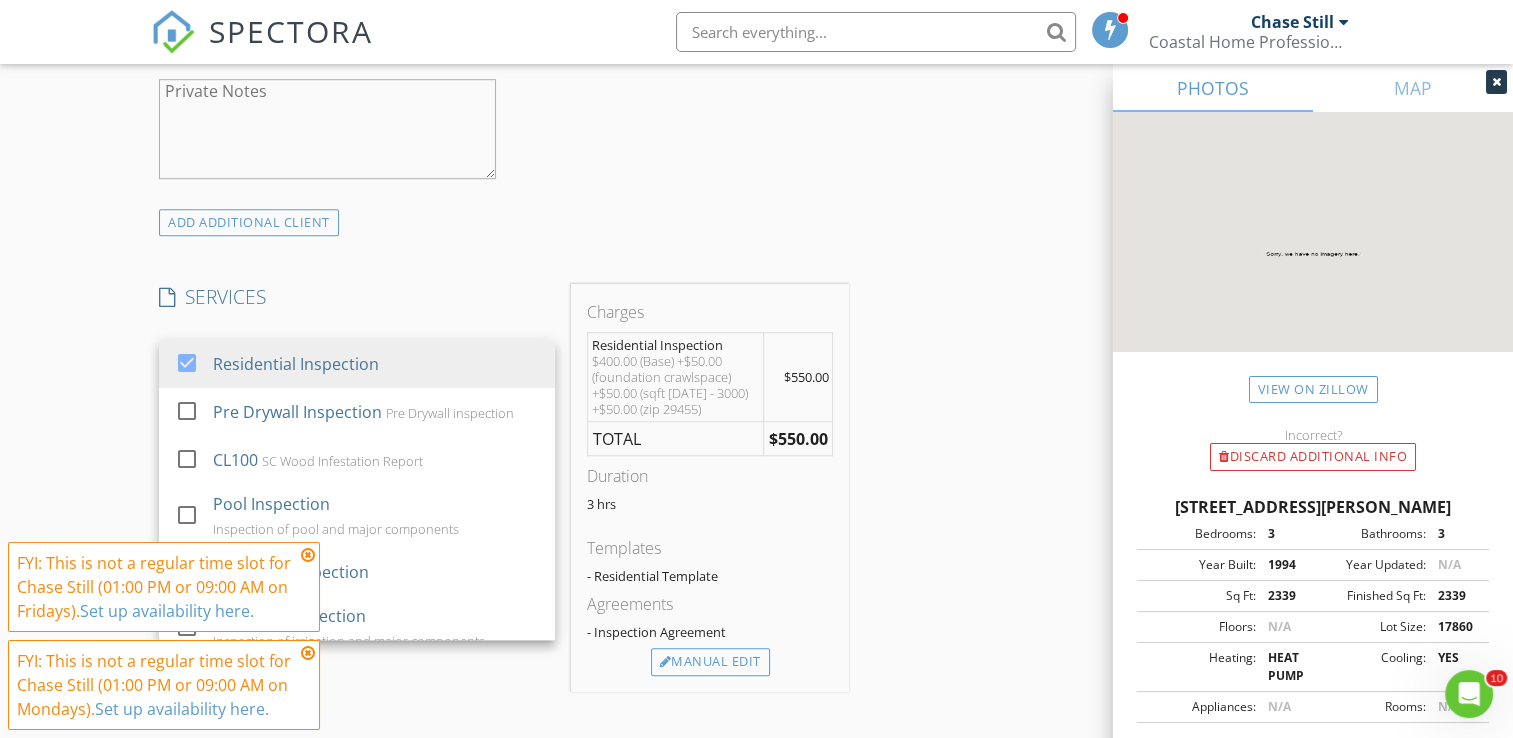 click on "New Inspection
Click here to use the New Order Form
INSPECTOR(S)
check_box   Chase Still   PRIMARY   Chase Still arrow_drop_down   check_box Chase Still specifically requested
Date/Time
07/14/2025 8:00 AM
Location
Address Search       Address 390 Green Winged Teal Rd   Unit   City Johns Island   State SC   Zip 29455   County Charleston     Square Feet 2339   Year Built 1994   Foundation Crawlspace arrow_drop_down     Chase Still     38.5 miles     (an hour)
client
check_box Enable Client CC email for this inspection   Client Search     check_box_outline_blank Client is a Company/Organization     First Name Gregg   Last Name Yorkison   Email gregg@88partners.co   CC Email   Phone 310-463-3378           Notes   Private Notes
ADD ADDITIONAL client
SERVICES" at bounding box center (756, 447) 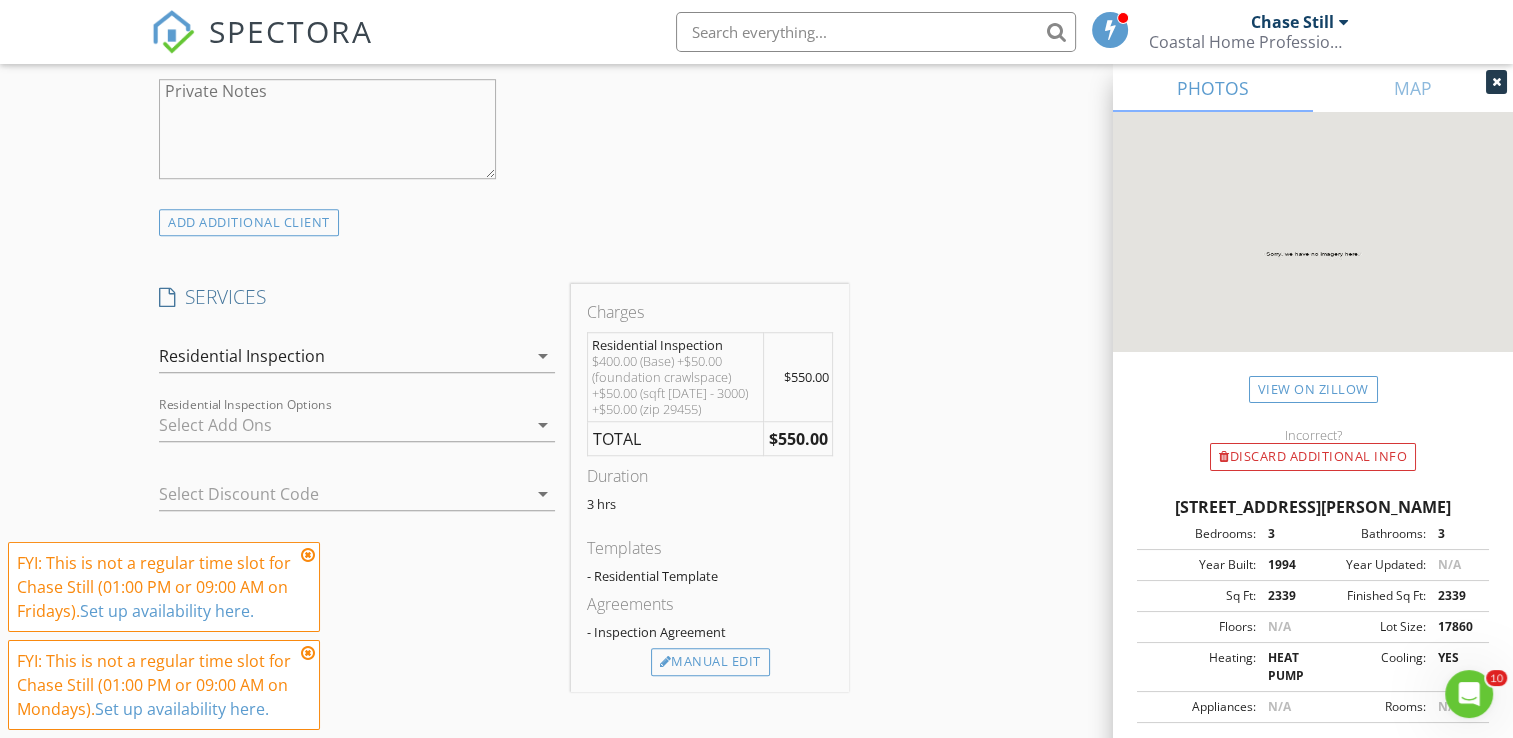 scroll, scrollTop: 1544, scrollLeft: 0, axis: vertical 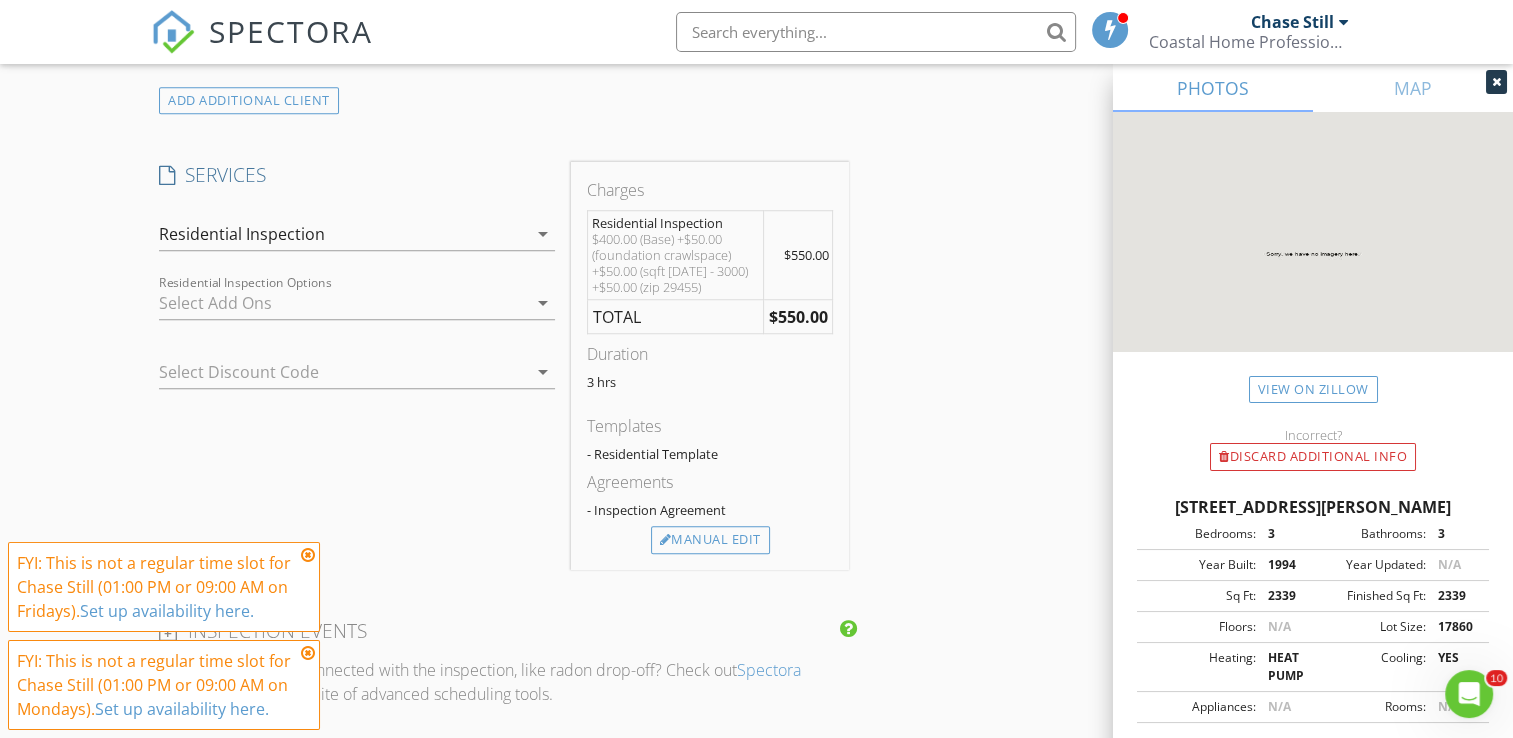 click at bounding box center (343, 303) 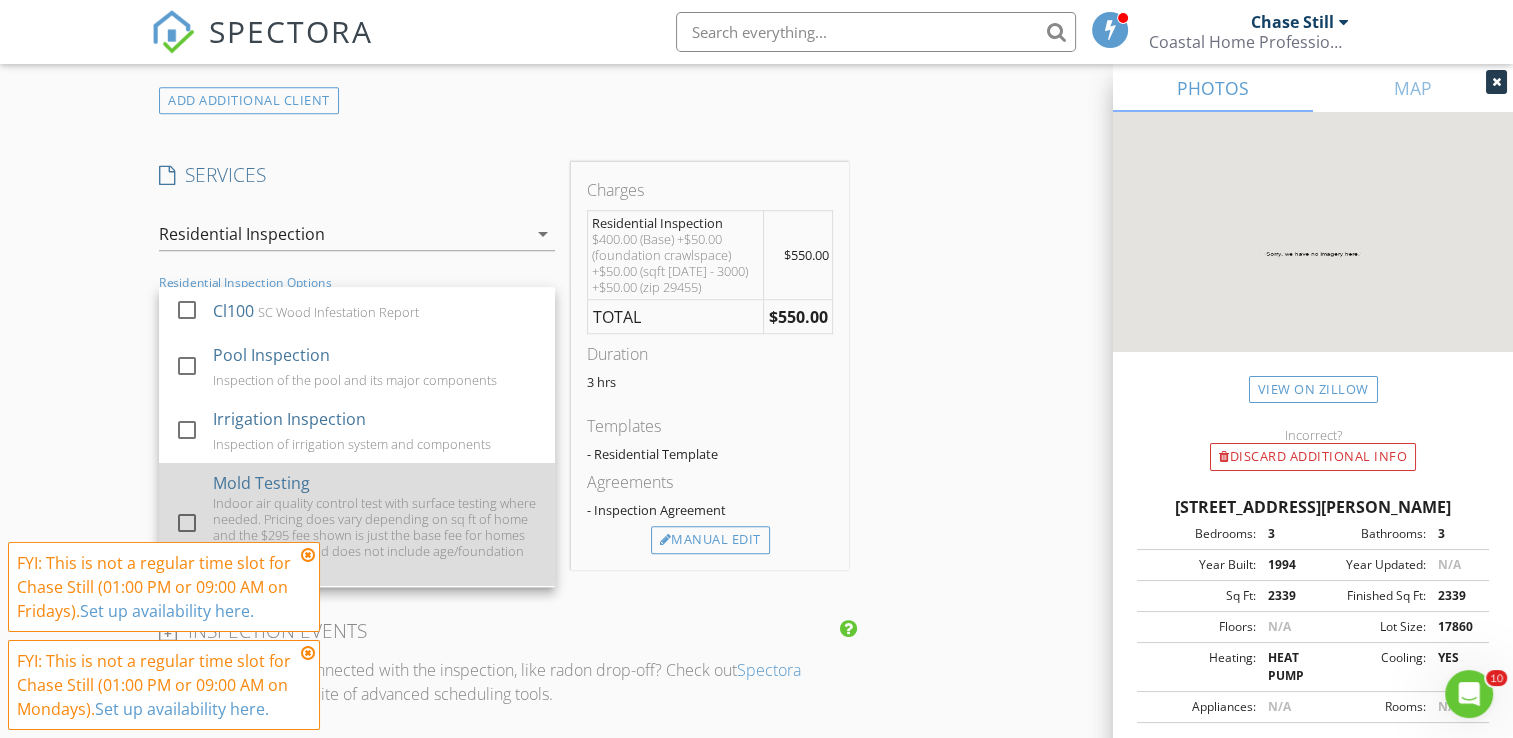 click on "Indoor air quality control test with surface testing where needed. Pricing does vary depending on sq ft of home and the $295 fee shown is just the base fee for homes up to 2000 sq ft and does not include age/foundation type." at bounding box center [377, 535] 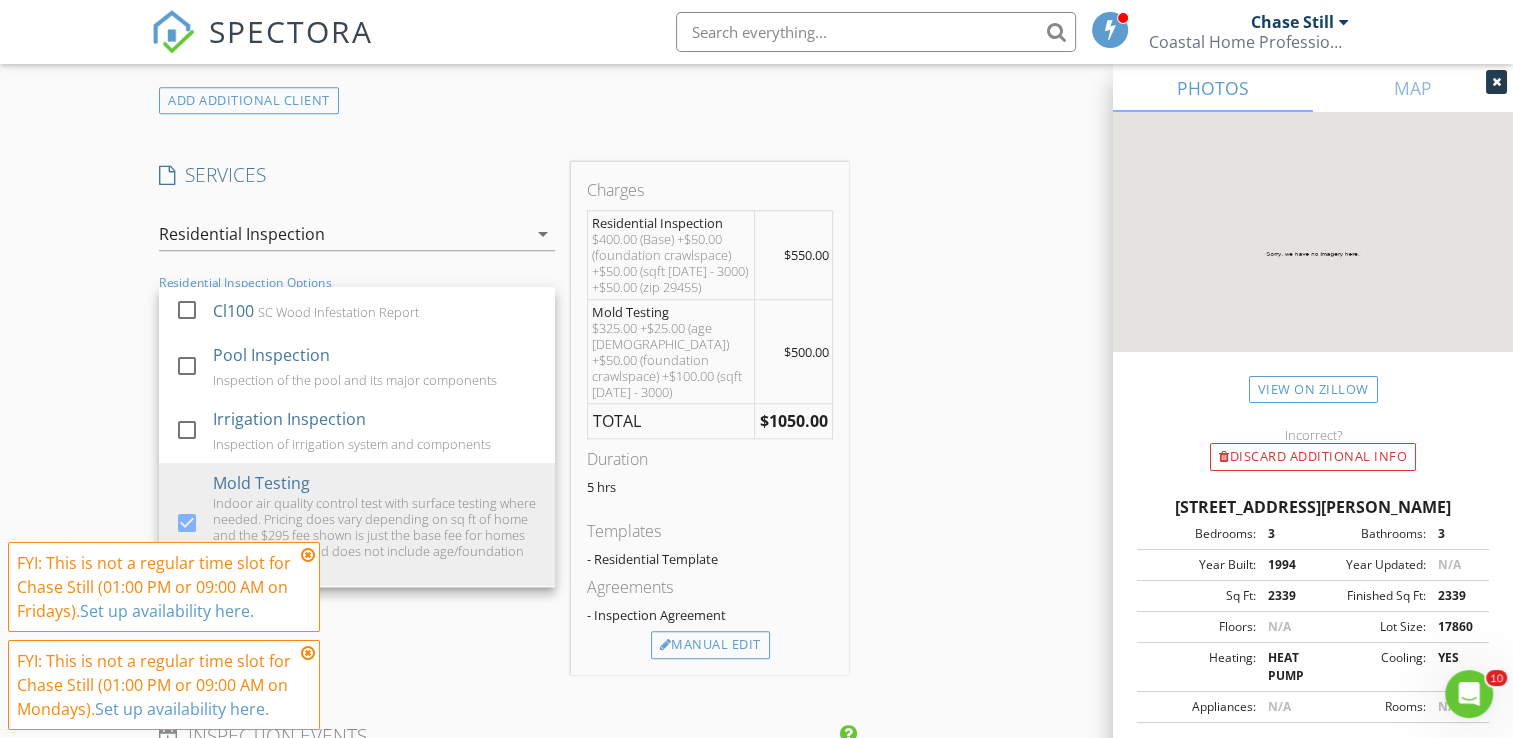 click on "INSPECTOR(S)
check_box   Chase Still   PRIMARY   Chase Still arrow_drop_down   check_box Chase Still specifically requested
Date/Time
07/14/2025 8:00 AM
Location
Address Search       Address 390 Green Winged Teal Rd   Unit   City Johns Island   State SC   Zip 29455   County Charleston     Square Feet 2339   Year Built 1994   Foundation Crawlspace arrow_drop_down     Chase Still     38.5 miles     (an hour)
client
check_box Enable Client CC email for this inspection   Client Search     check_box_outline_blank Client is a Company/Organization     First Name Gregg   Last Name Yorkison   Email gregg@88partners.co   CC Email   Phone 310-463-3378           Notes   Private Notes
ADD ADDITIONAL client
SERVICES
check_box   Residential Inspection   check_box_outline_blank       CL100" at bounding box center [756, 411] 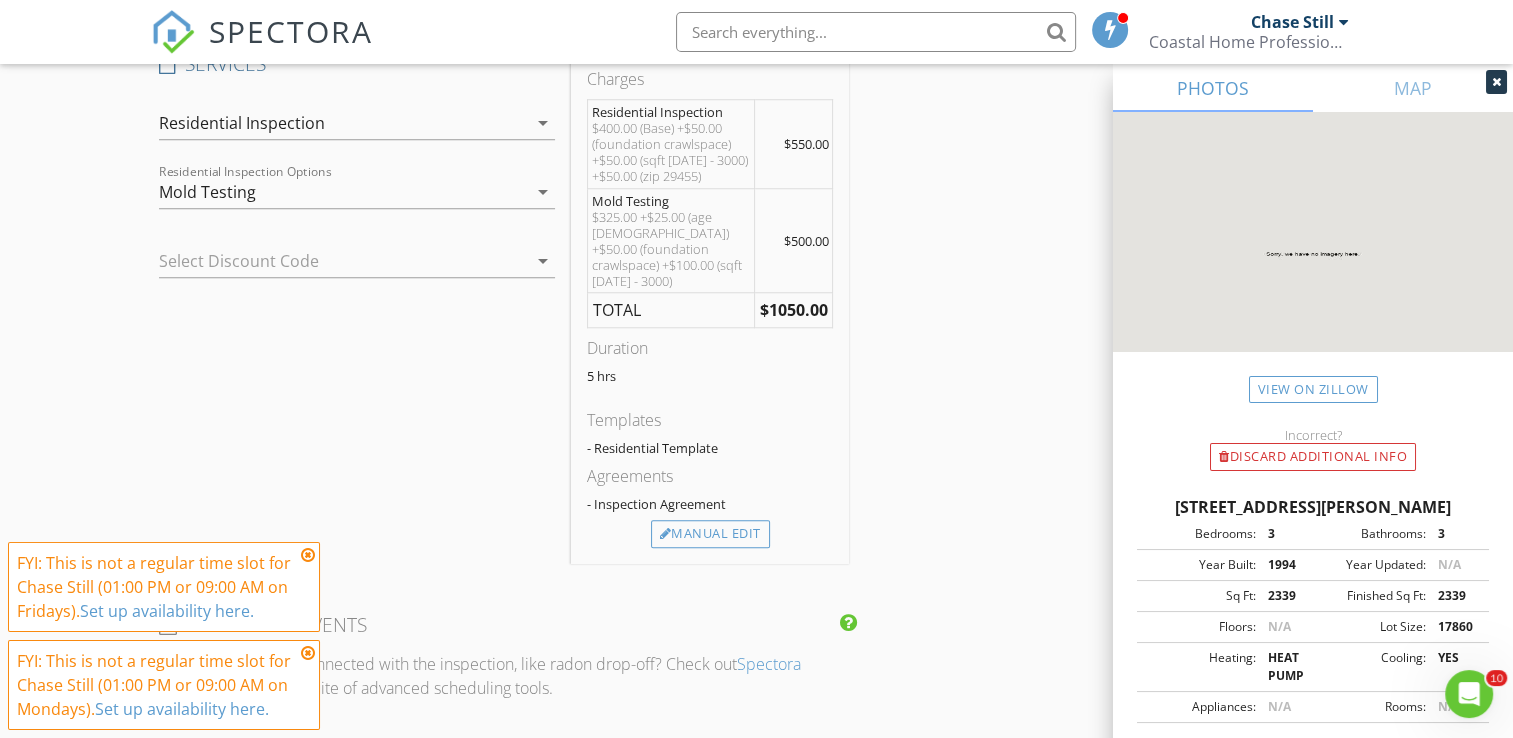 scroll, scrollTop: 1656, scrollLeft: 0, axis: vertical 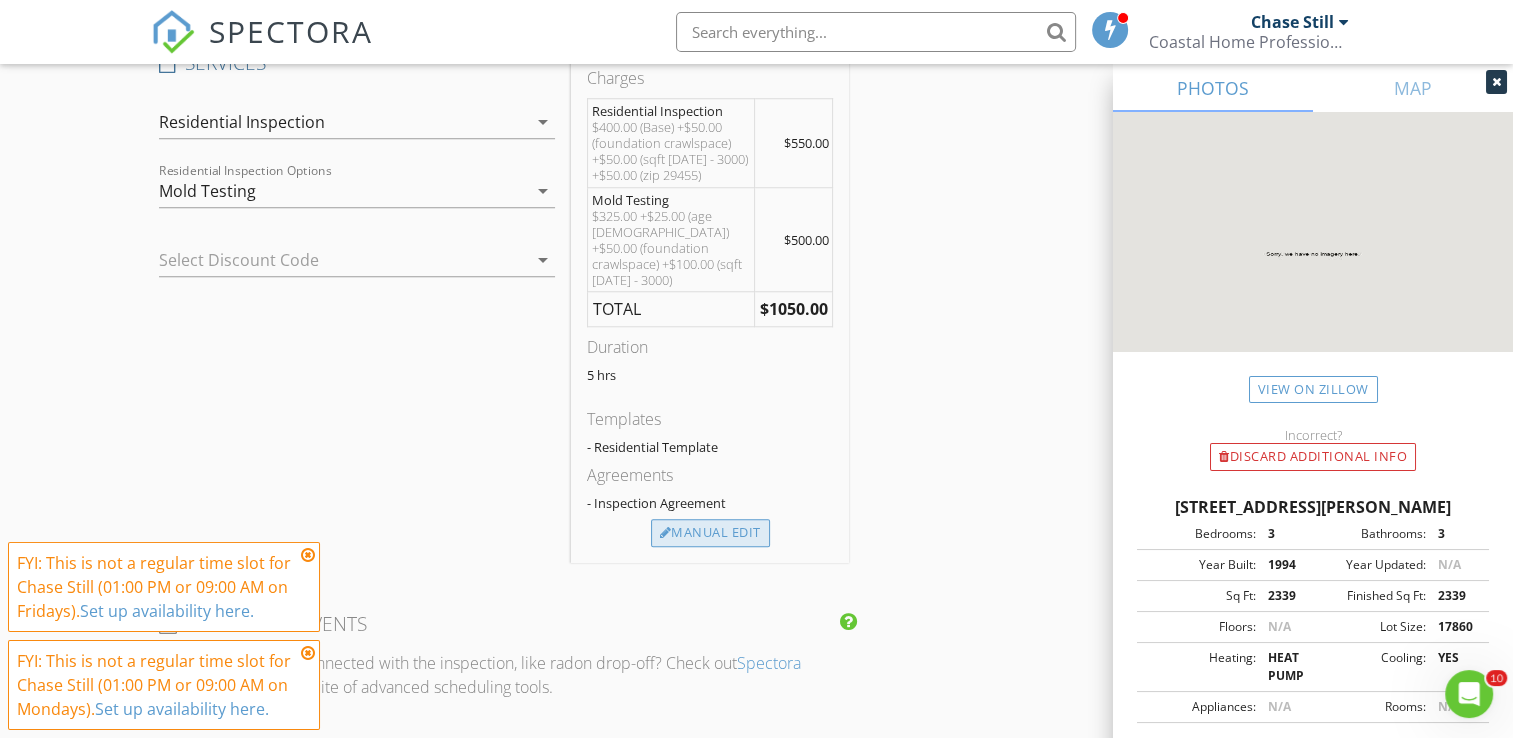 click on "Manual Edit" at bounding box center (710, 533) 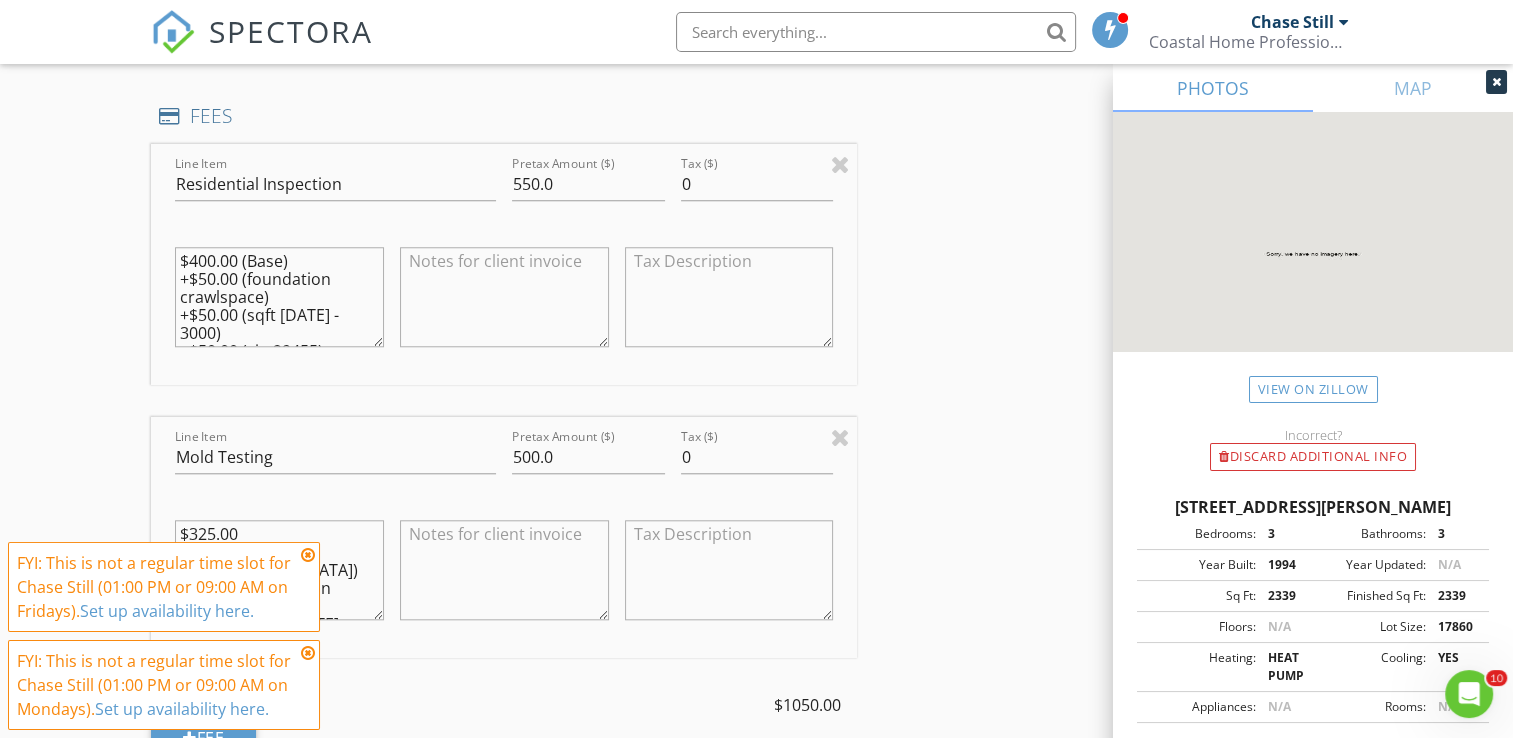 scroll, scrollTop: 1788, scrollLeft: 0, axis: vertical 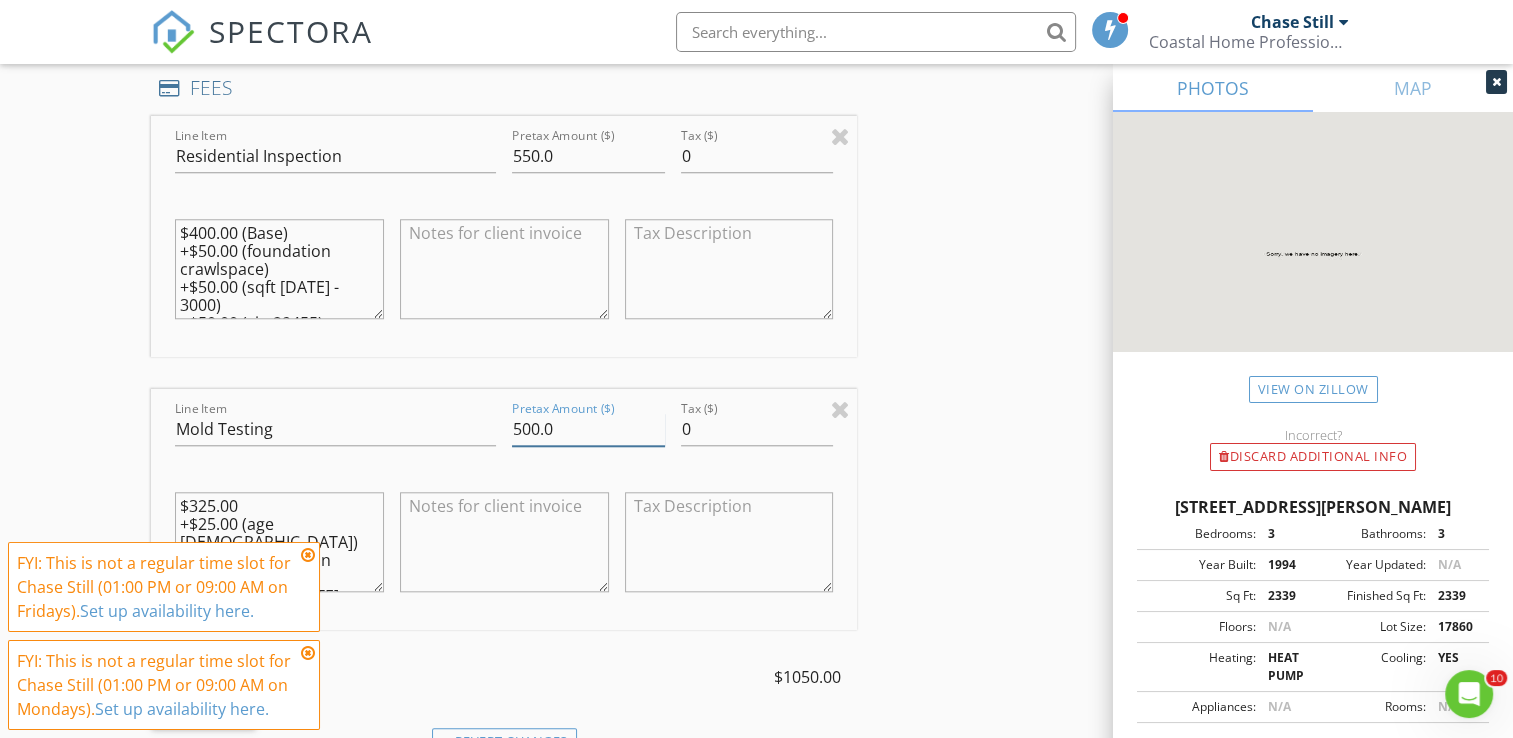 drag, startPoint x: 564, startPoint y: 430, endPoint x: 458, endPoint y: 430, distance: 106 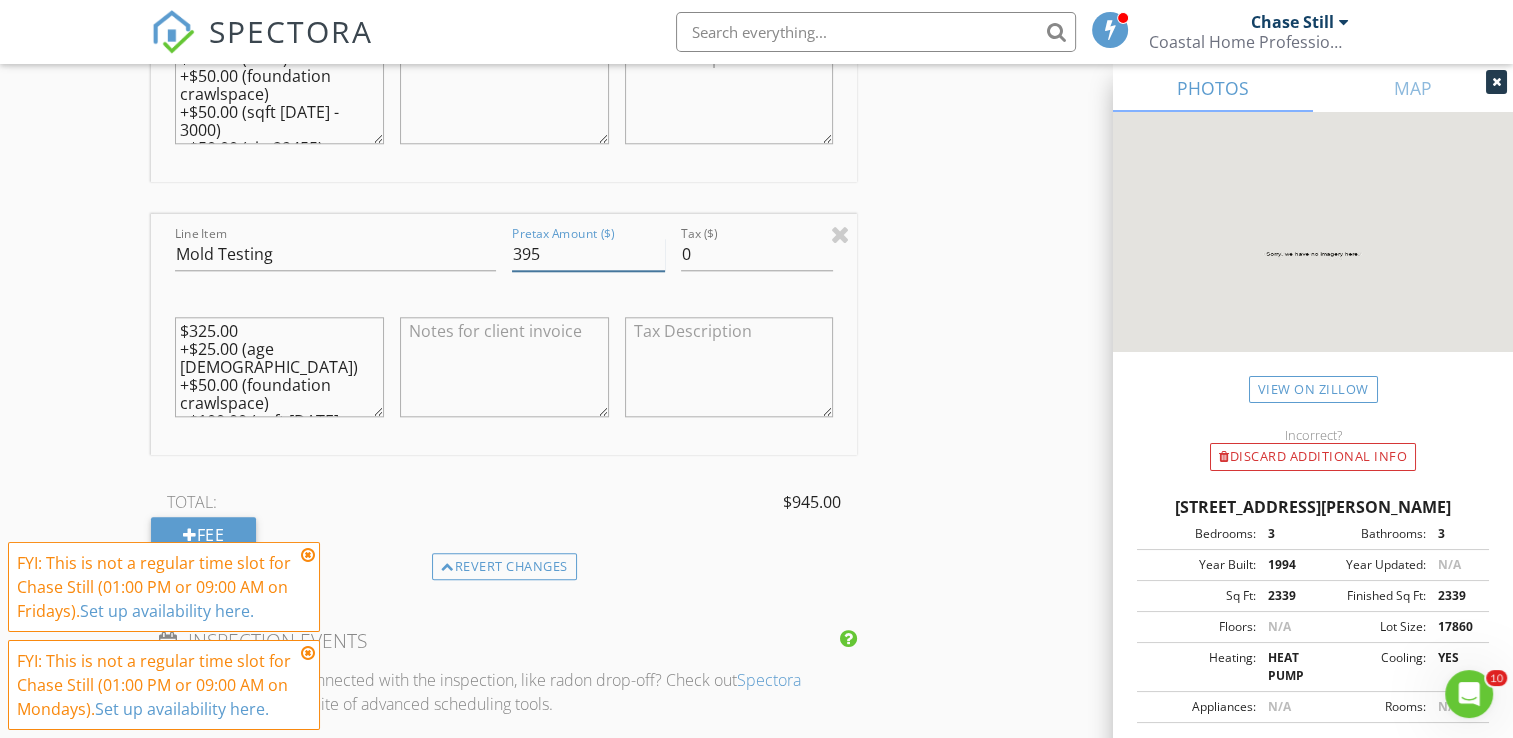 scroll, scrollTop: 1964, scrollLeft: 0, axis: vertical 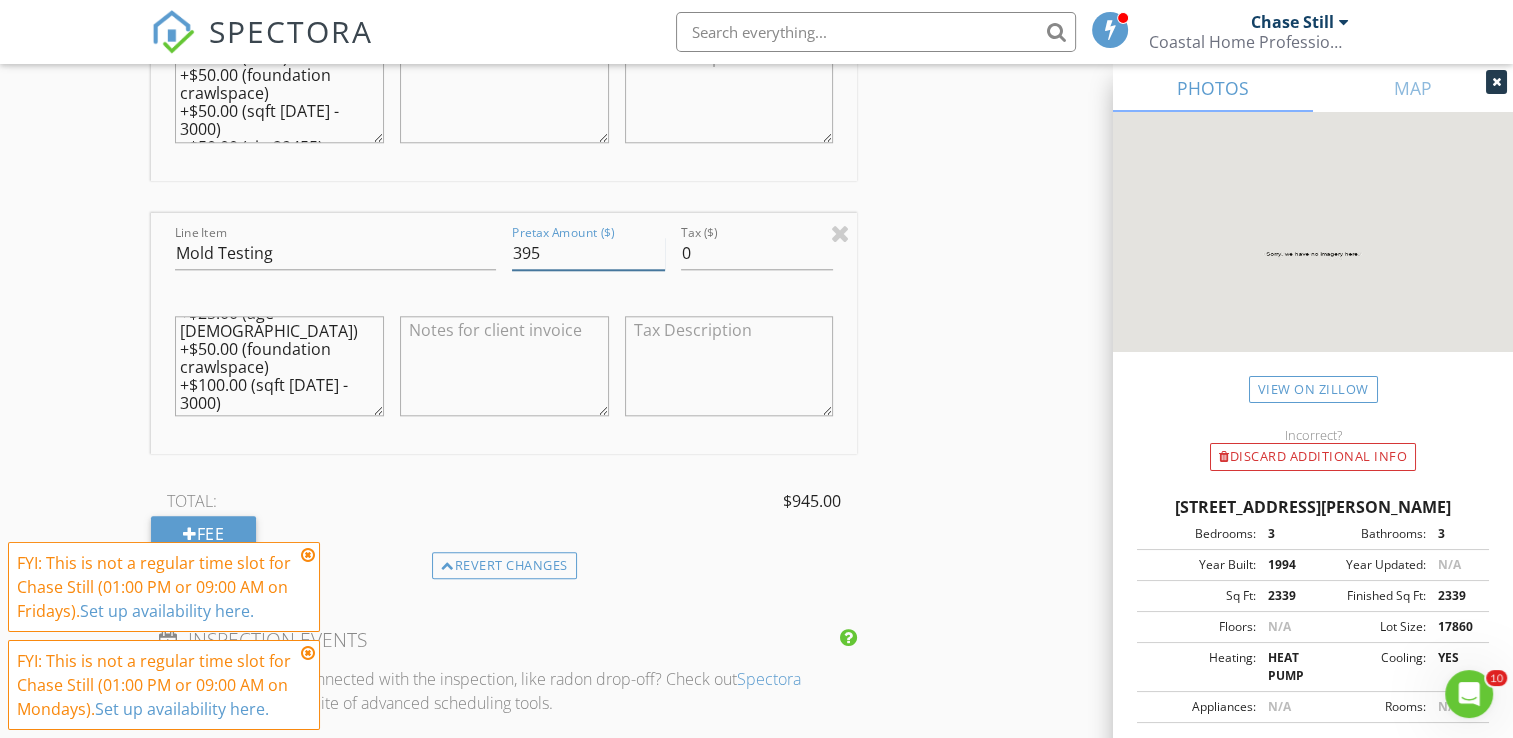 type on "395" 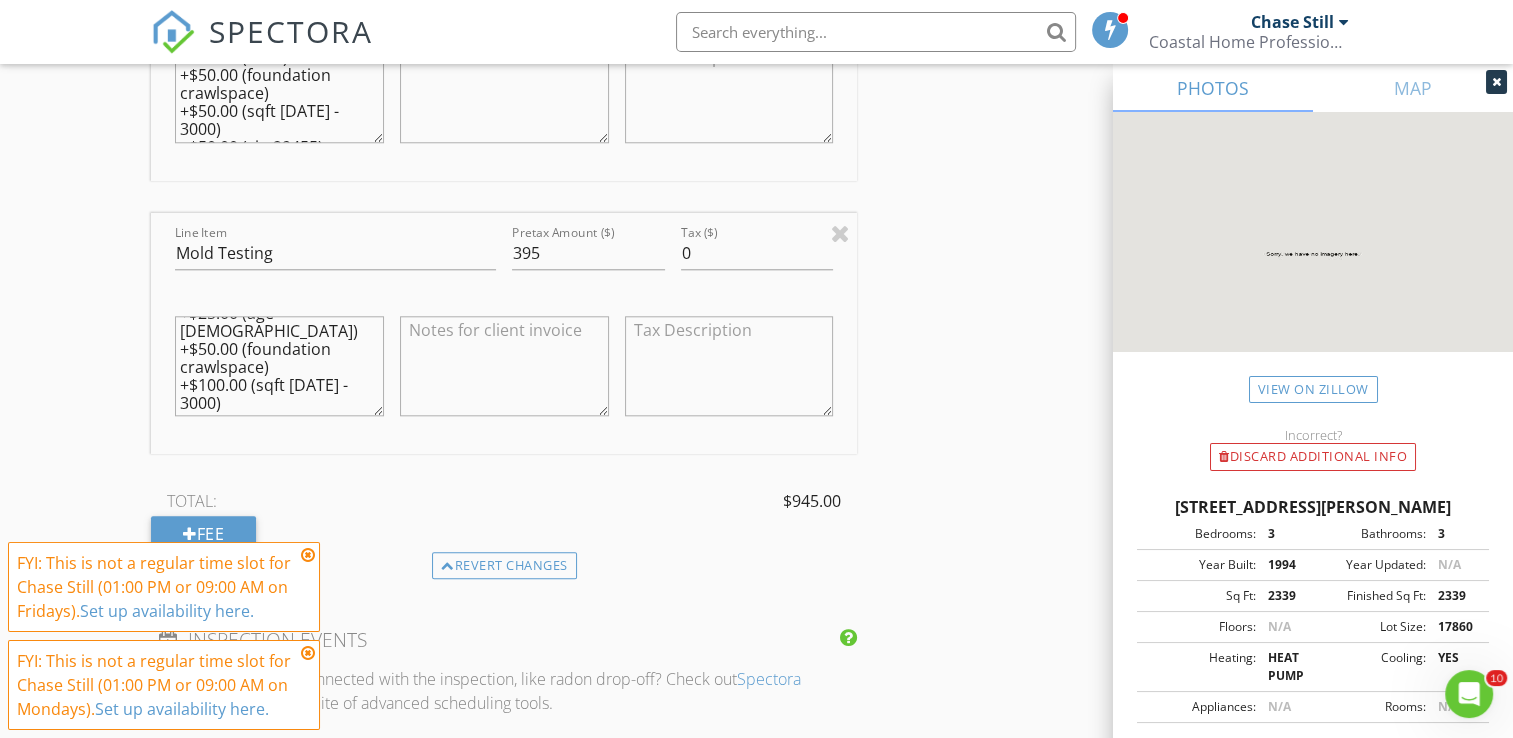 drag, startPoint x: 250, startPoint y: 368, endPoint x: 208, endPoint y: 346, distance: 47.41308 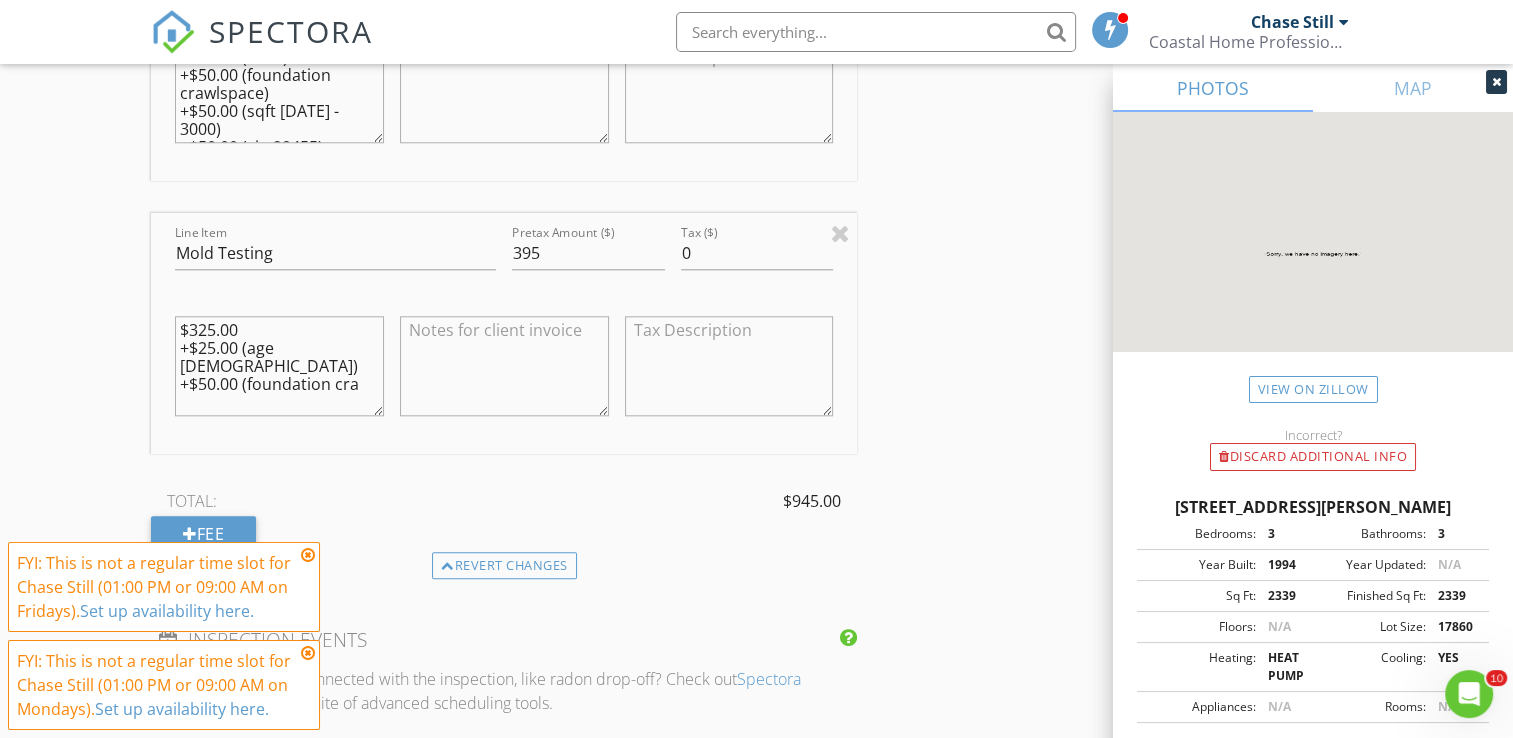 scroll, scrollTop: 0, scrollLeft: 0, axis: both 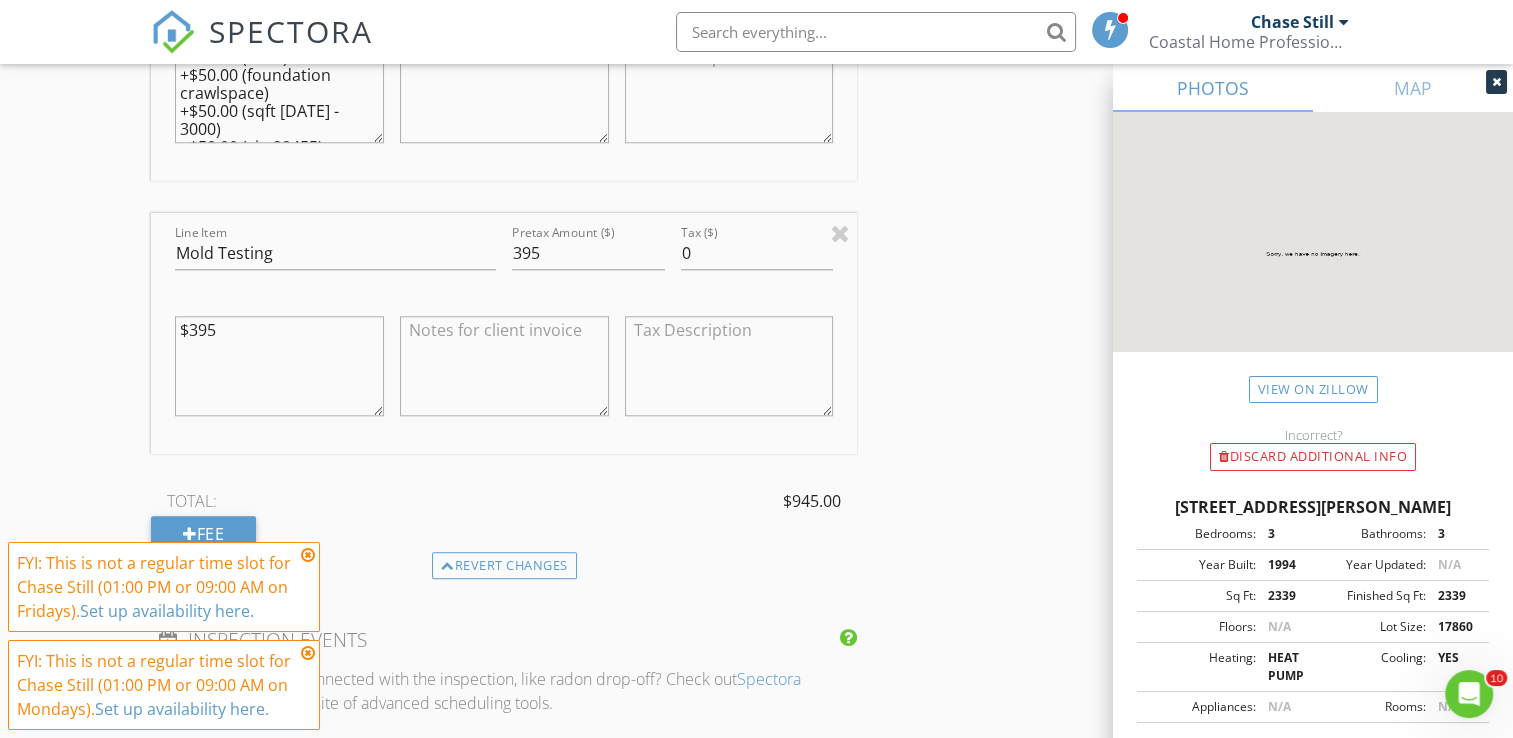 type on "$395" 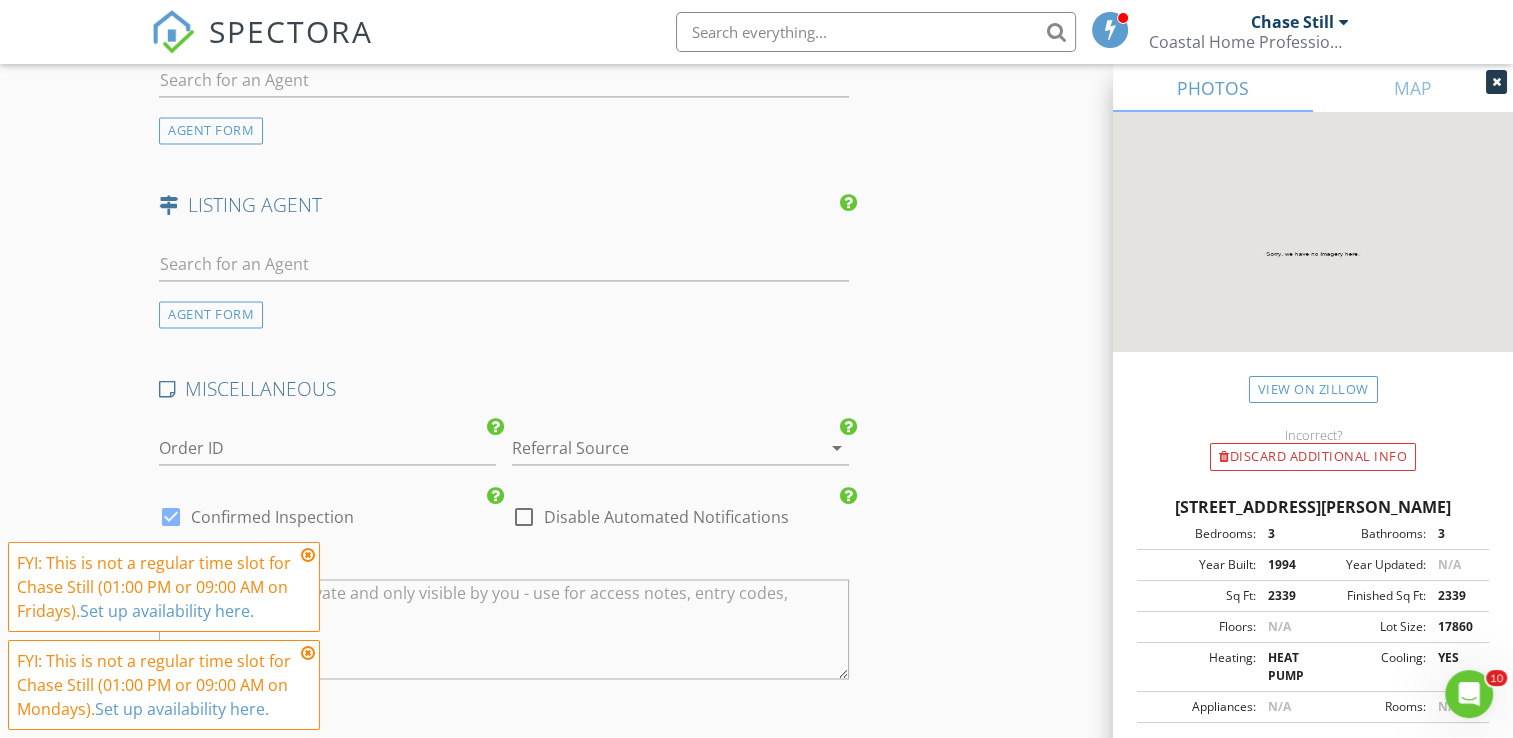 scroll, scrollTop: 2931, scrollLeft: 0, axis: vertical 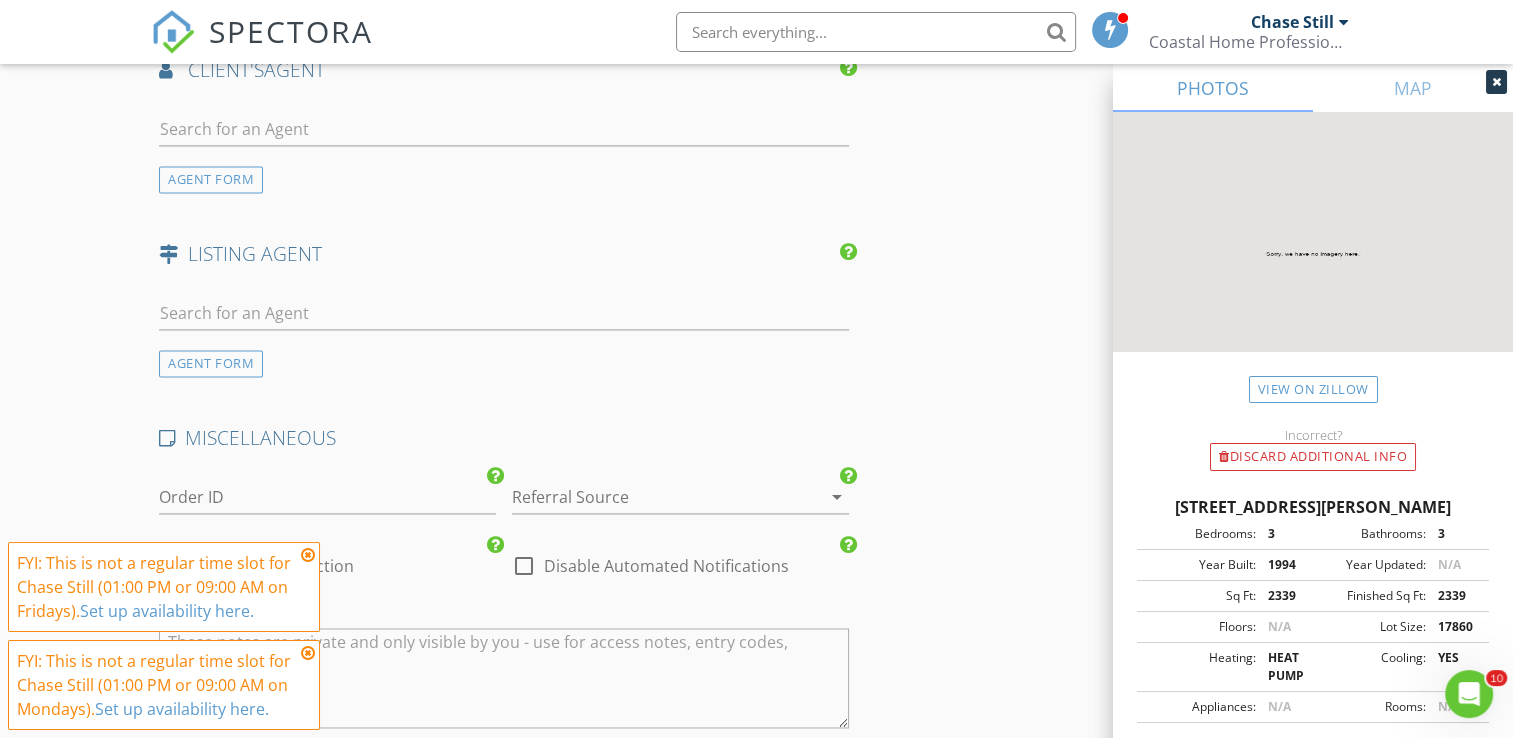 click at bounding box center [652, 497] 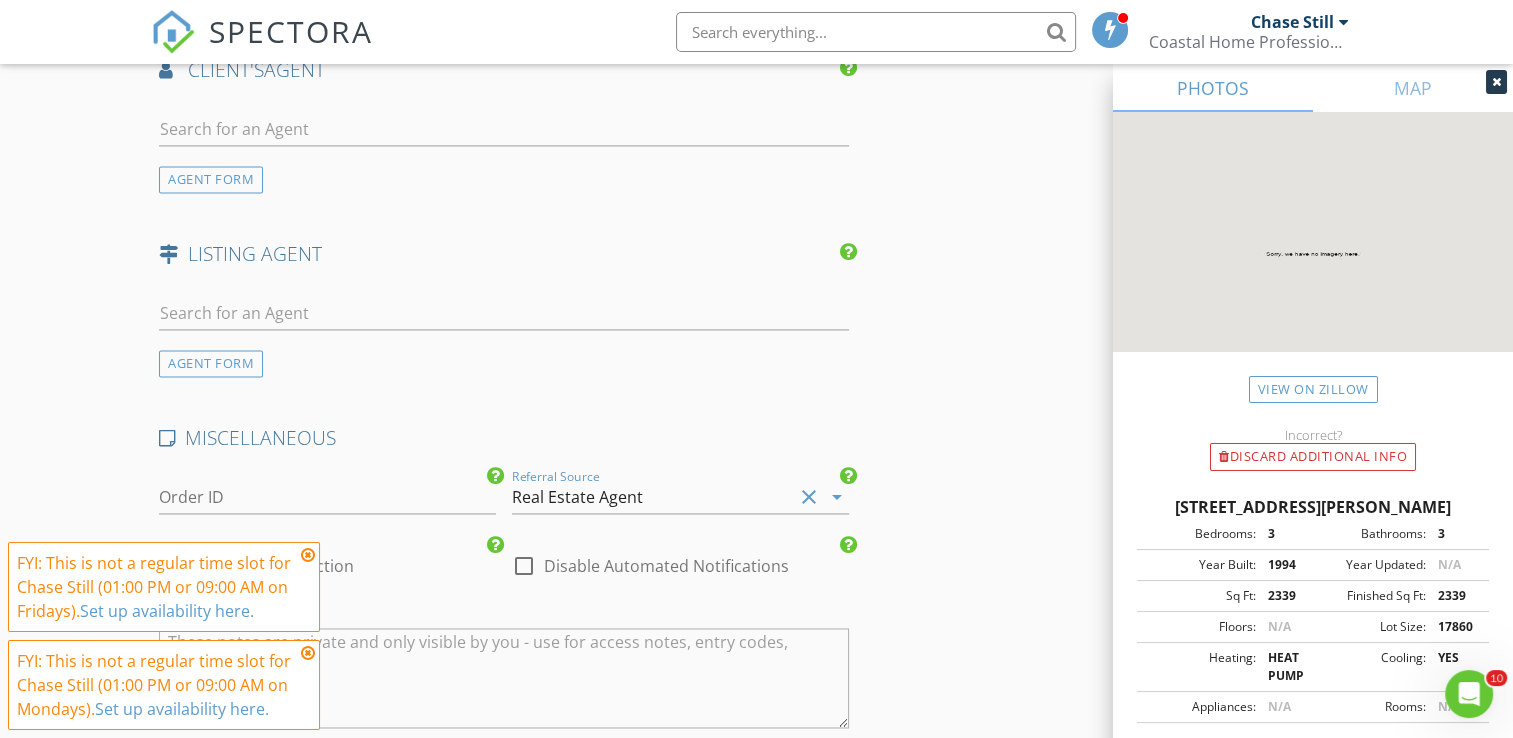 click on "INSPECTOR(S)
check_box   Chase Still   PRIMARY   Chase Still arrow_drop_down   check_box Chase Still specifically requested
Date/Time
07/14/2025 8:00 AM
Location
Address Search       Address 390 Green Winged Teal Rd   Unit   City Johns Island   State SC   Zip 29455   County Charleston     Square Feet 2339   Year Built 1994   Foundation Crawlspace arrow_drop_down     Chase Still     38.5 miles     (an hour)
client
check_box Enable Client CC email for this inspection   Client Search     check_box_outline_blank Client is a Company/Organization     First Name Gregg   Last Name Yorkison   Email gregg@88partners.co   CC Email   Phone 310-463-3378           Notes   Private Notes
ADD ADDITIONAL client
SERVICES
check_box   Residential Inspection   check_box_outline_blank       CL100" at bounding box center [756, -814] 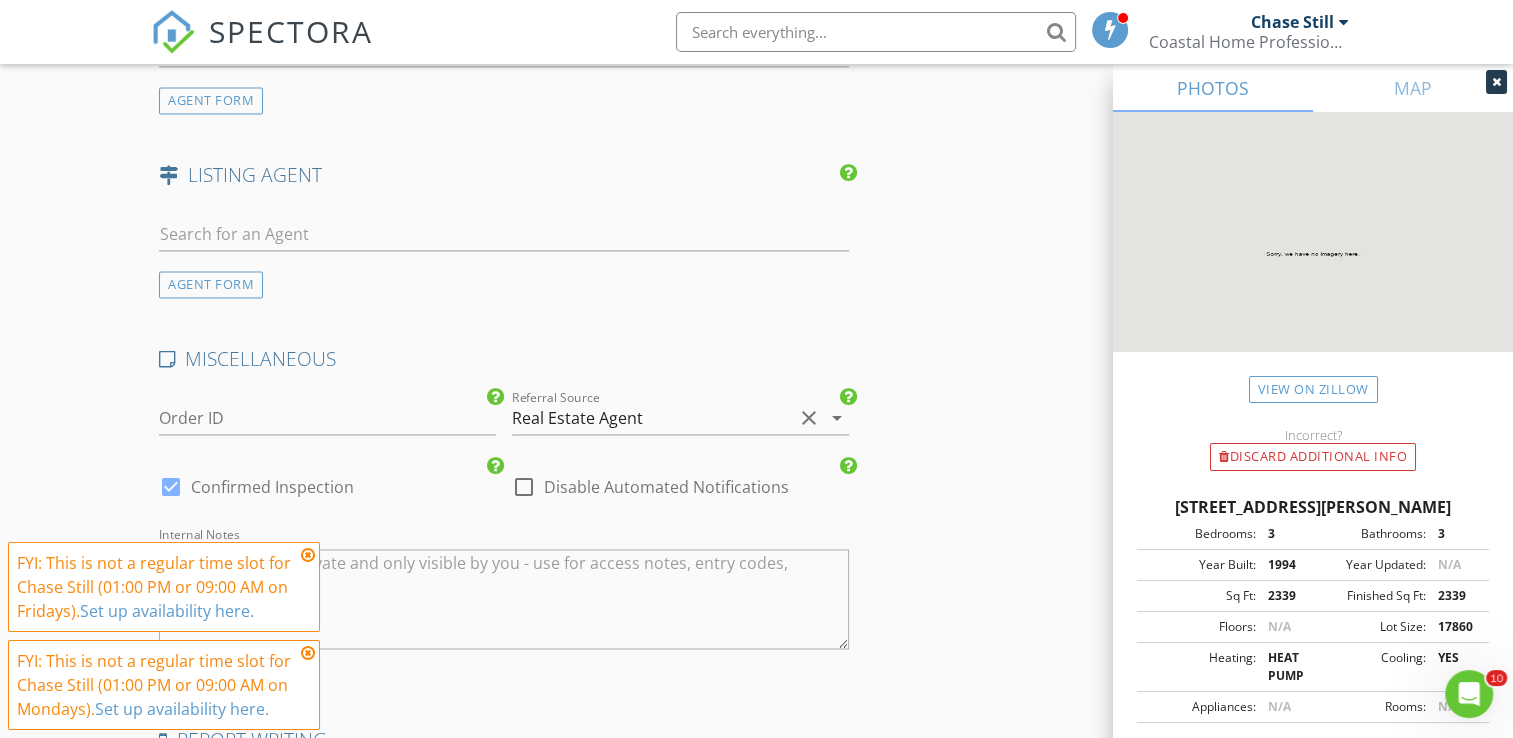 scroll, scrollTop: 3306, scrollLeft: 0, axis: vertical 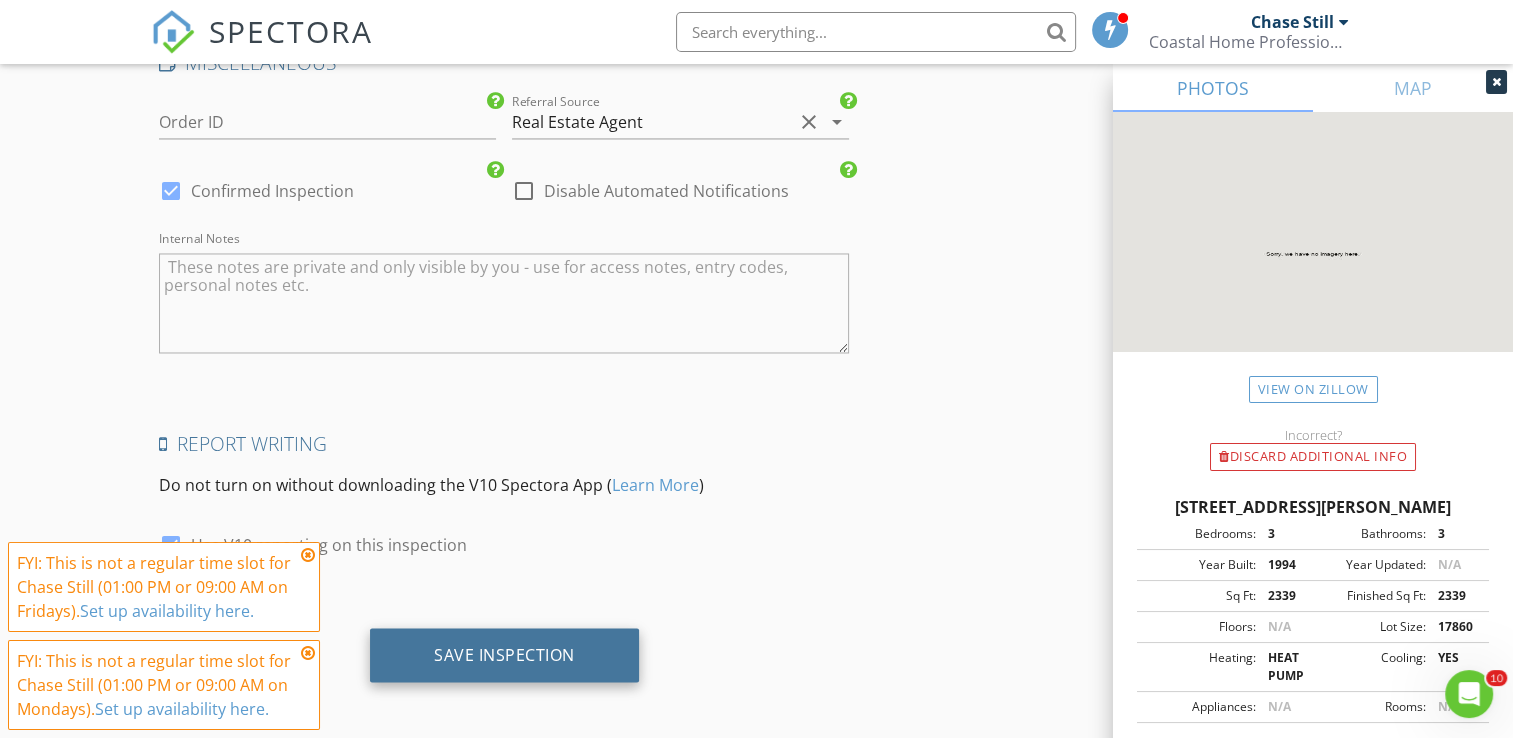 click on "Save Inspection" at bounding box center (504, 654) 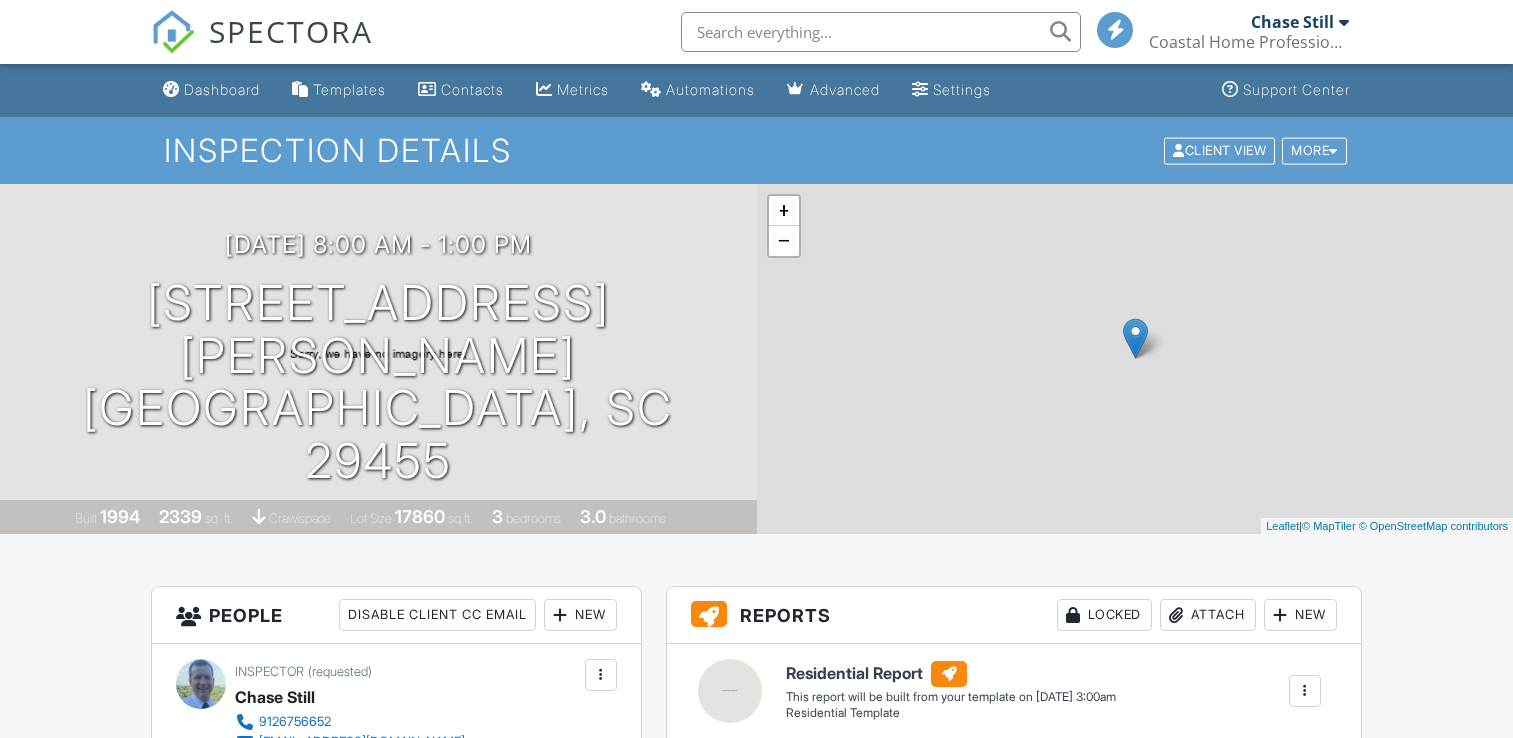 scroll, scrollTop: 0, scrollLeft: 0, axis: both 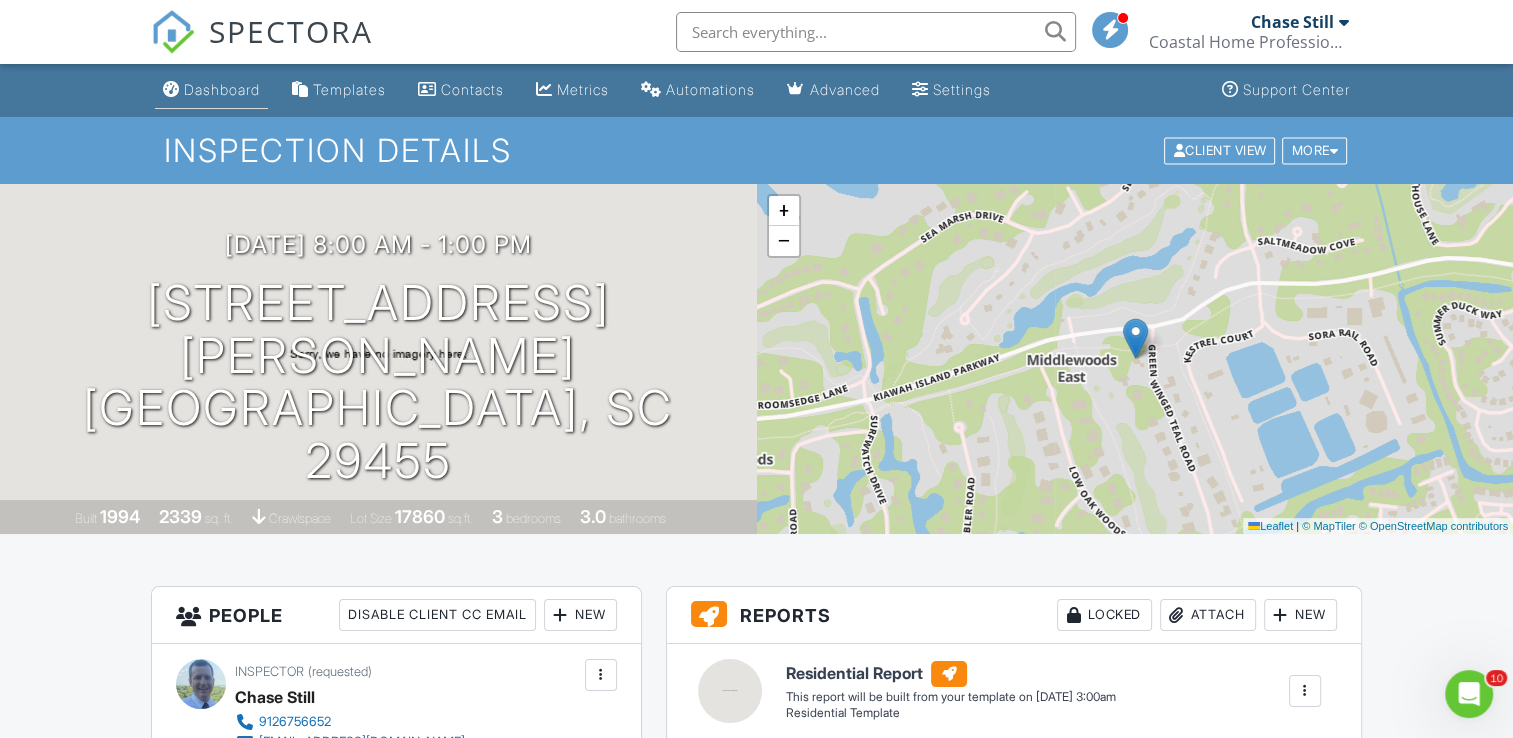 click on "Dashboard" at bounding box center [222, 89] 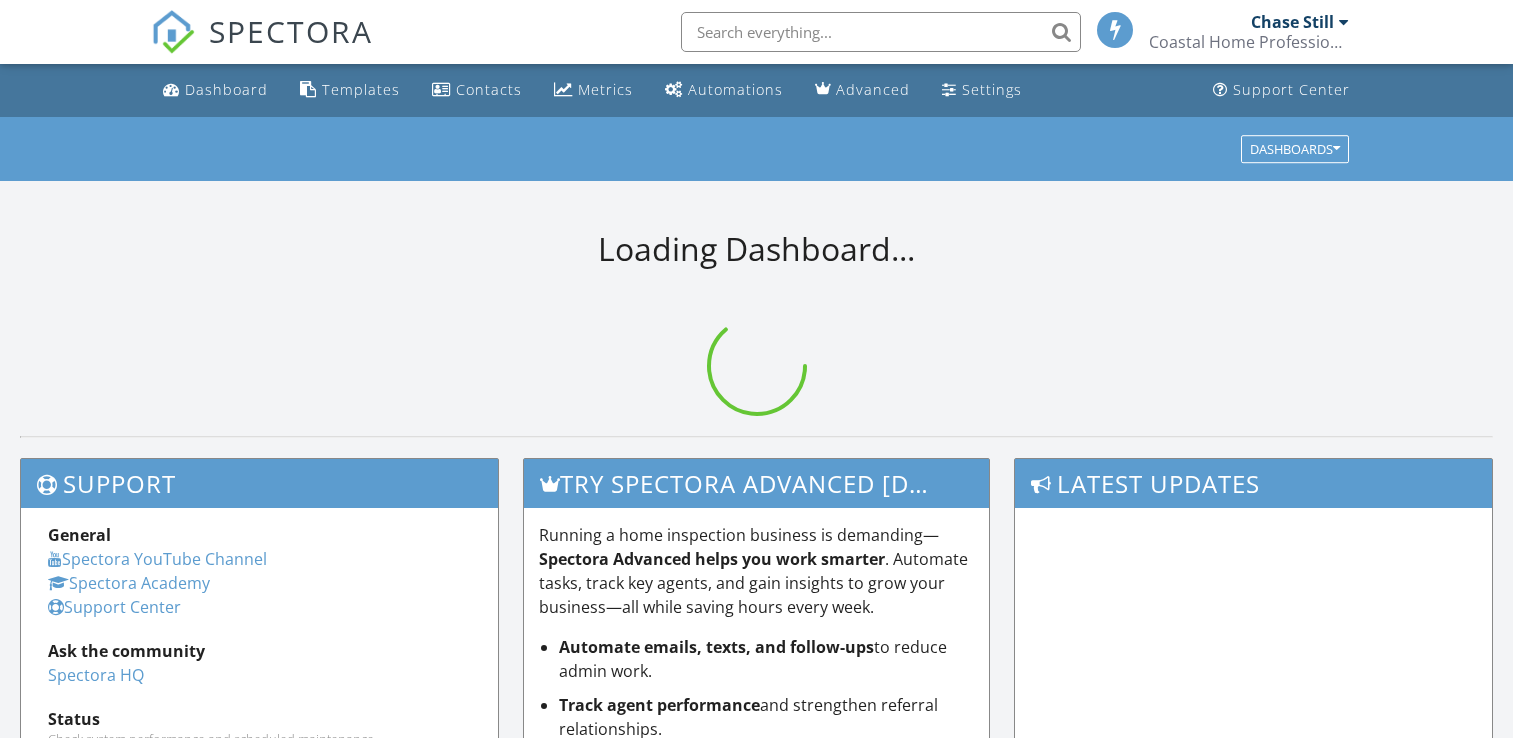 scroll, scrollTop: 0, scrollLeft: 0, axis: both 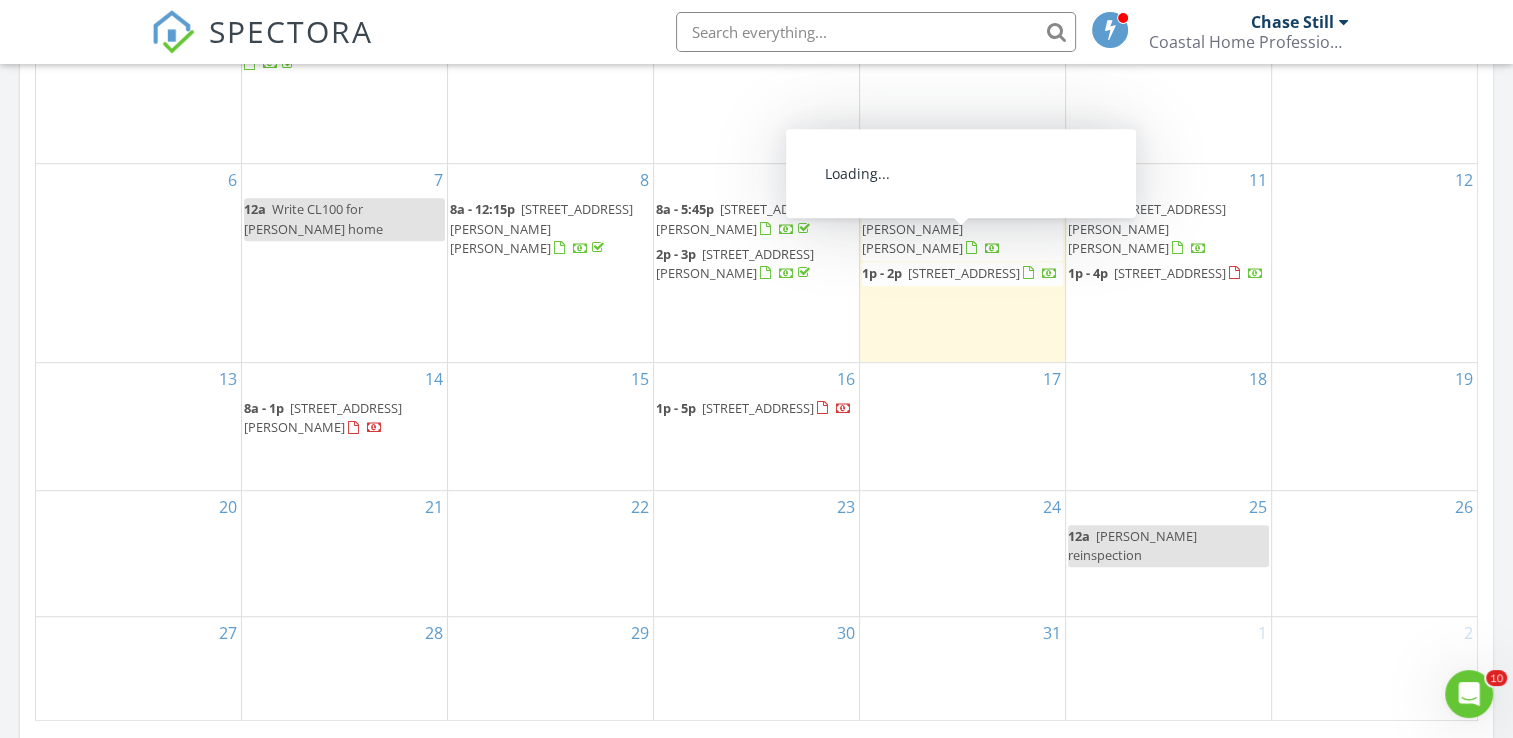 click on "[STREET_ADDRESS]" at bounding box center [964, 273] 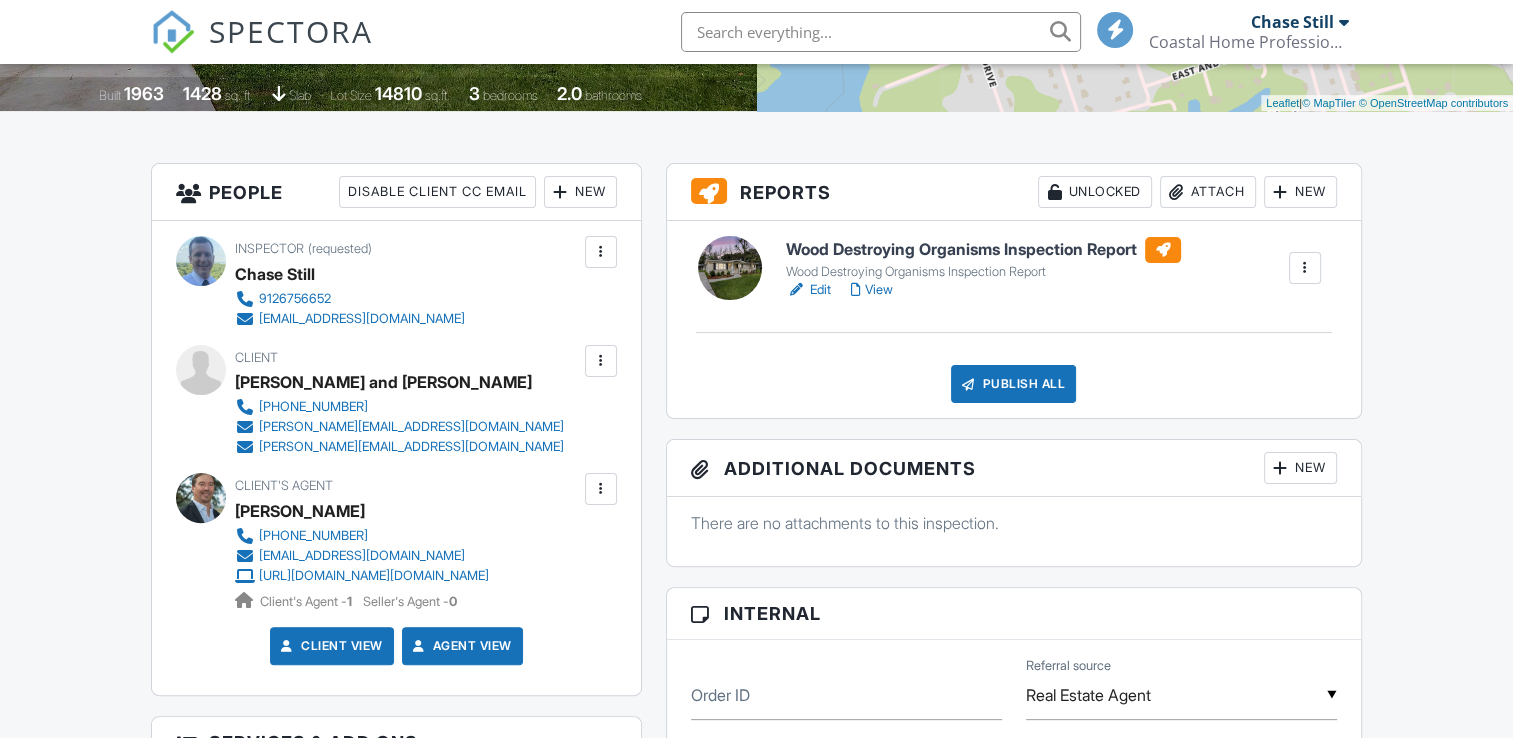 scroll, scrollTop: 1120, scrollLeft: 0, axis: vertical 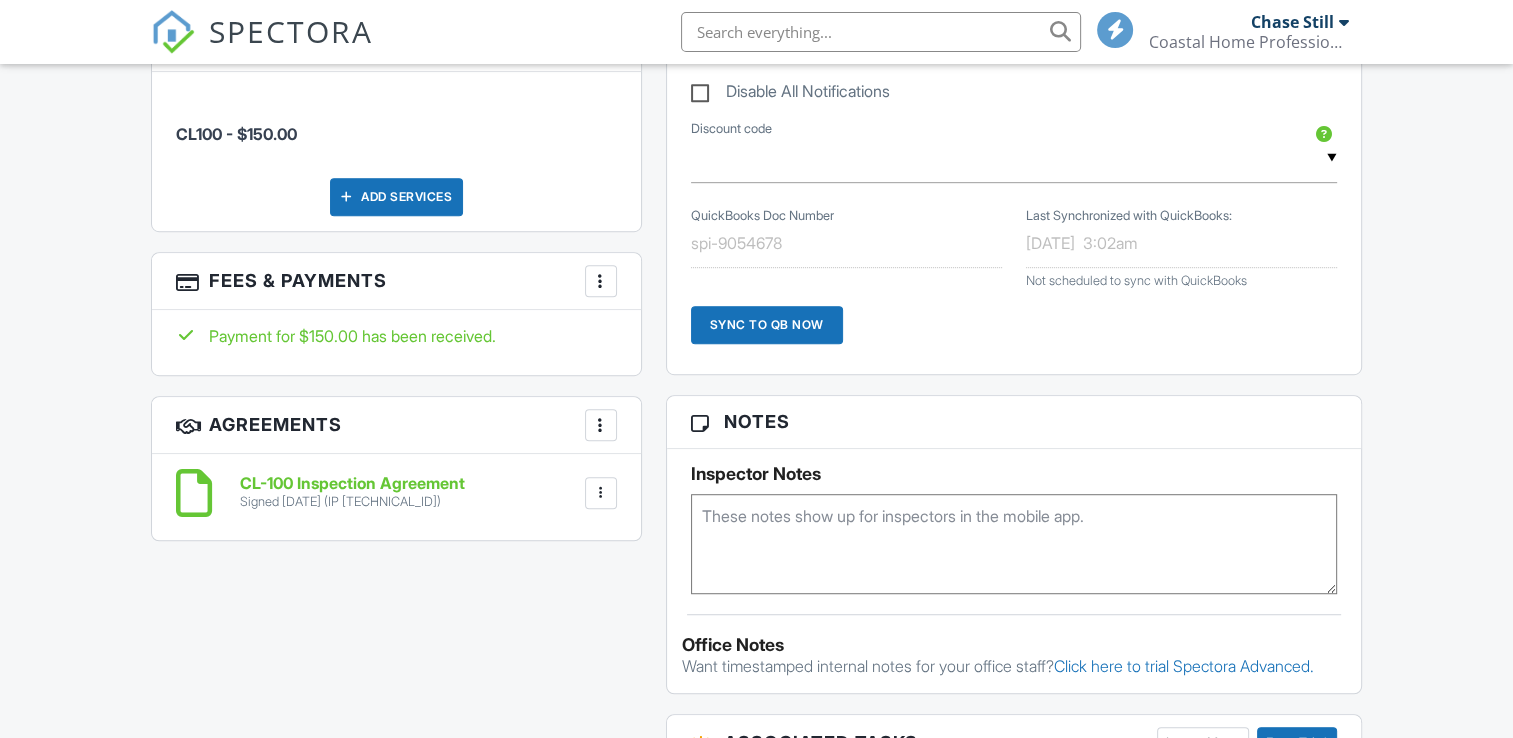 click on "More" at bounding box center (601, 281) 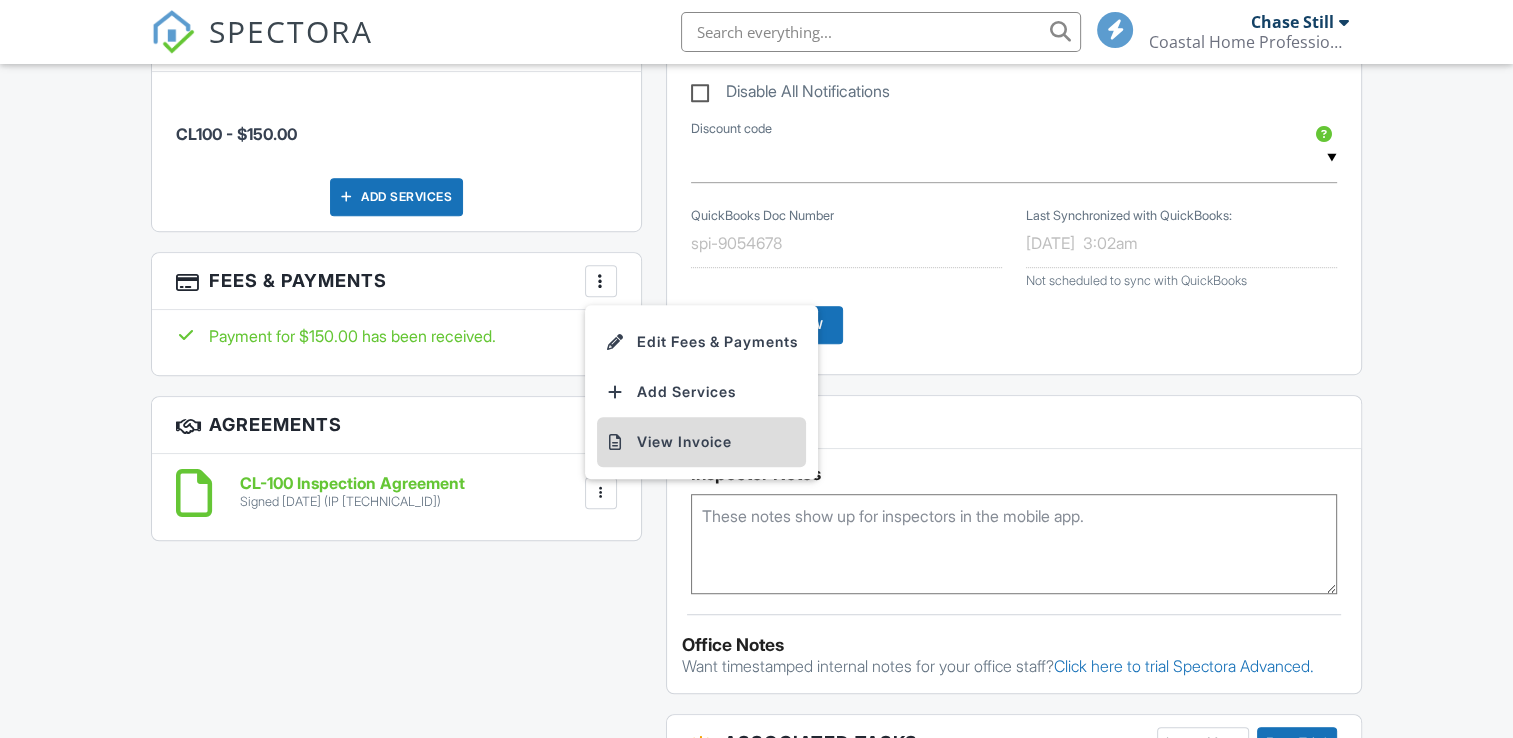 click on "View Invoice" at bounding box center (701, 442) 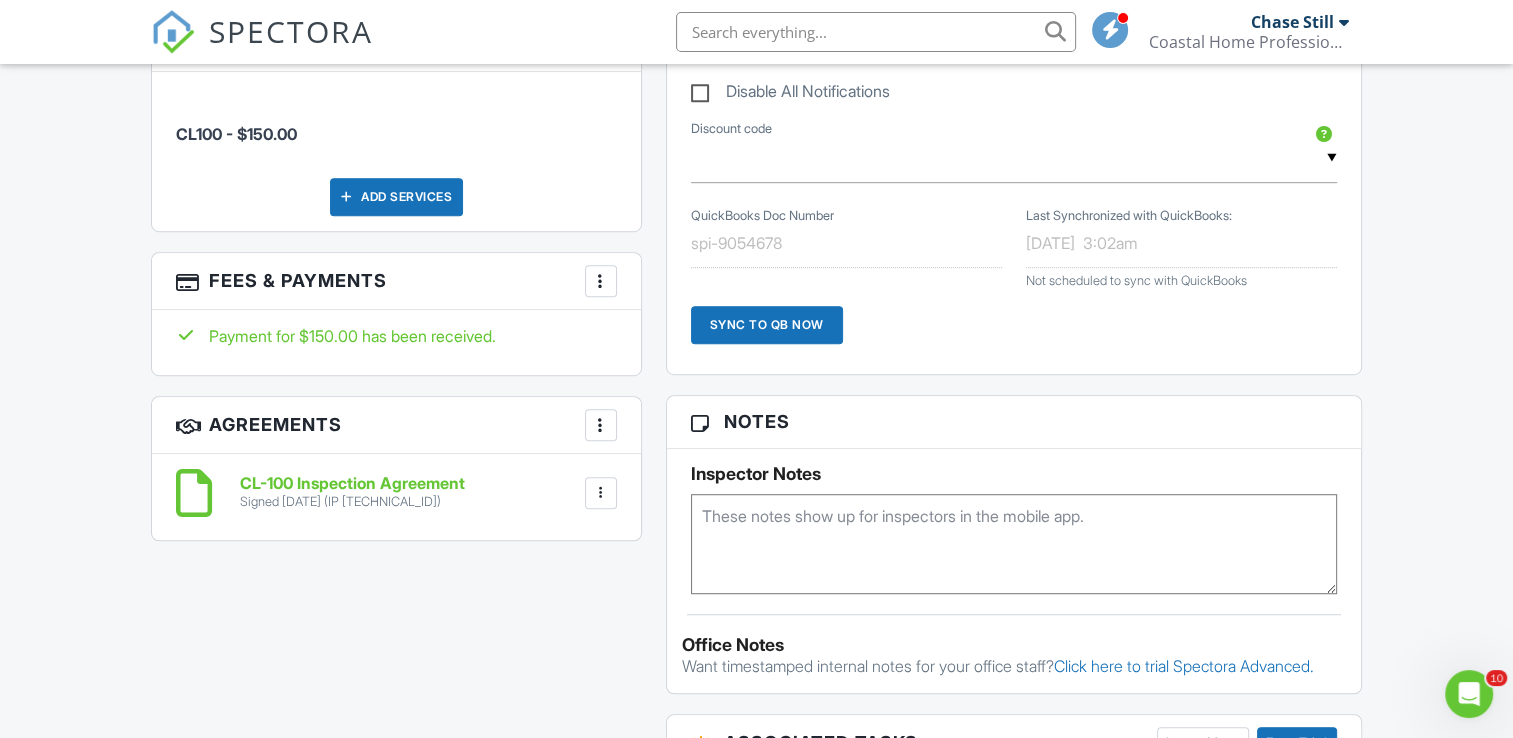 scroll, scrollTop: 0, scrollLeft: 0, axis: both 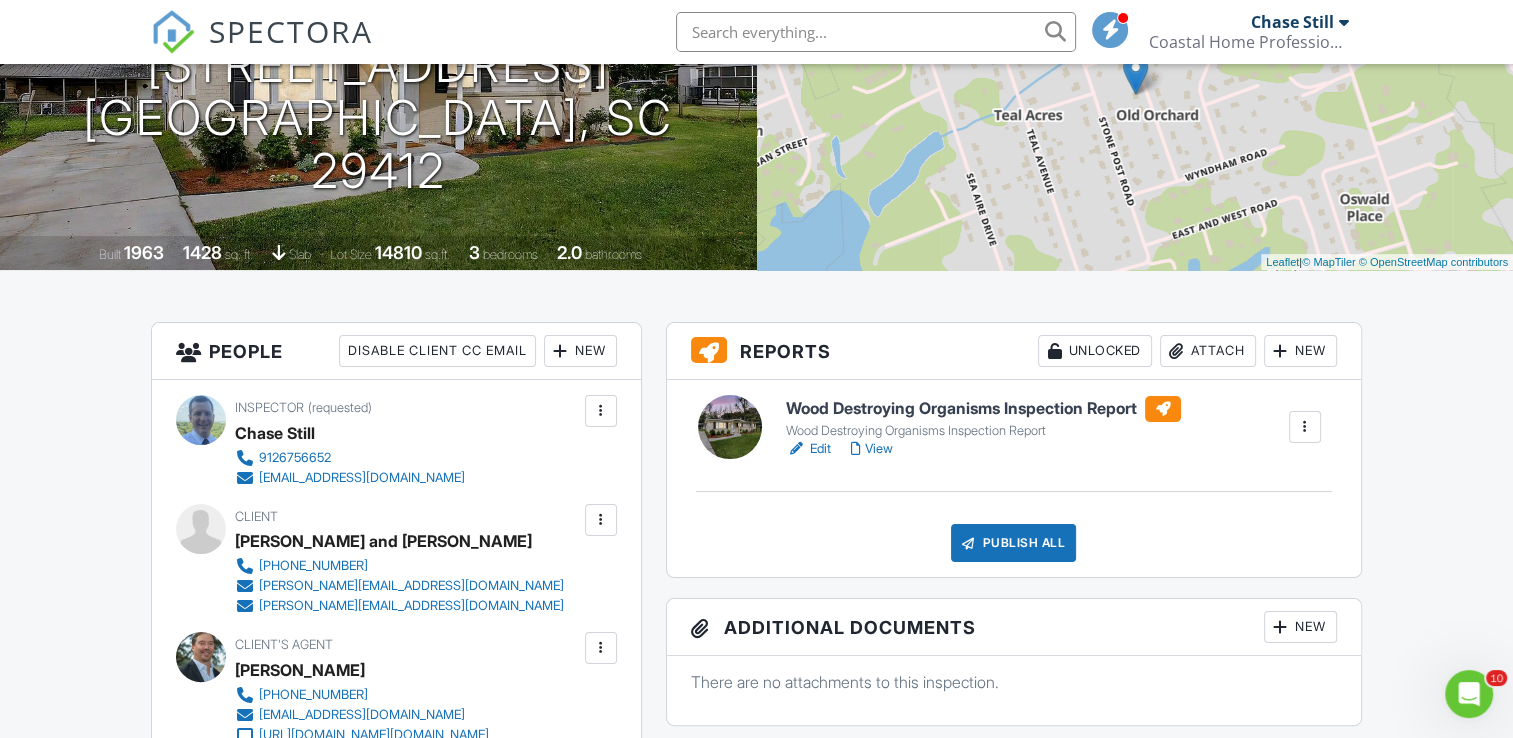 click on "Attach" at bounding box center (1208, 351) 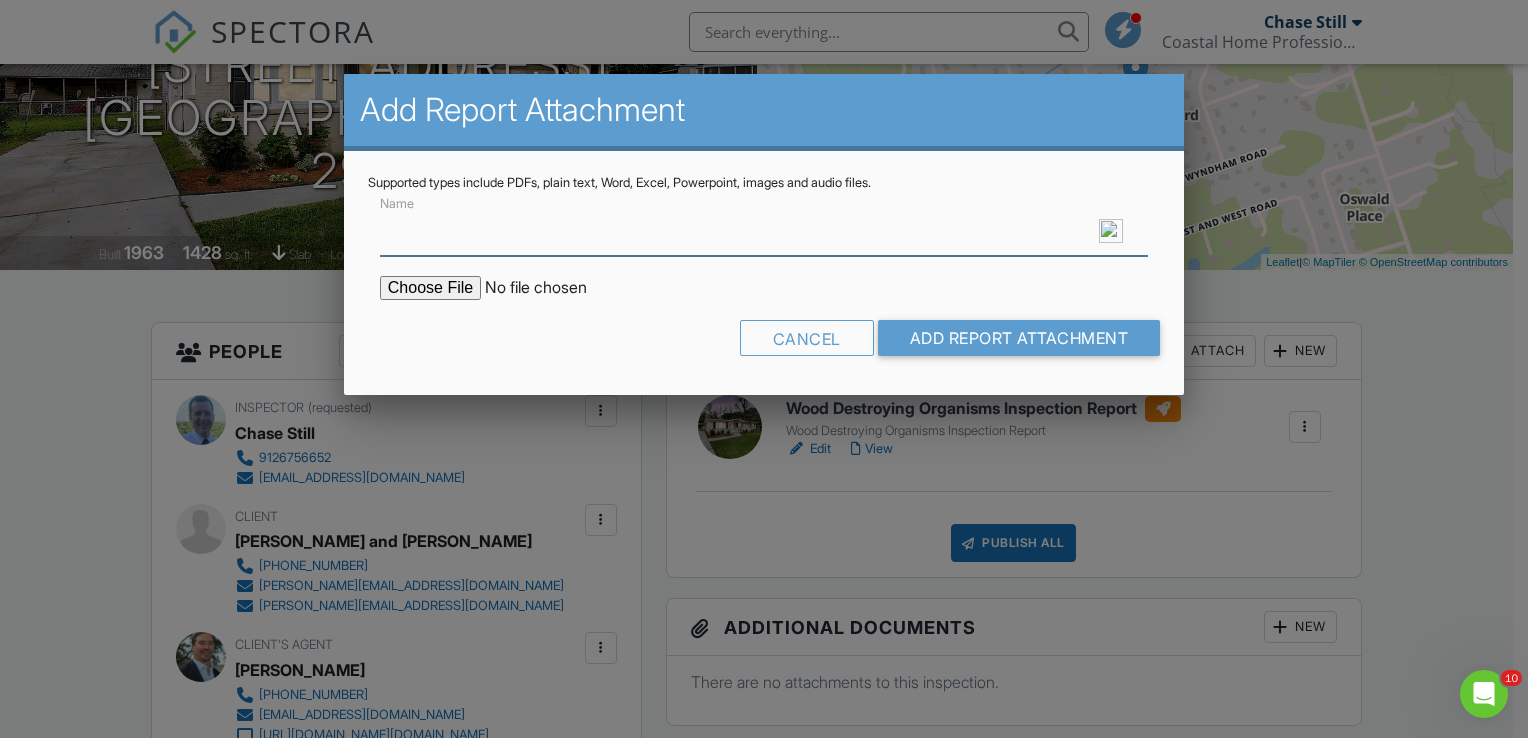 click on "Name" at bounding box center (764, 231) 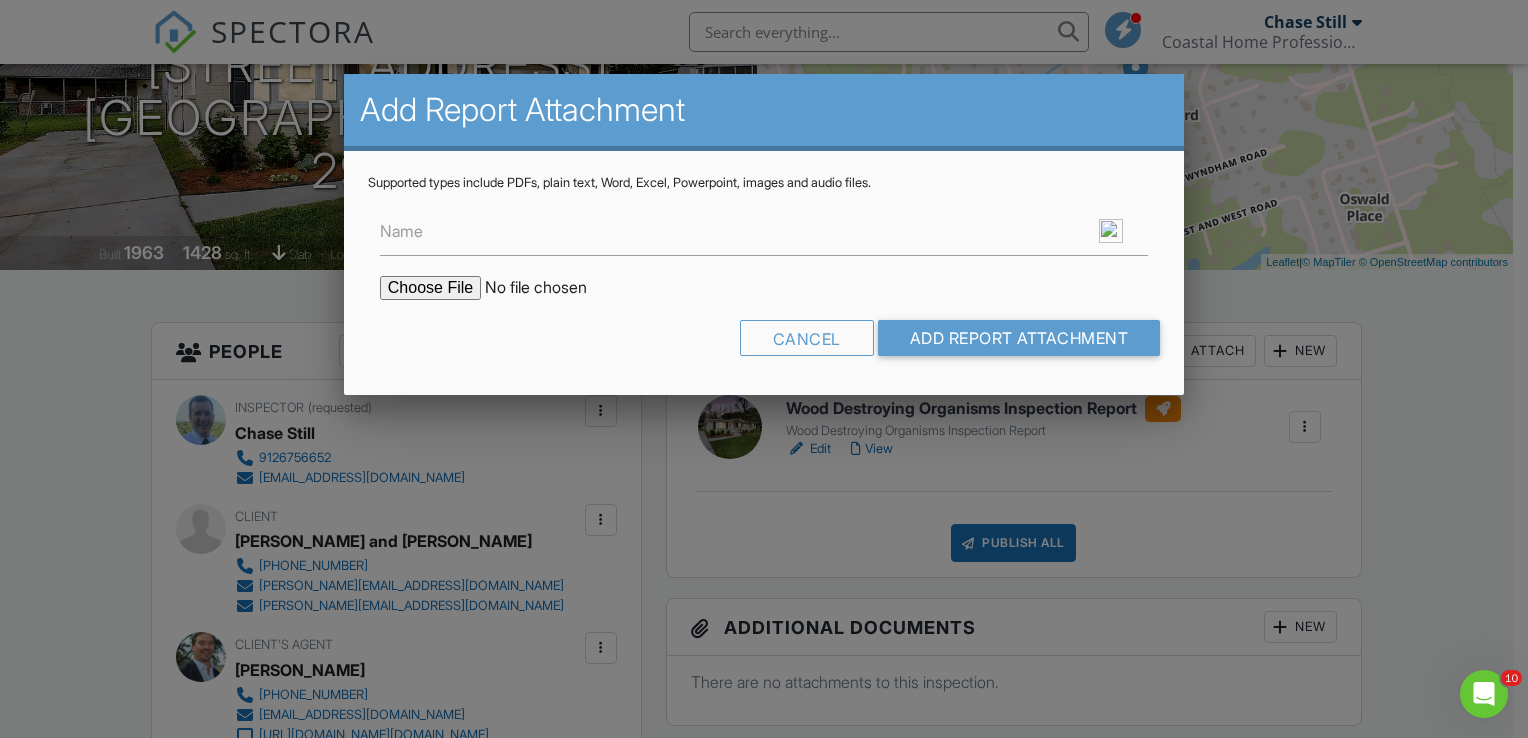 click at bounding box center [550, 288] 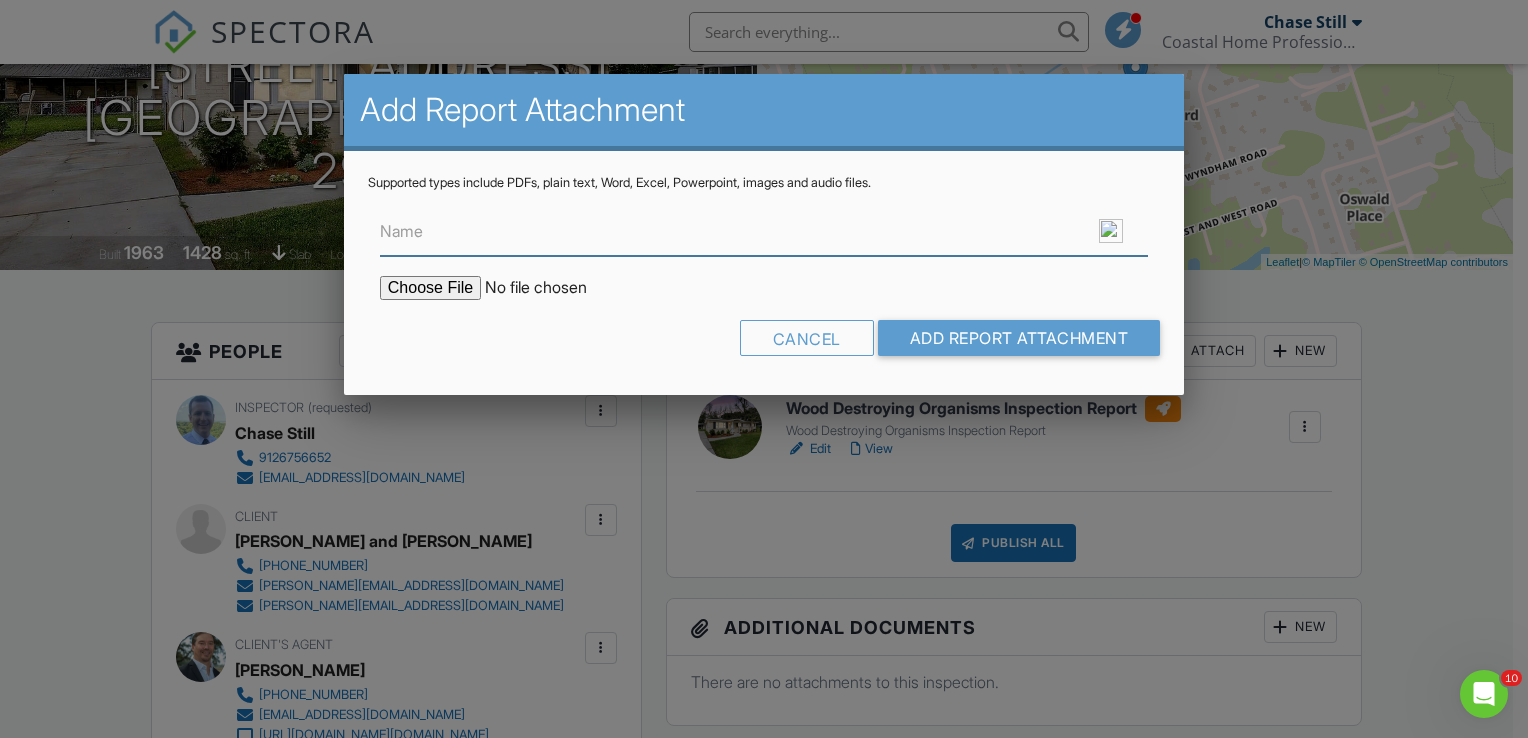 click on "Name" at bounding box center (764, 231) 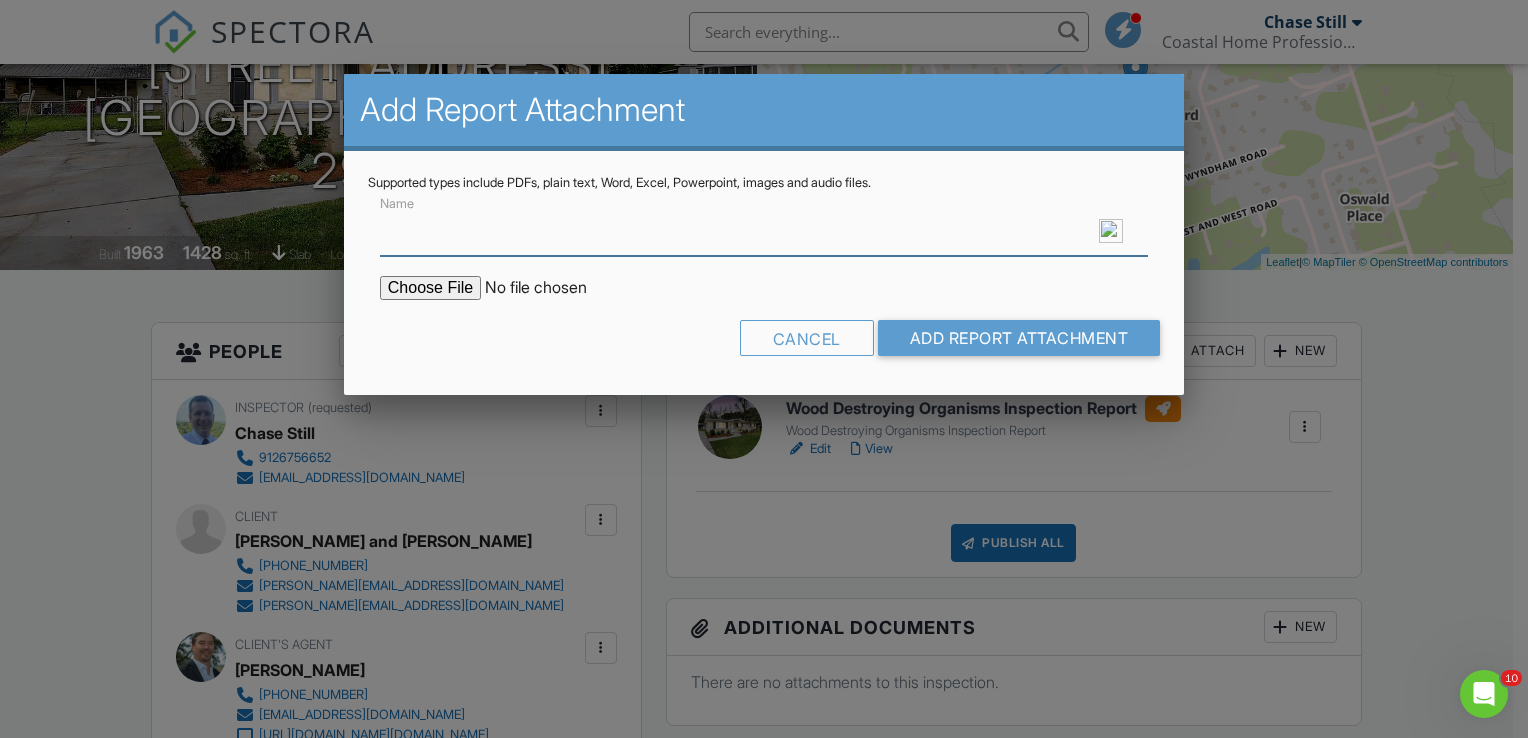 type on "Cl100 (wood infestation report)" 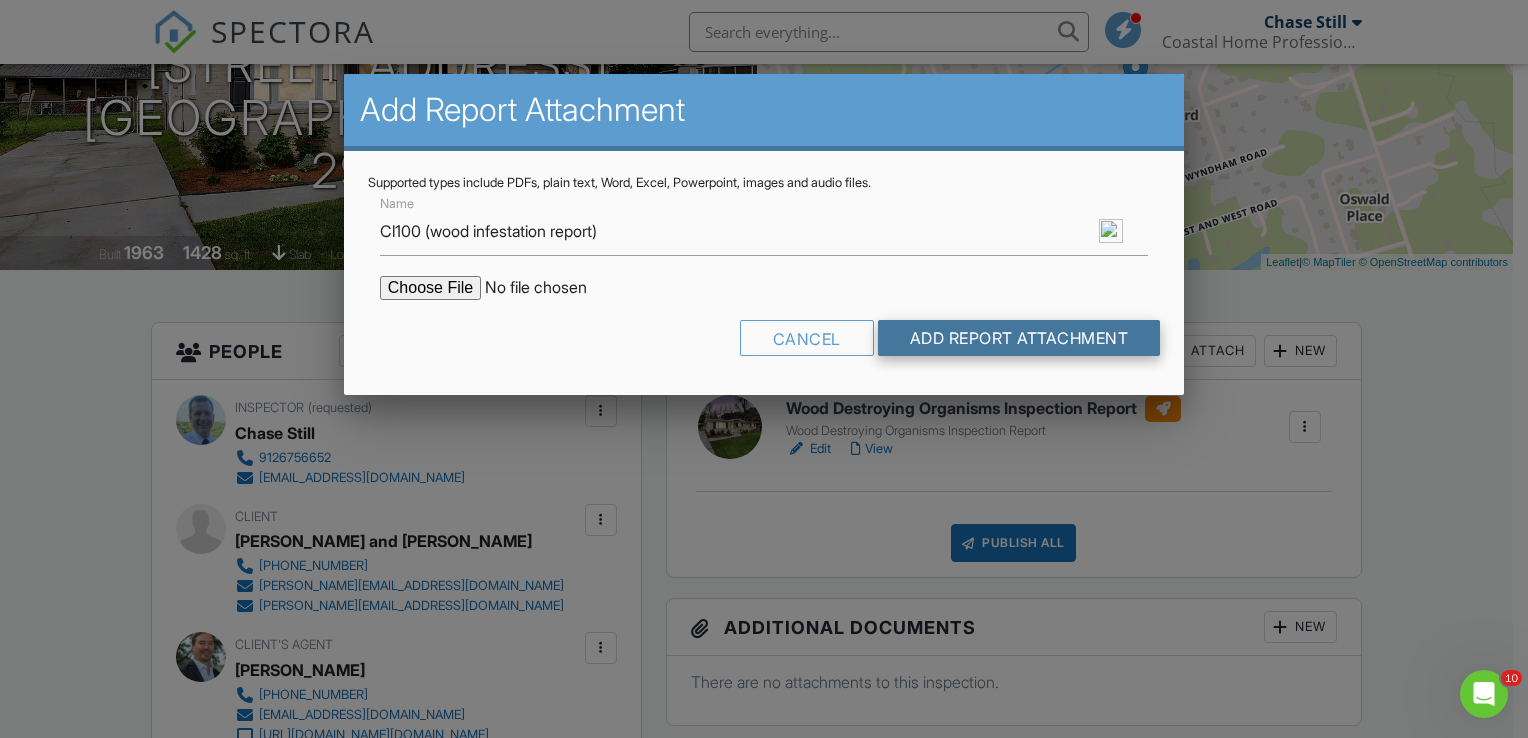 click on "Add Report Attachment" at bounding box center [1019, 338] 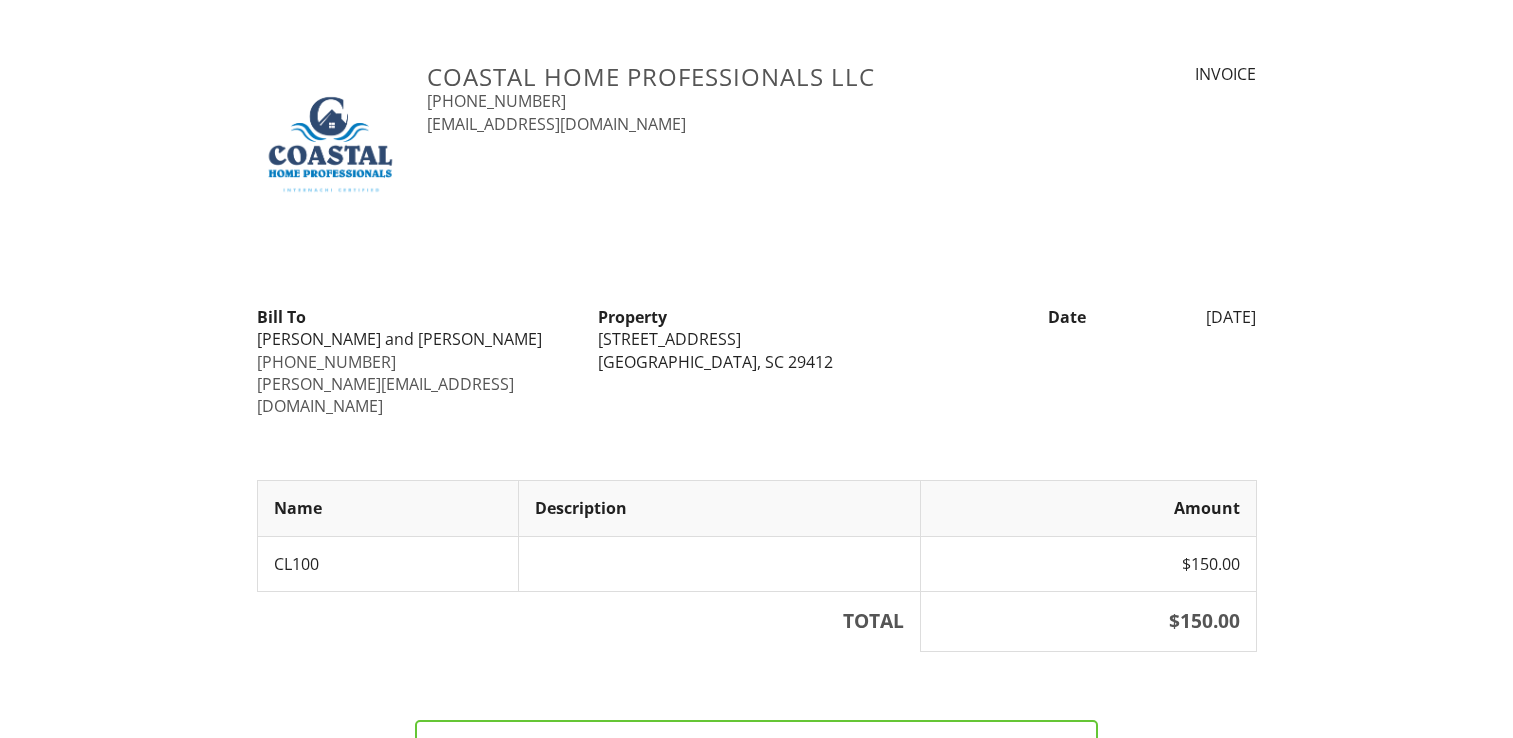 scroll, scrollTop: 0, scrollLeft: 0, axis: both 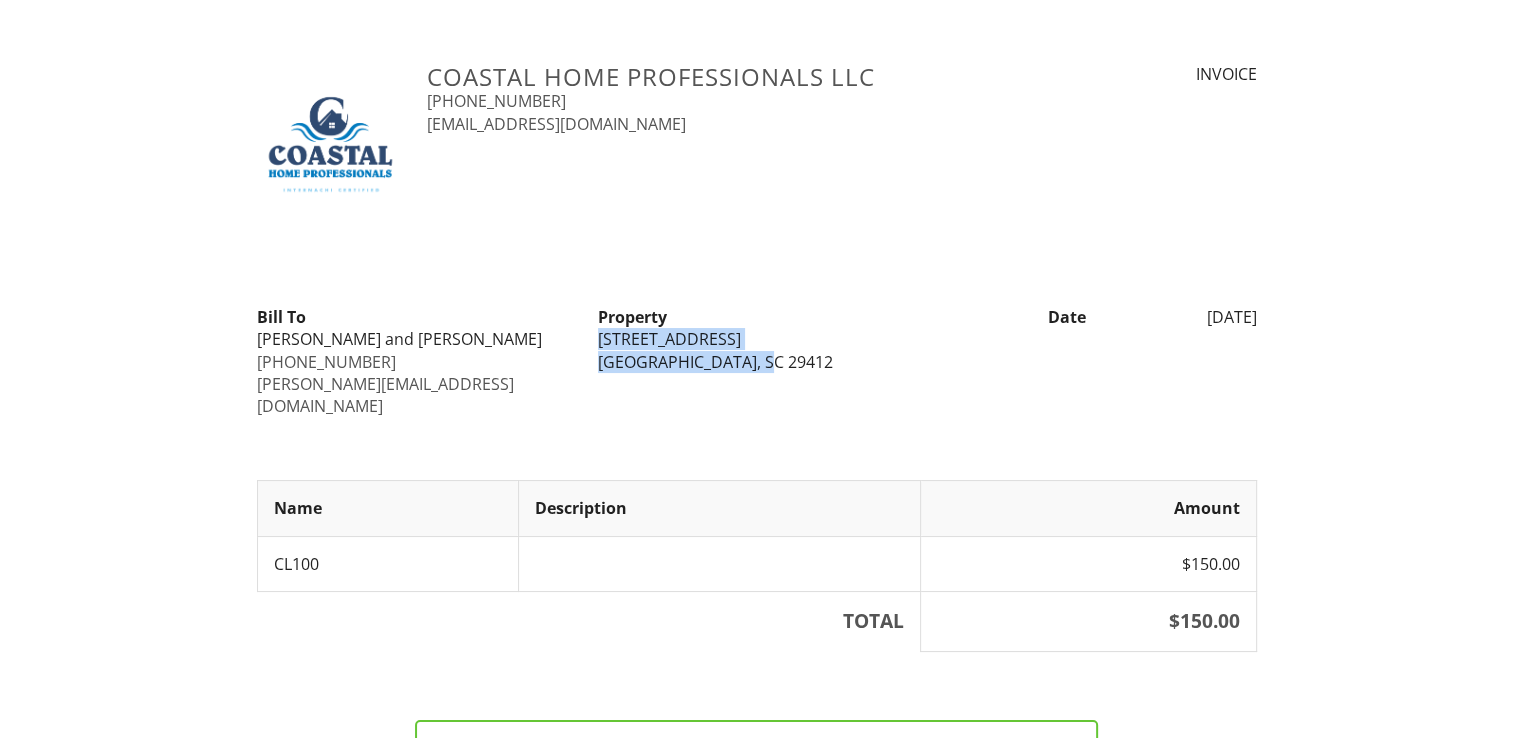 drag, startPoint x: 598, startPoint y: 340, endPoint x: 767, endPoint y: 366, distance: 170.9883 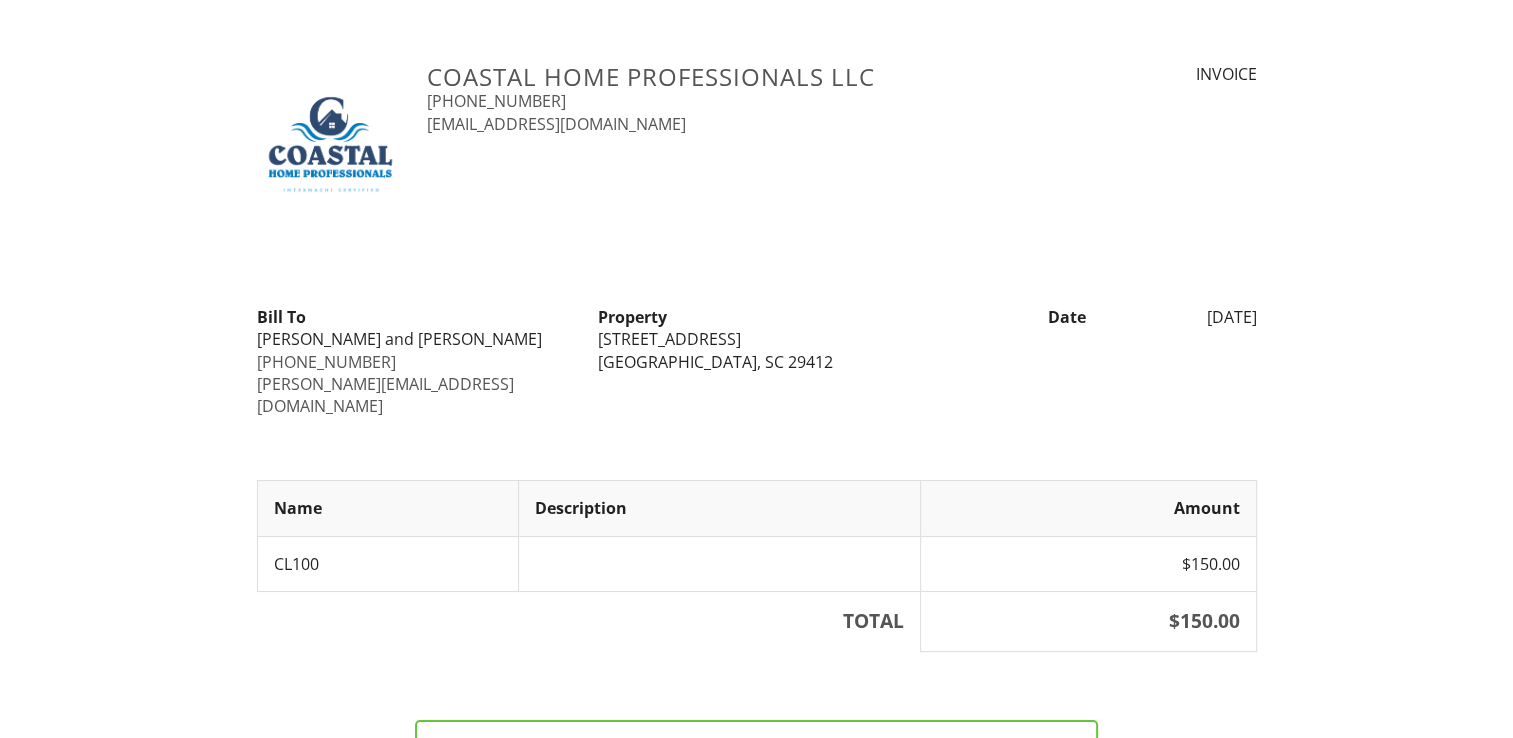 click on "Coastal Home Professionals LLC
912-675-6652 coastalhomeprofessionals@outlook.com
INVOICE
Bill To
Chris and Alma Tucker
706-825-3815 chris@paintindigo.com
Property
1239 Old Orchard Rd
Charleston, SC 29412
Date
07/10/2025
Name
Description
Amount
CL100
$150.00
TOTAL
$150.00
PAID
$150.00 on 07/09/2025  5:24pm (pi_3Rj5T9K7snlDGpRF0NSgjbR2) (Card)
View as PDF" at bounding box center [757, 513] 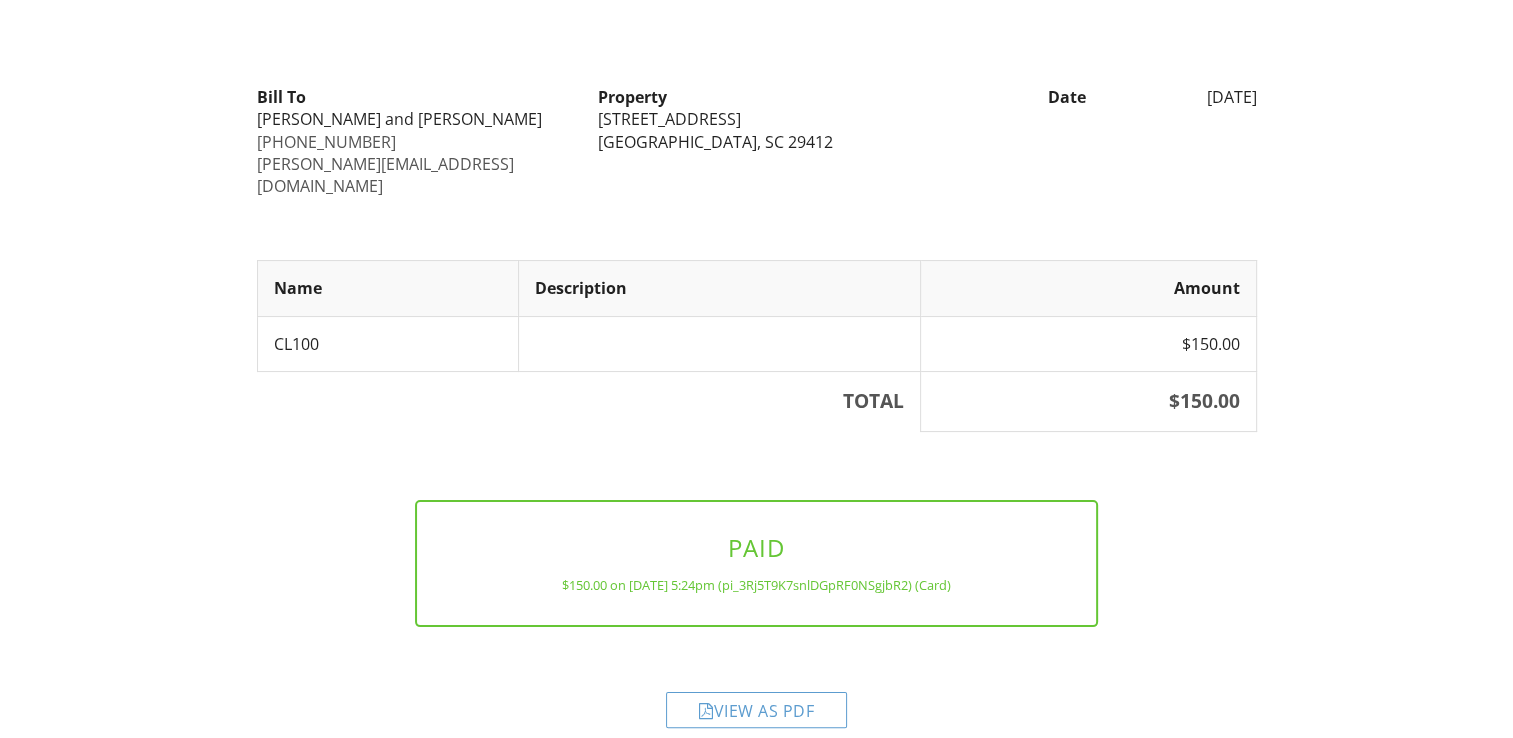 click on "View as PDF" at bounding box center (756, 710) 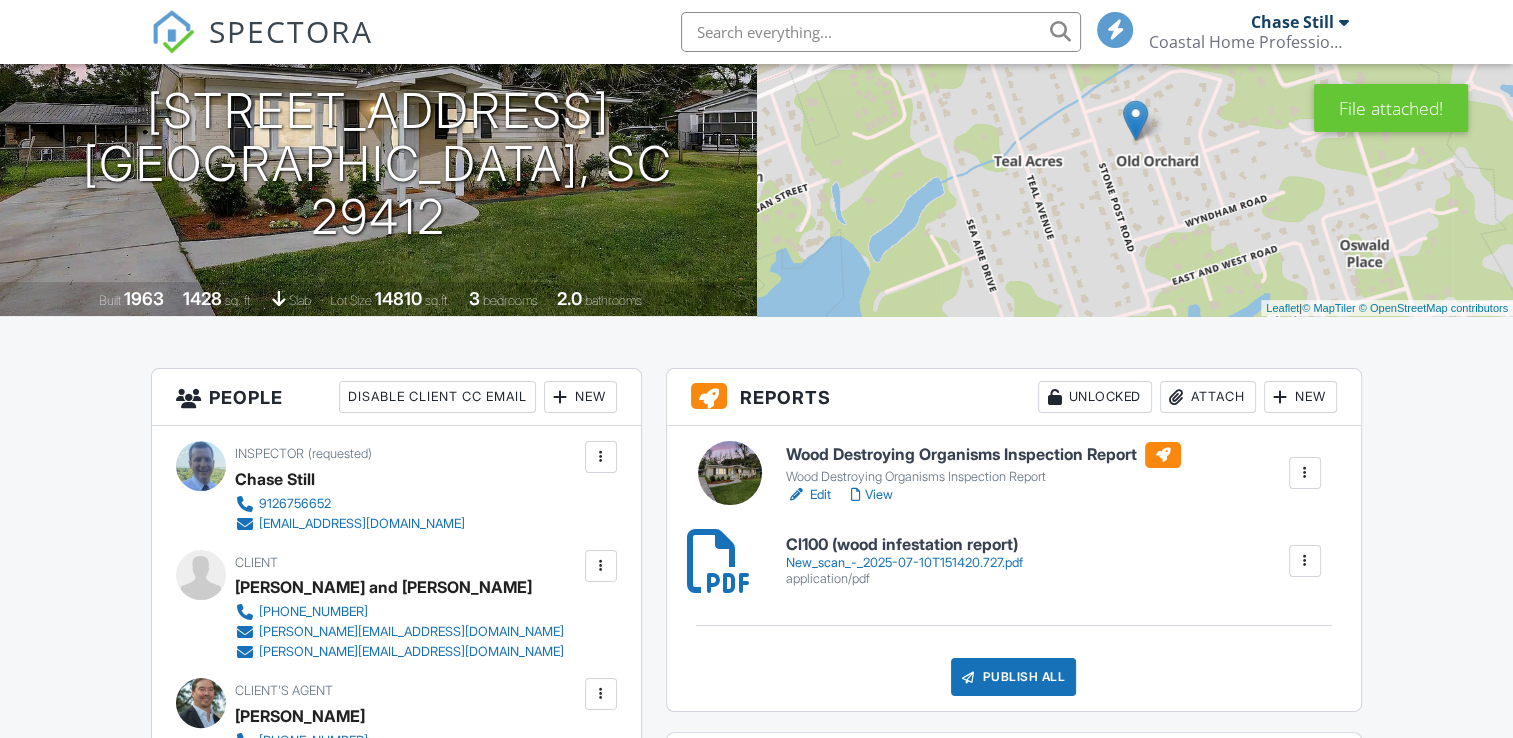 scroll, scrollTop: 218, scrollLeft: 0, axis: vertical 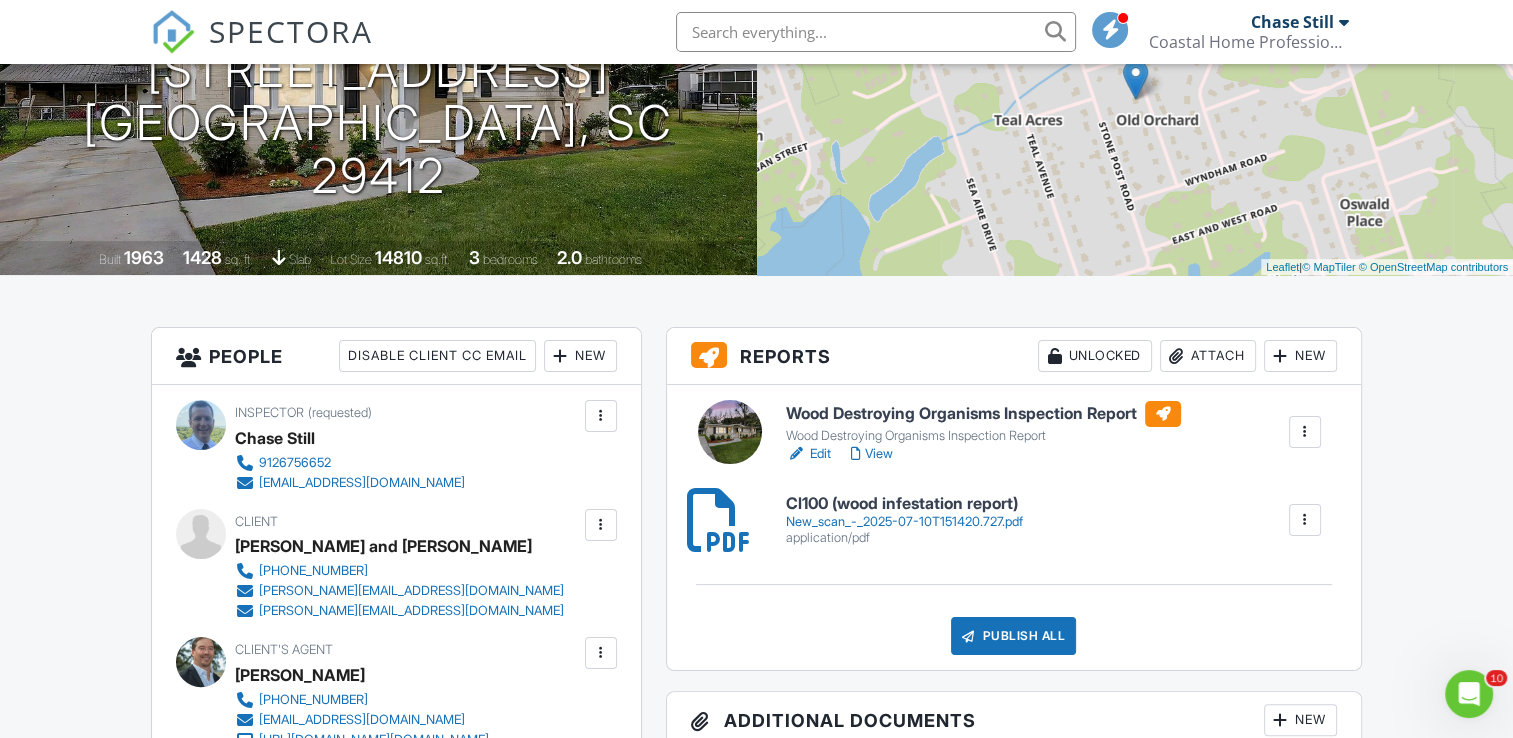 click on "View" at bounding box center (872, 454) 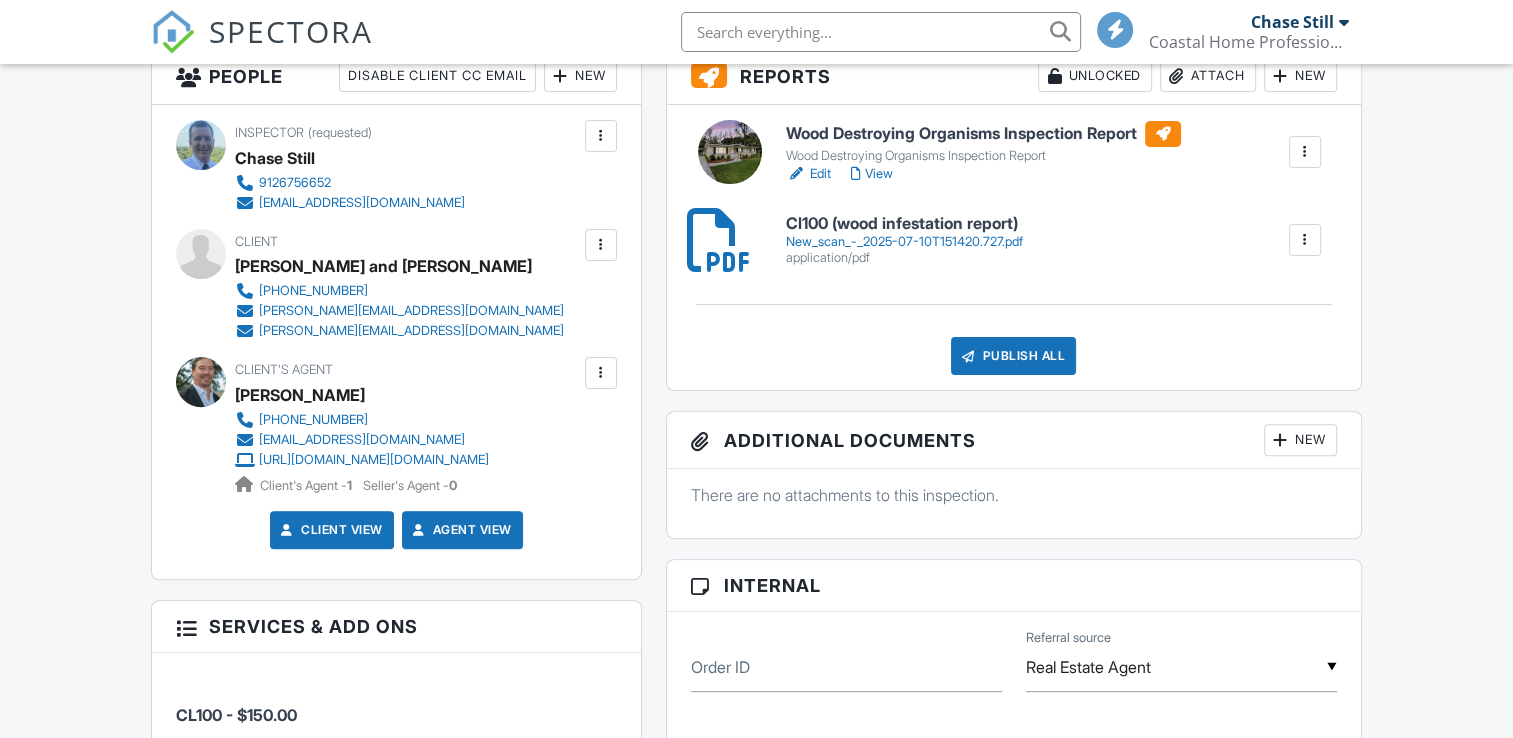 scroll, scrollTop: 2415, scrollLeft: 0, axis: vertical 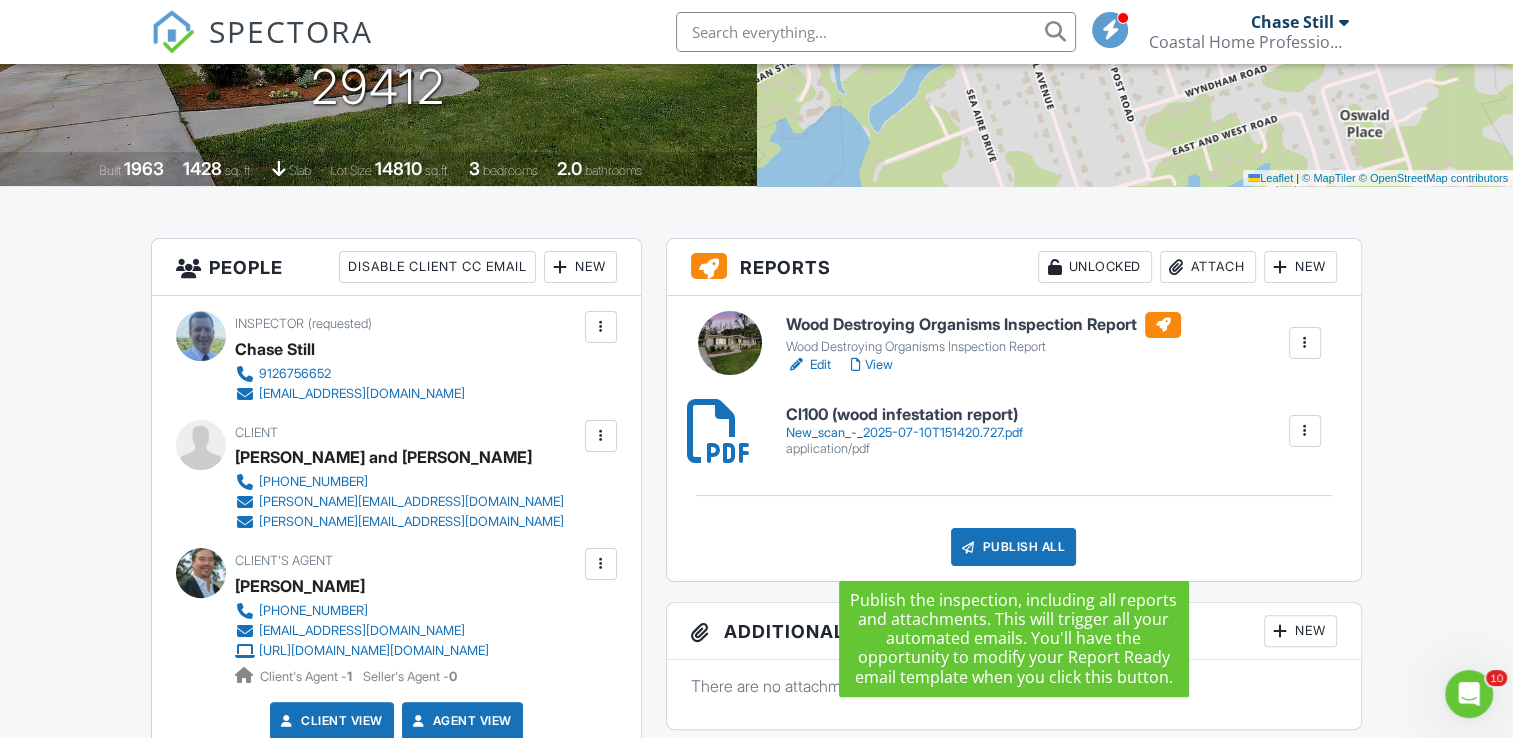 click on "Publish All" at bounding box center [1013, 547] 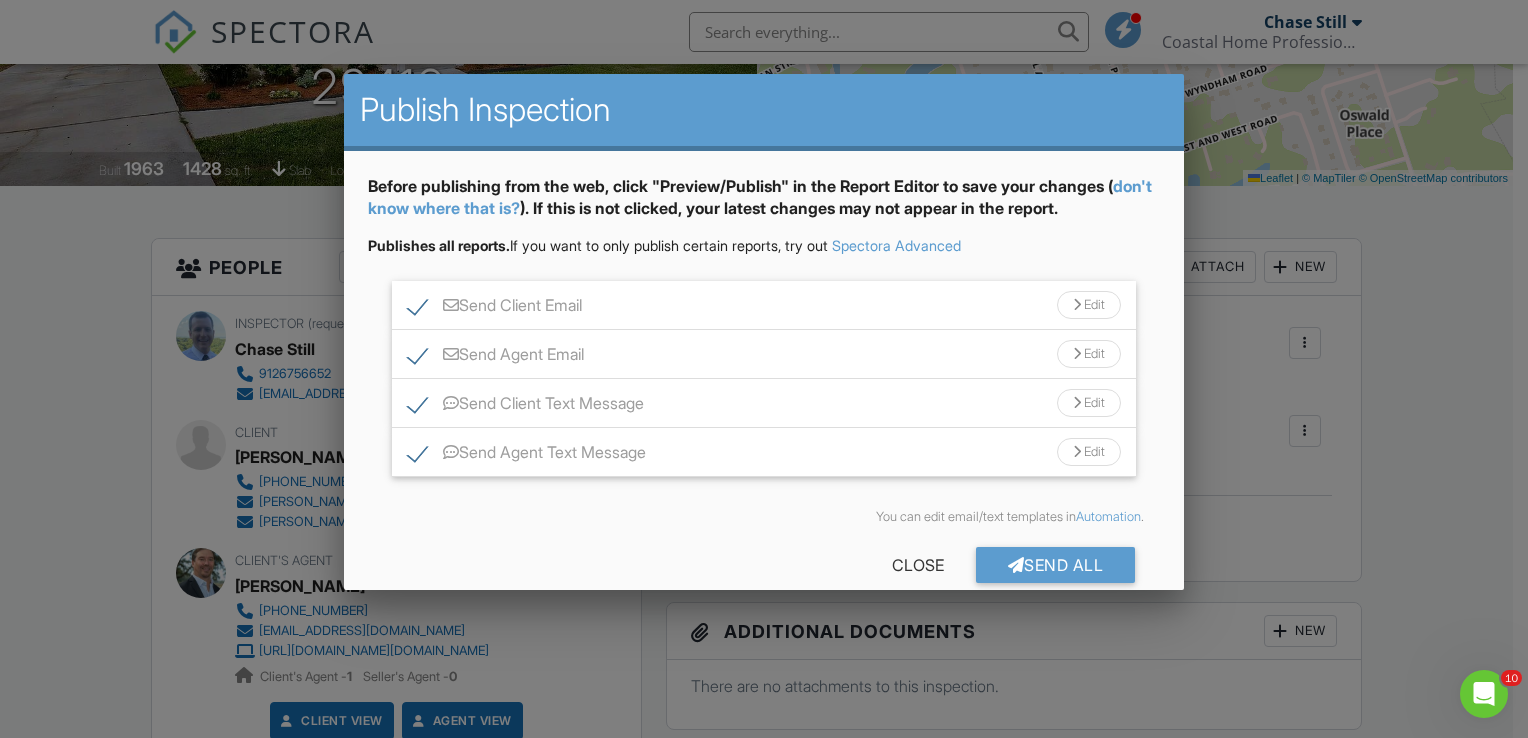 scroll, scrollTop: 28, scrollLeft: 0, axis: vertical 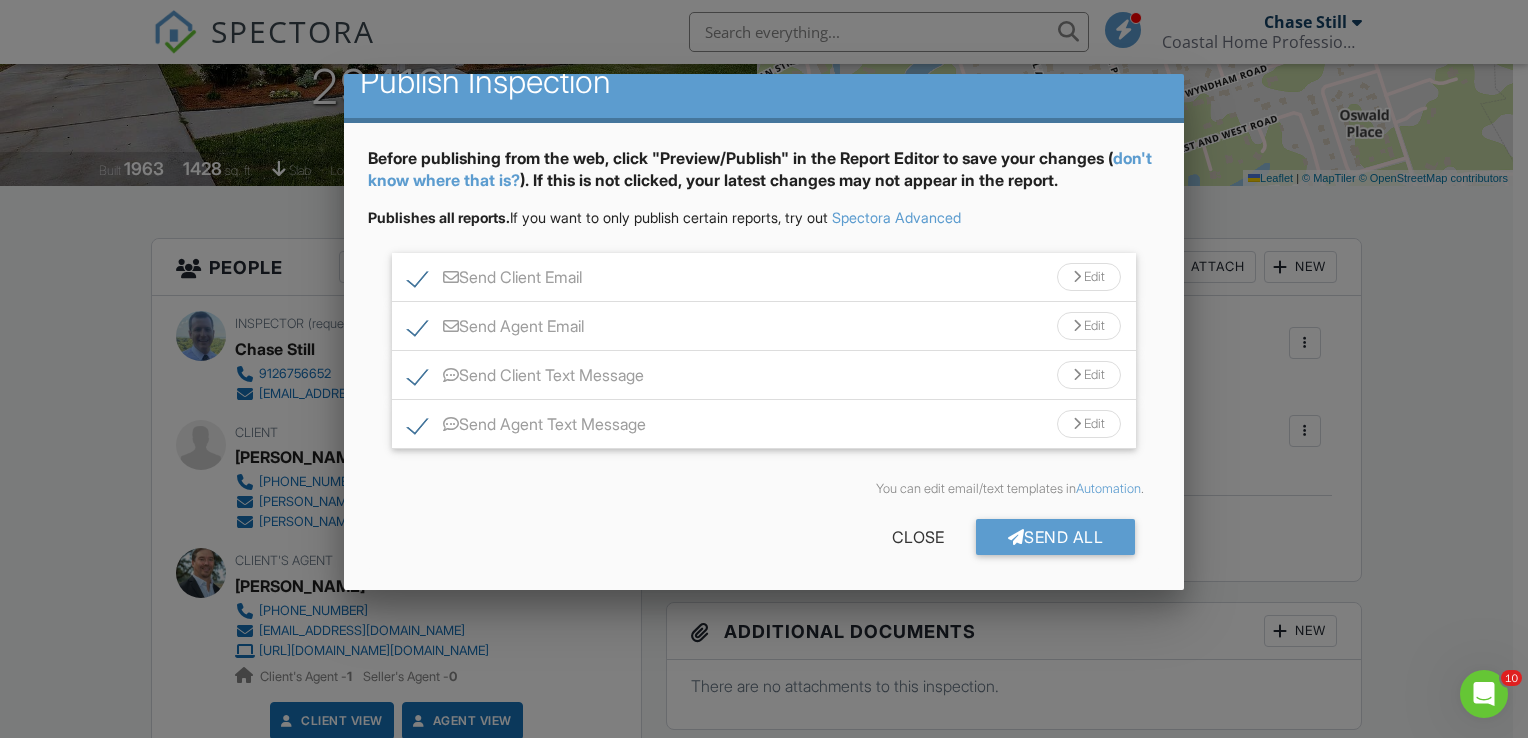 click on "Edit" at bounding box center (1089, 277) 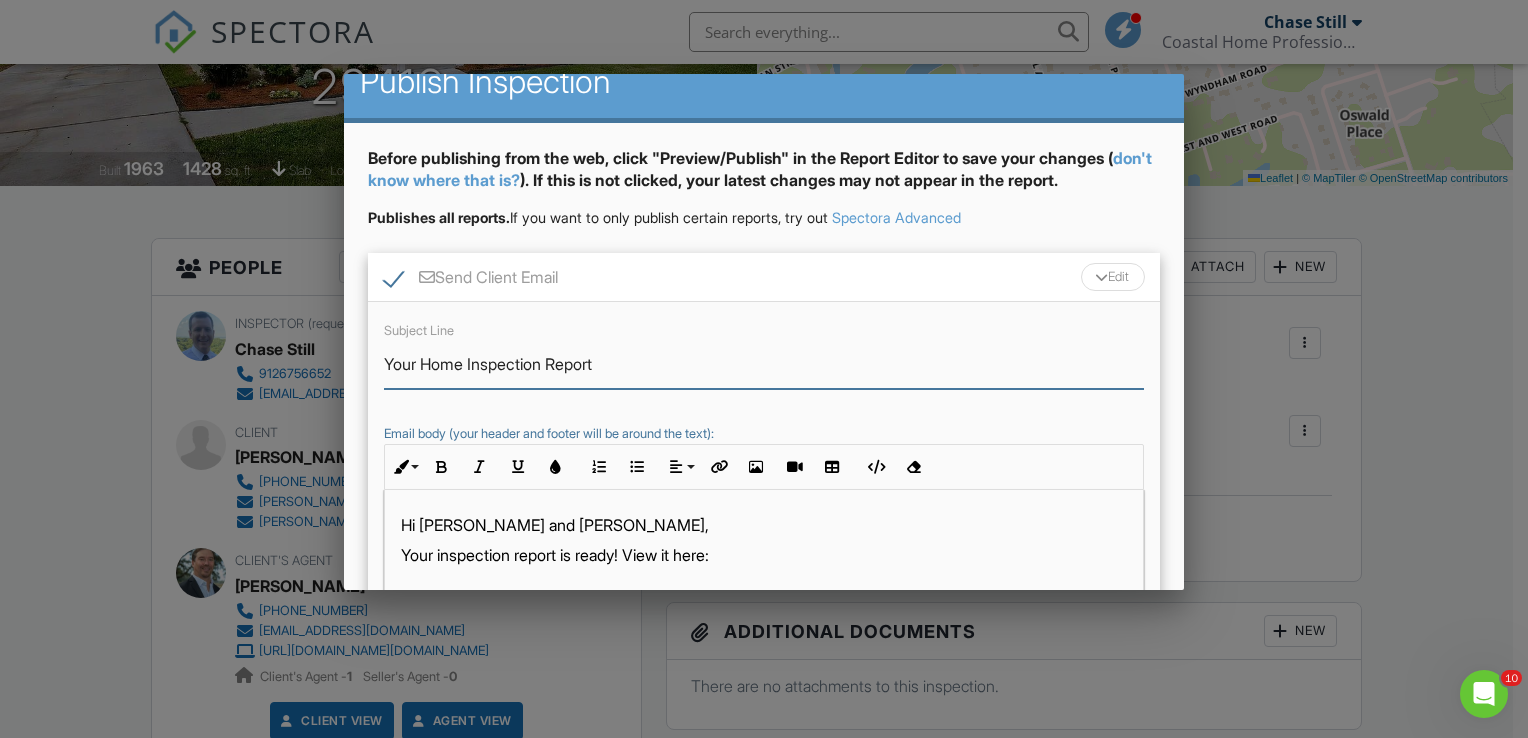 click on "Your Home Inspection Report" at bounding box center [764, 364] 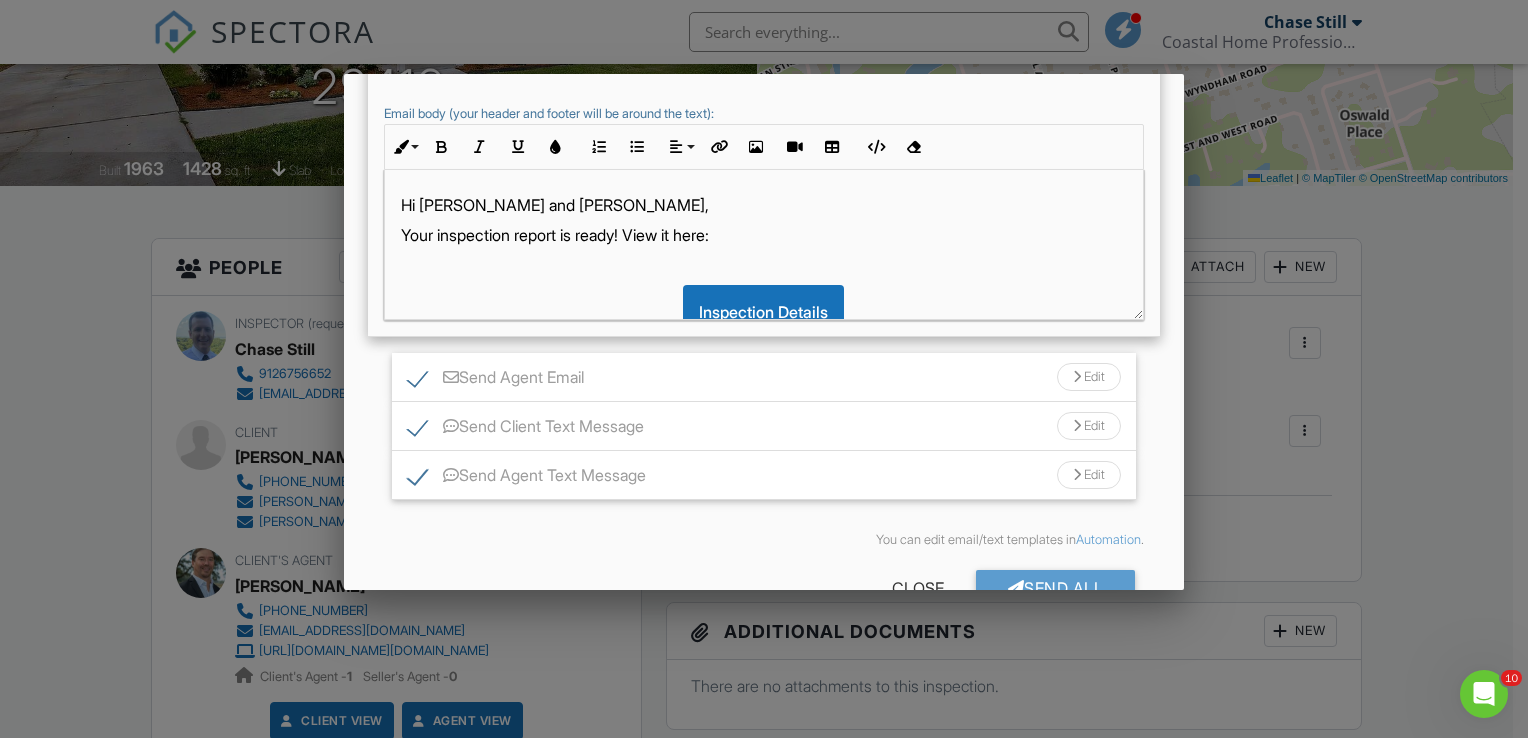 scroll, scrollTop: 384, scrollLeft: 0, axis: vertical 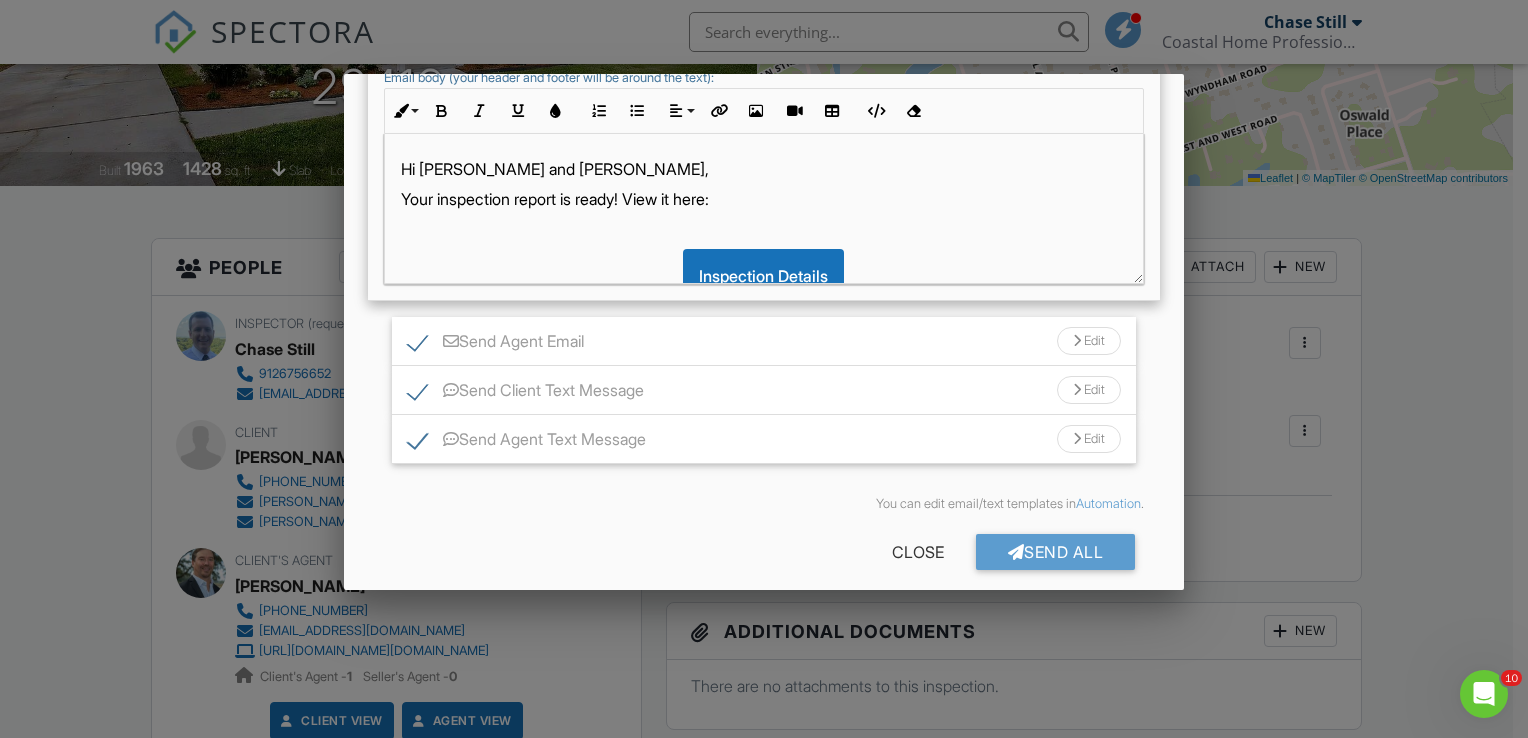 type on "Your Inspection Report" 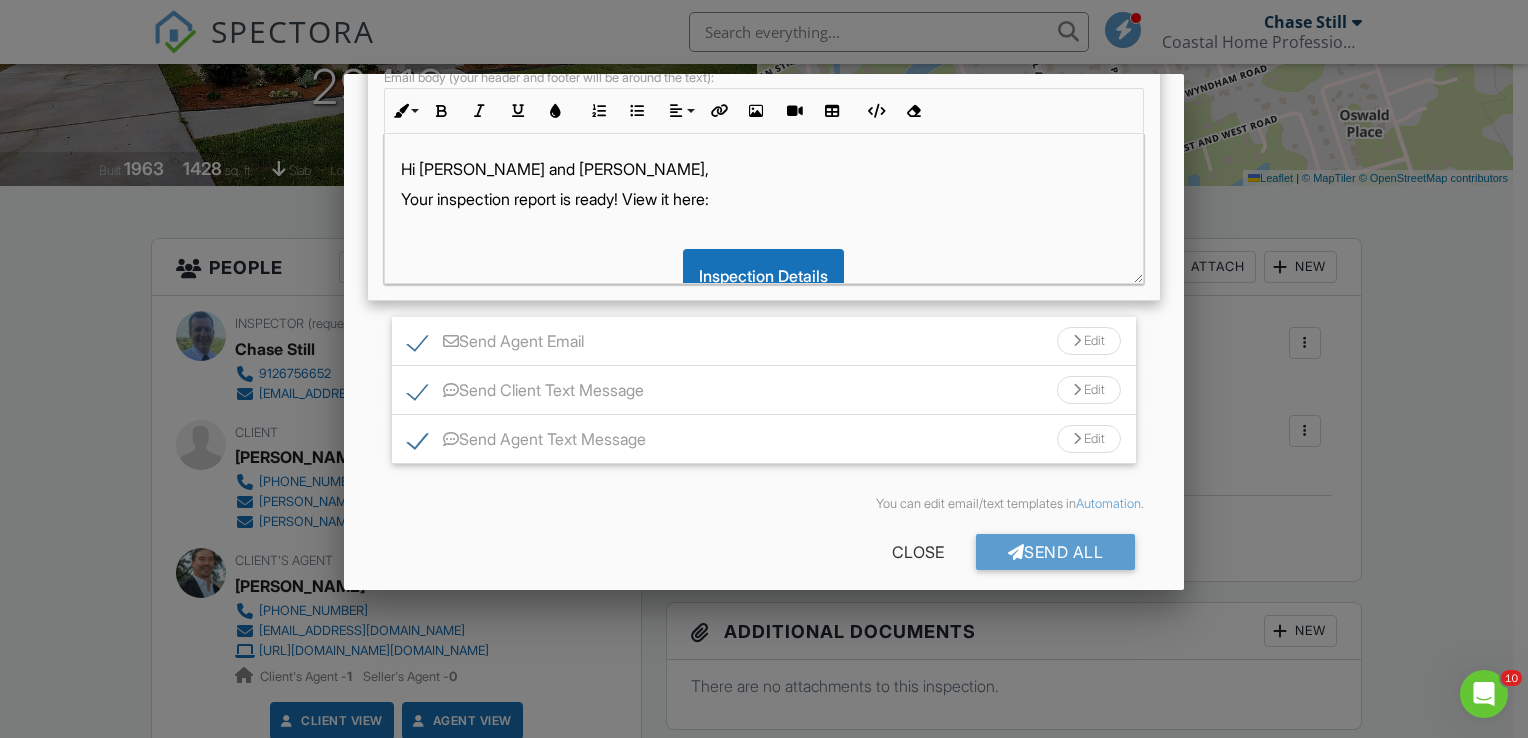 click on "Send Agent Email" at bounding box center [496, 344] 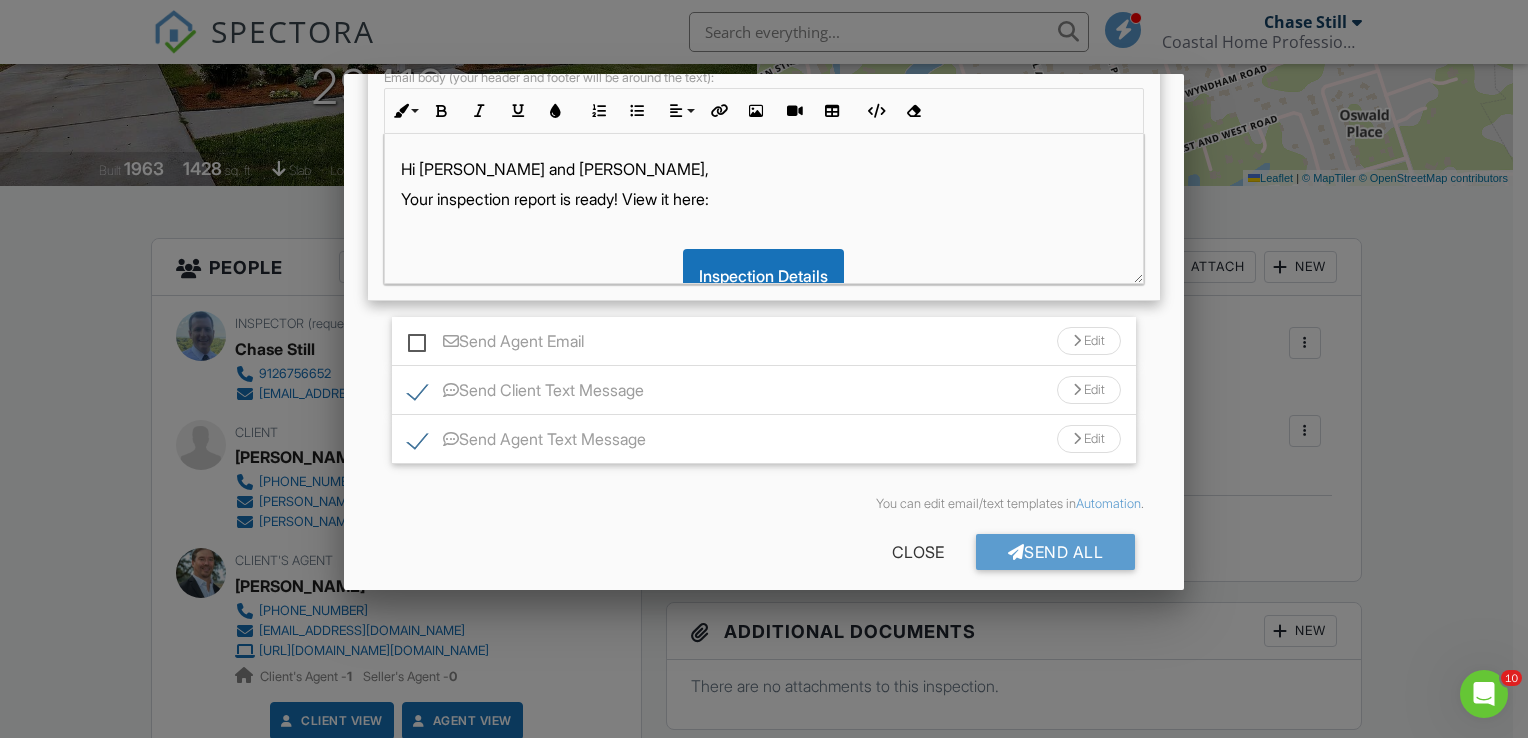 click on "Send Agent Email" at bounding box center (496, 344) 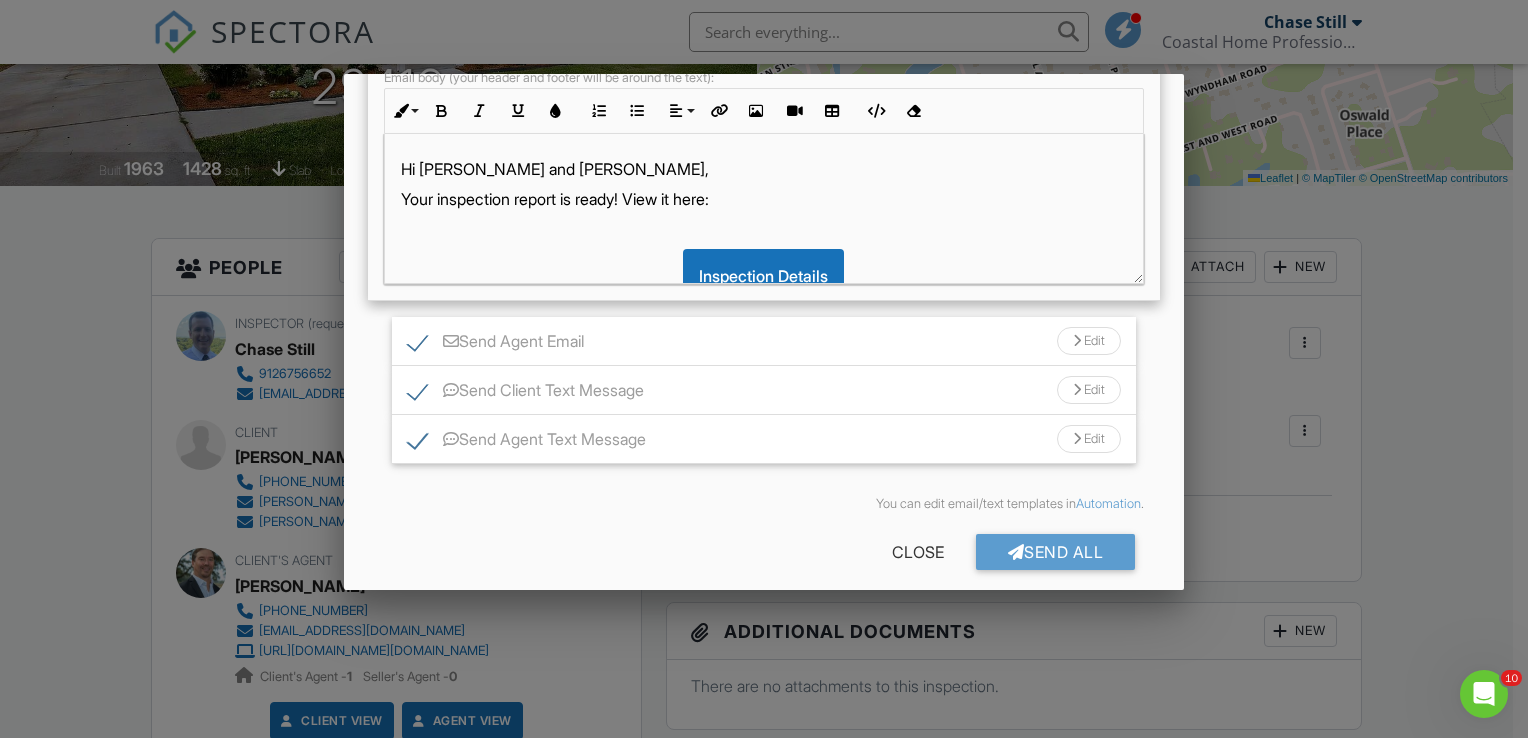 click on "Edit" at bounding box center [1089, 341] 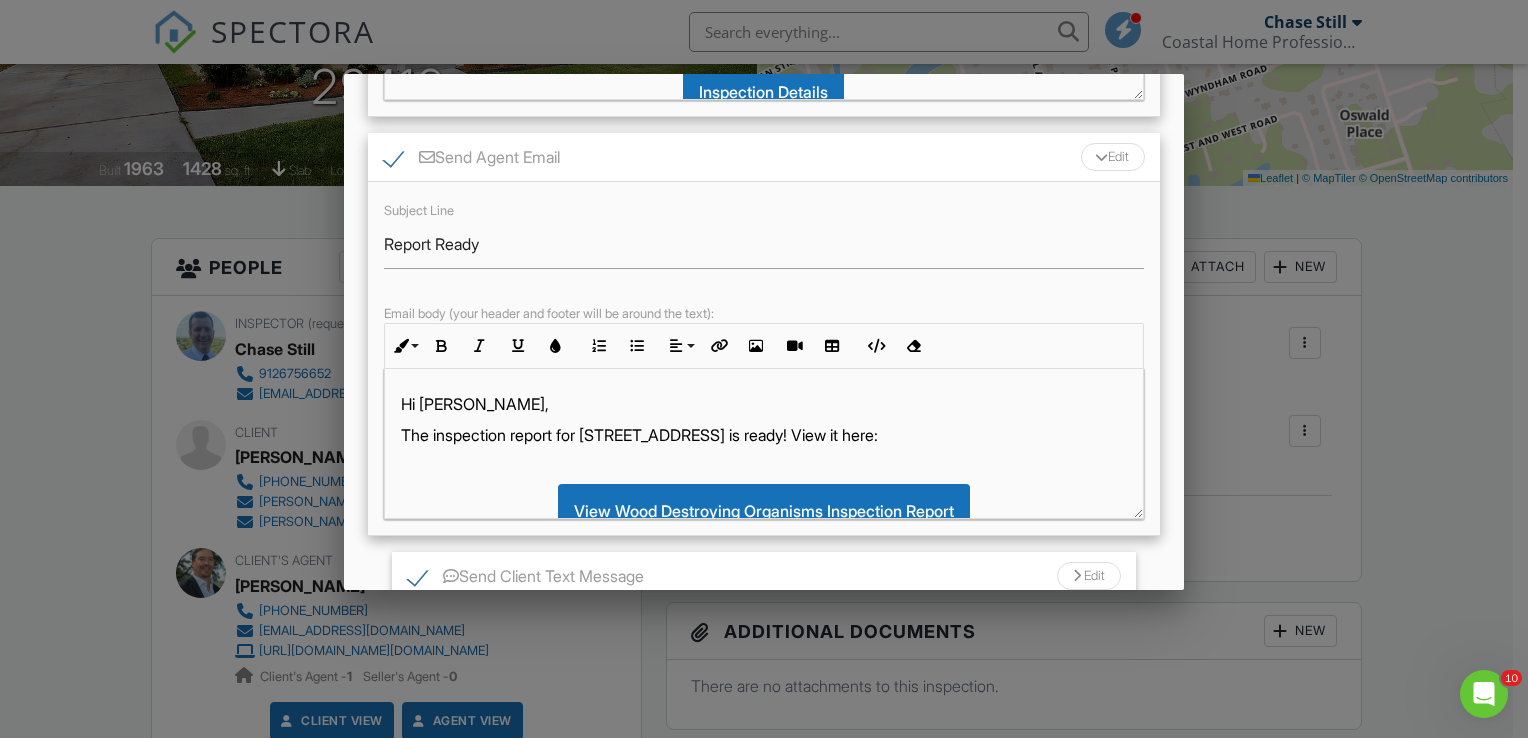 scroll, scrollTop: 580, scrollLeft: 0, axis: vertical 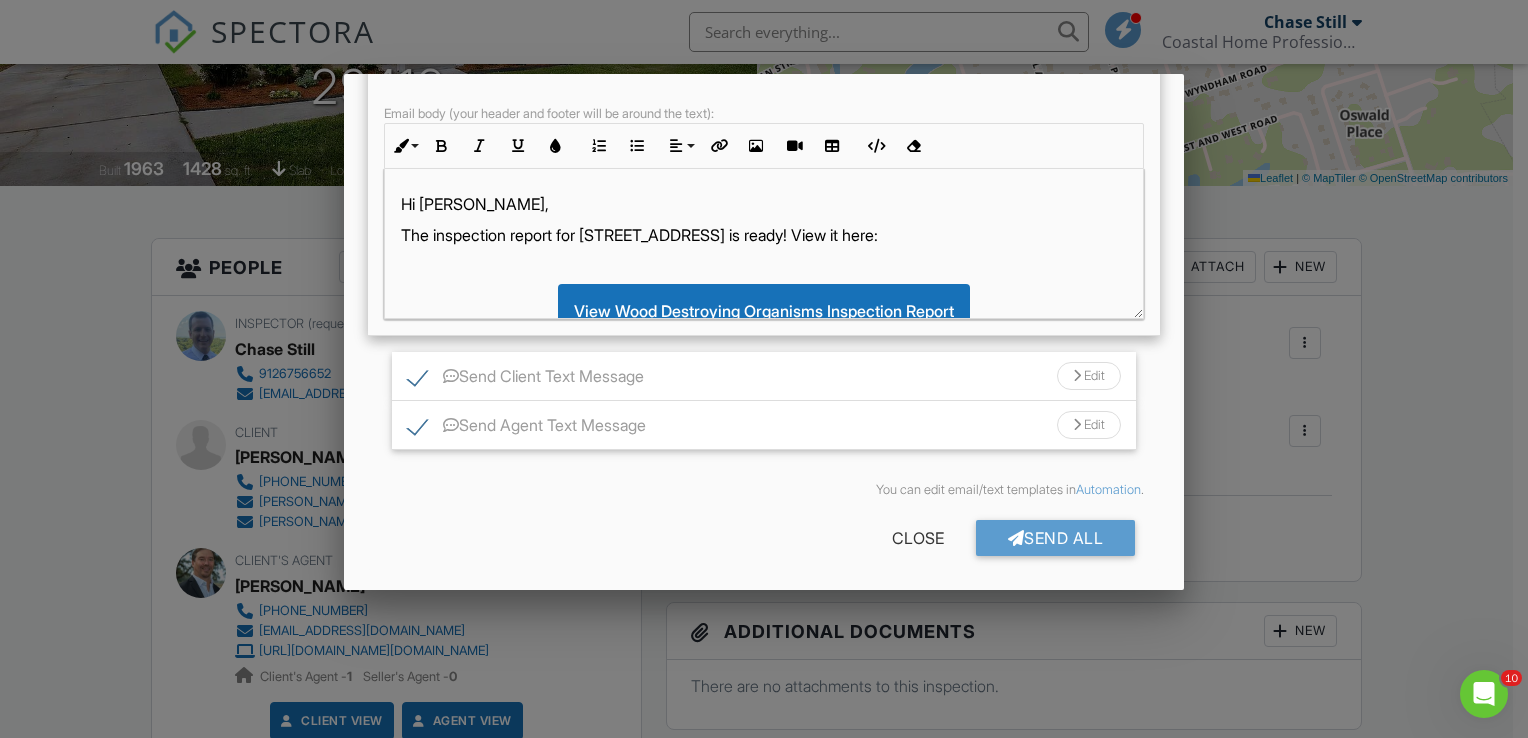 click on "Send Client Text Message" at bounding box center [526, 379] 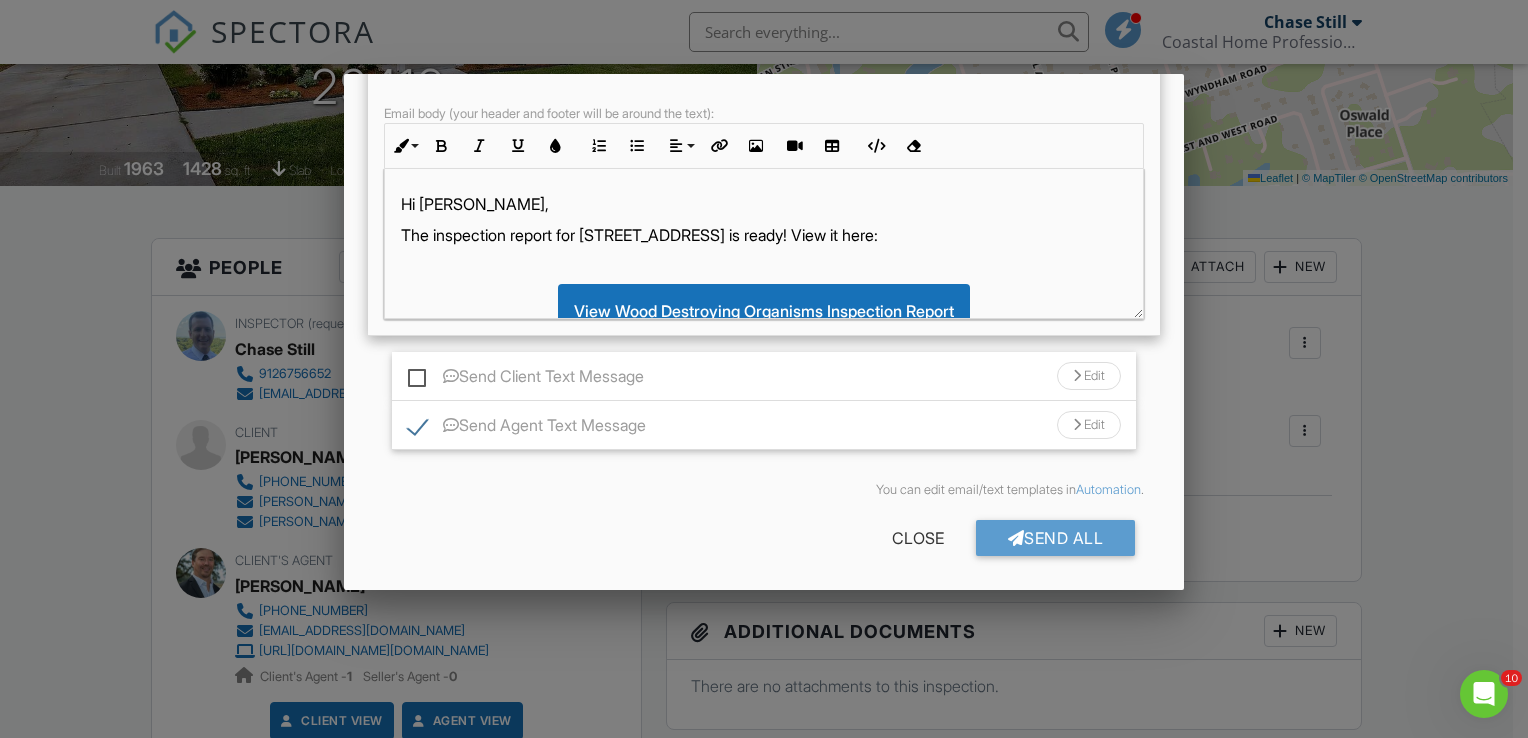 click on "Send Client Text Message
Edit" at bounding box center (764, 376) 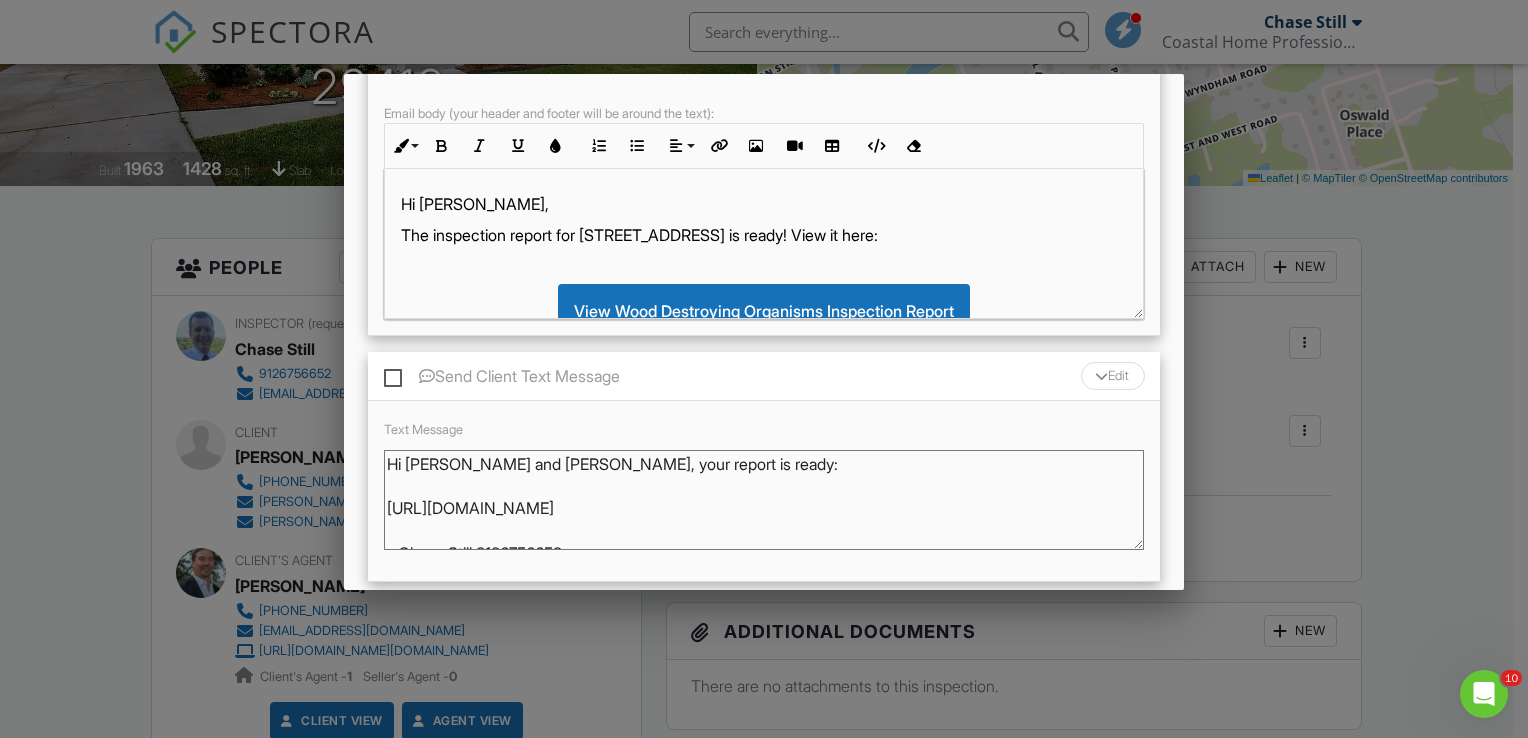 click on "Send Client Text Message" at bounding box center [502, 379] 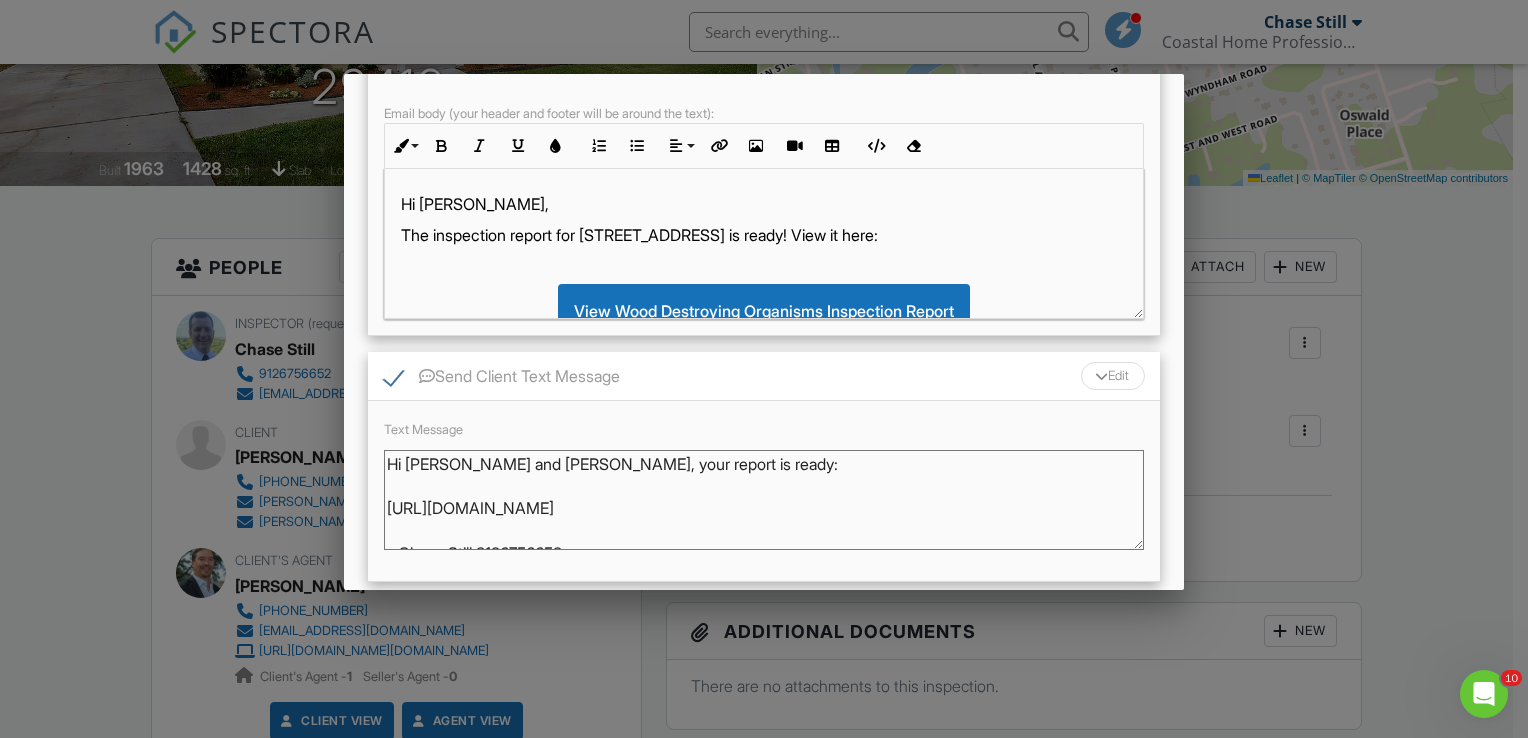 scroll, scrollTop: 965, scrollLeft: 0, axis: vertical 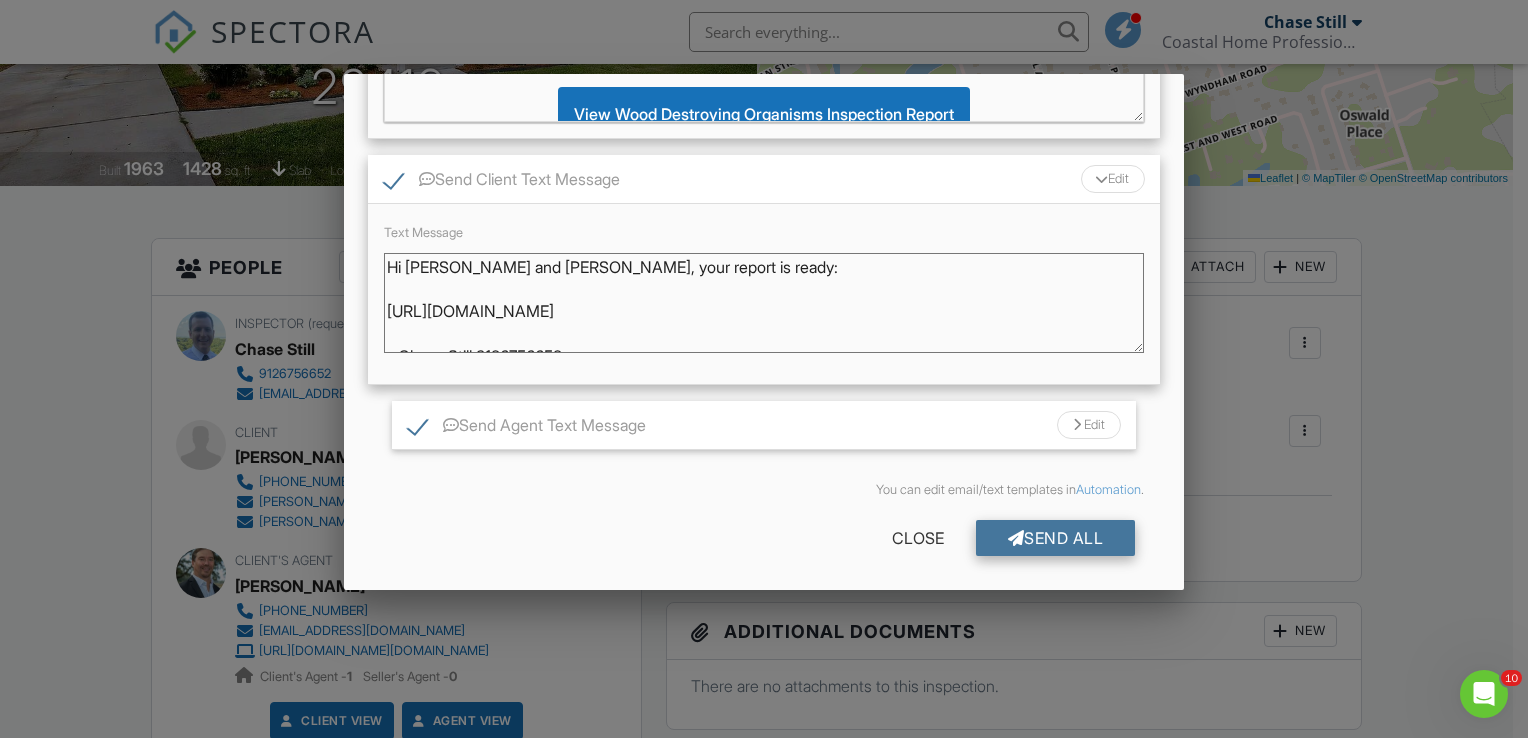 click on "Send All" at bounding box center [1056, 538] 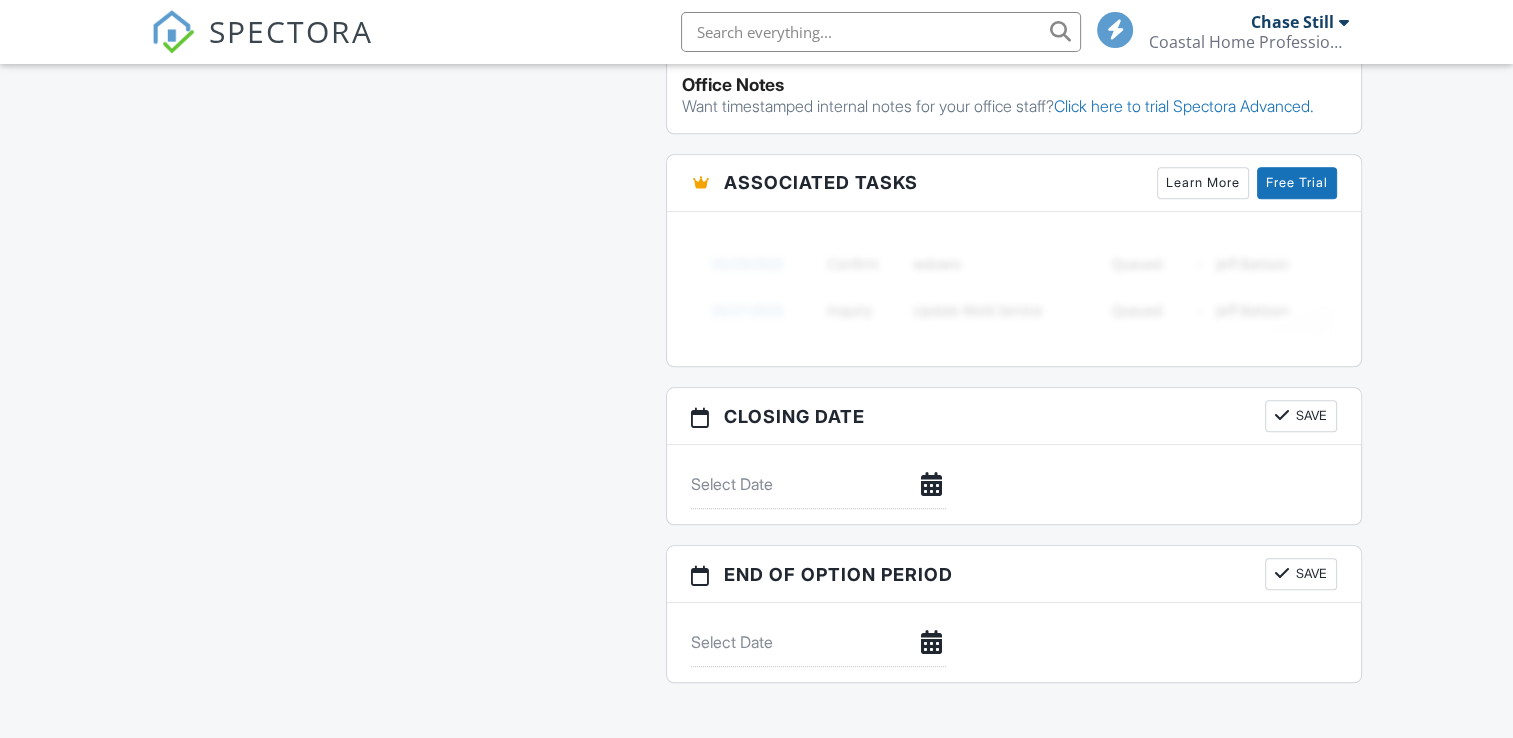 scroll, scrollTop: 2377, scrollLeft: 0, axis: vertical 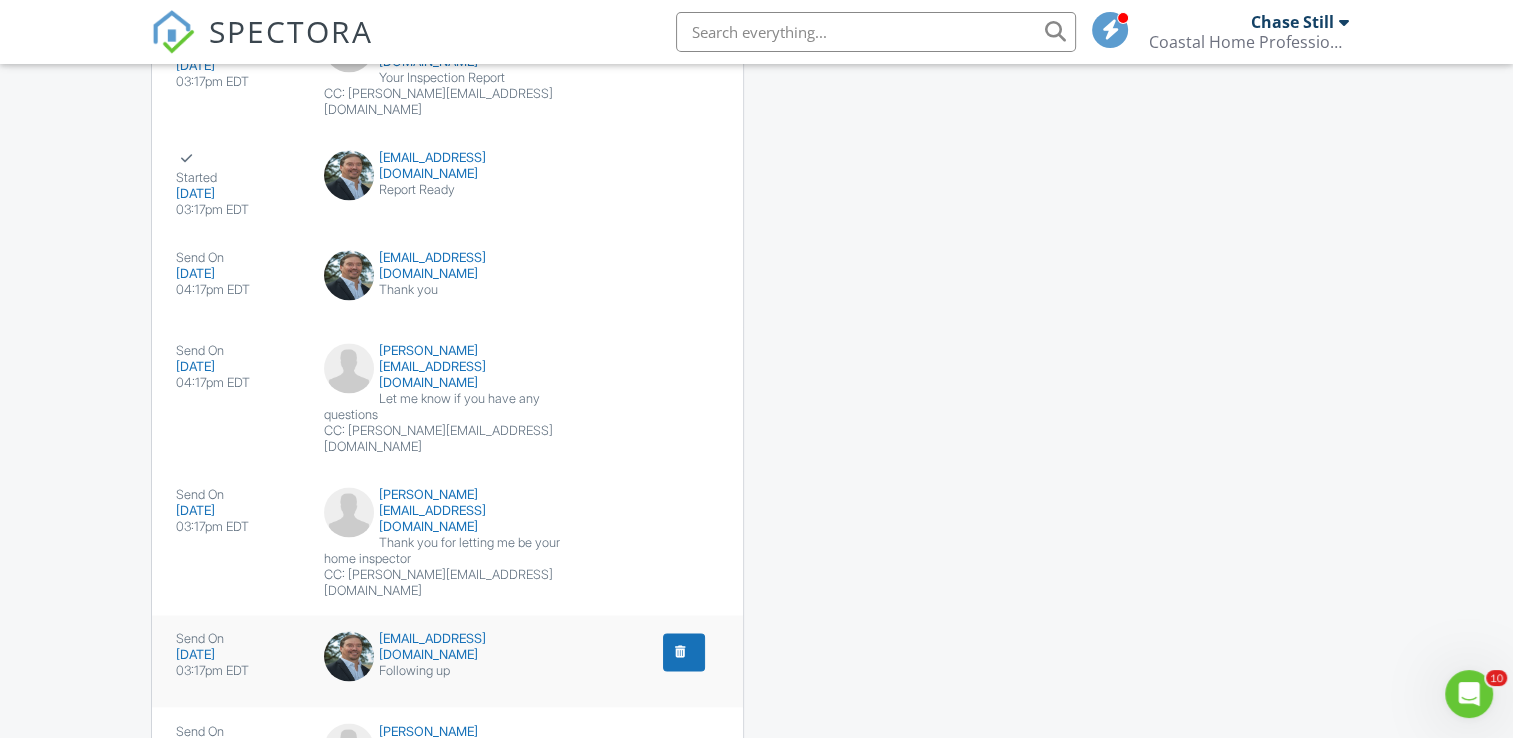 click at bounding box center (684, 652) 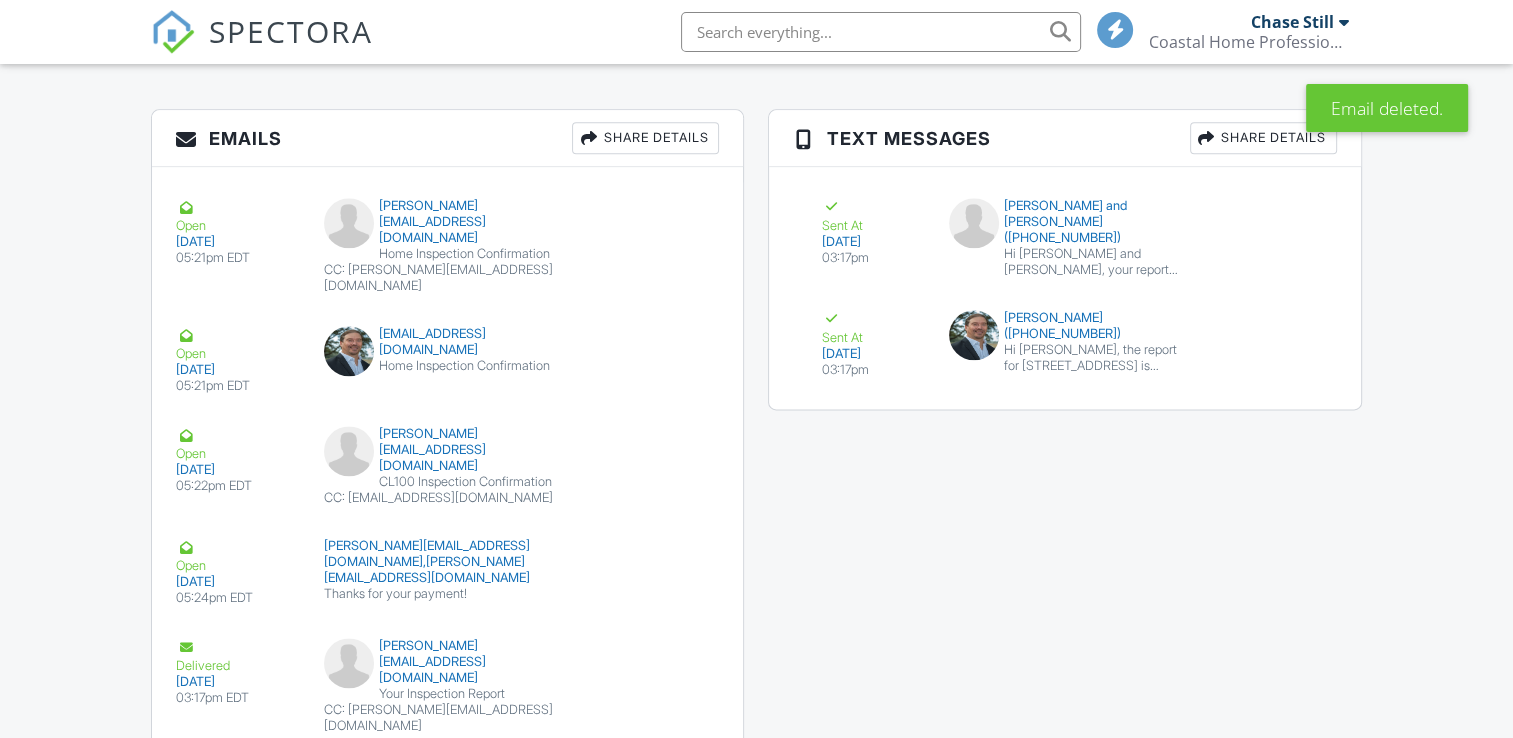scroll, scrollTop: 2992, scrollLeft: 0, axis: vertical 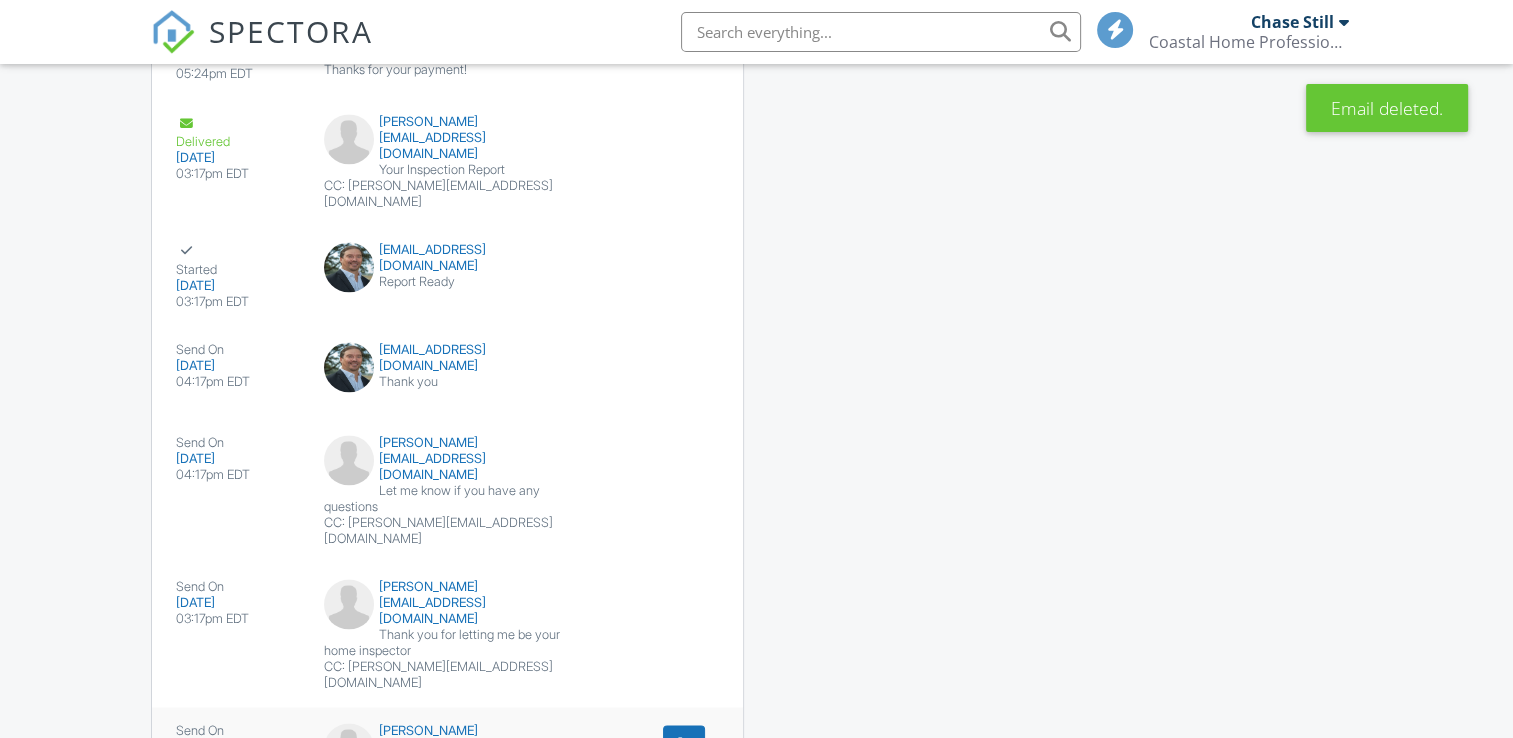 click at bounding box center [680, 744] 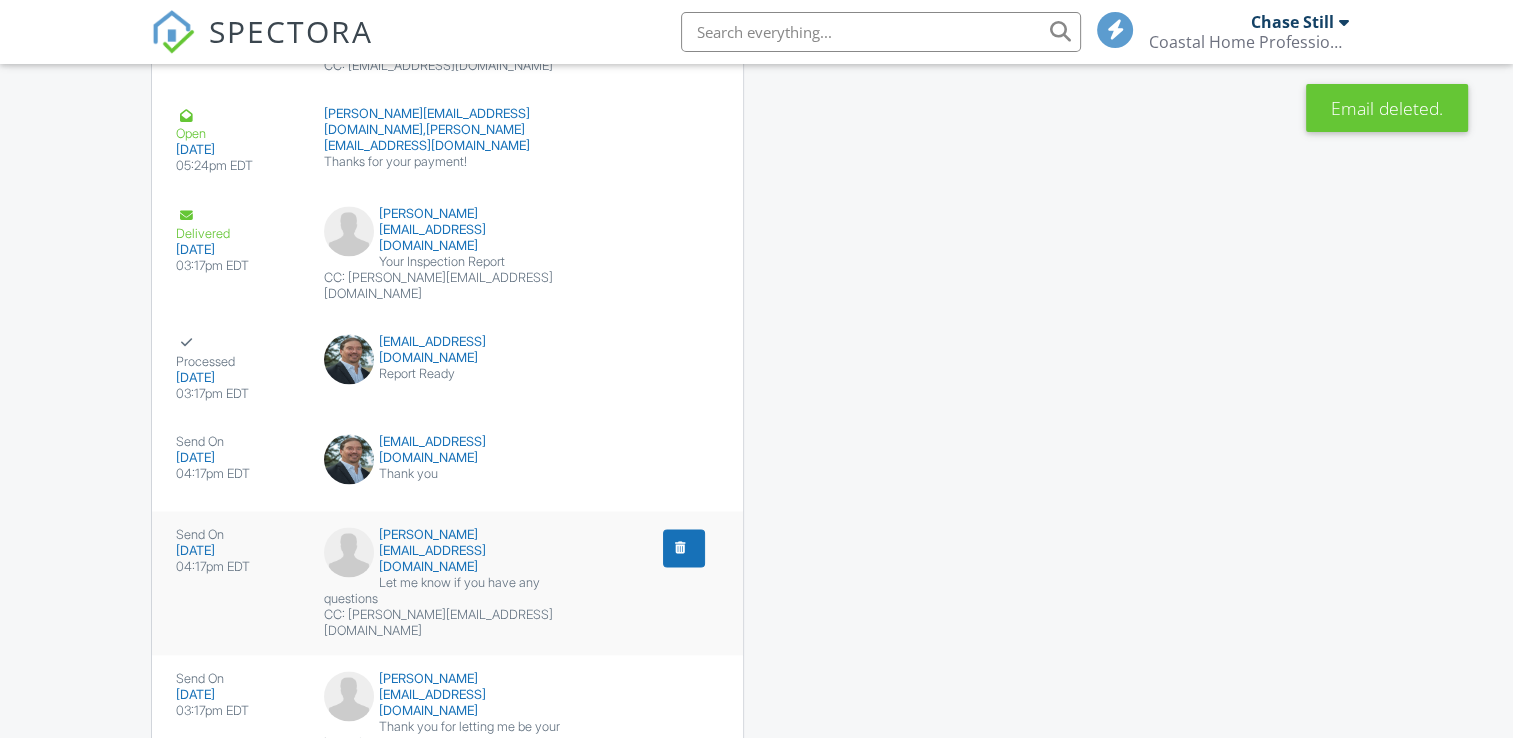 scroll, scrollTop: 2900, scrollLeft: 0, axis: vertical 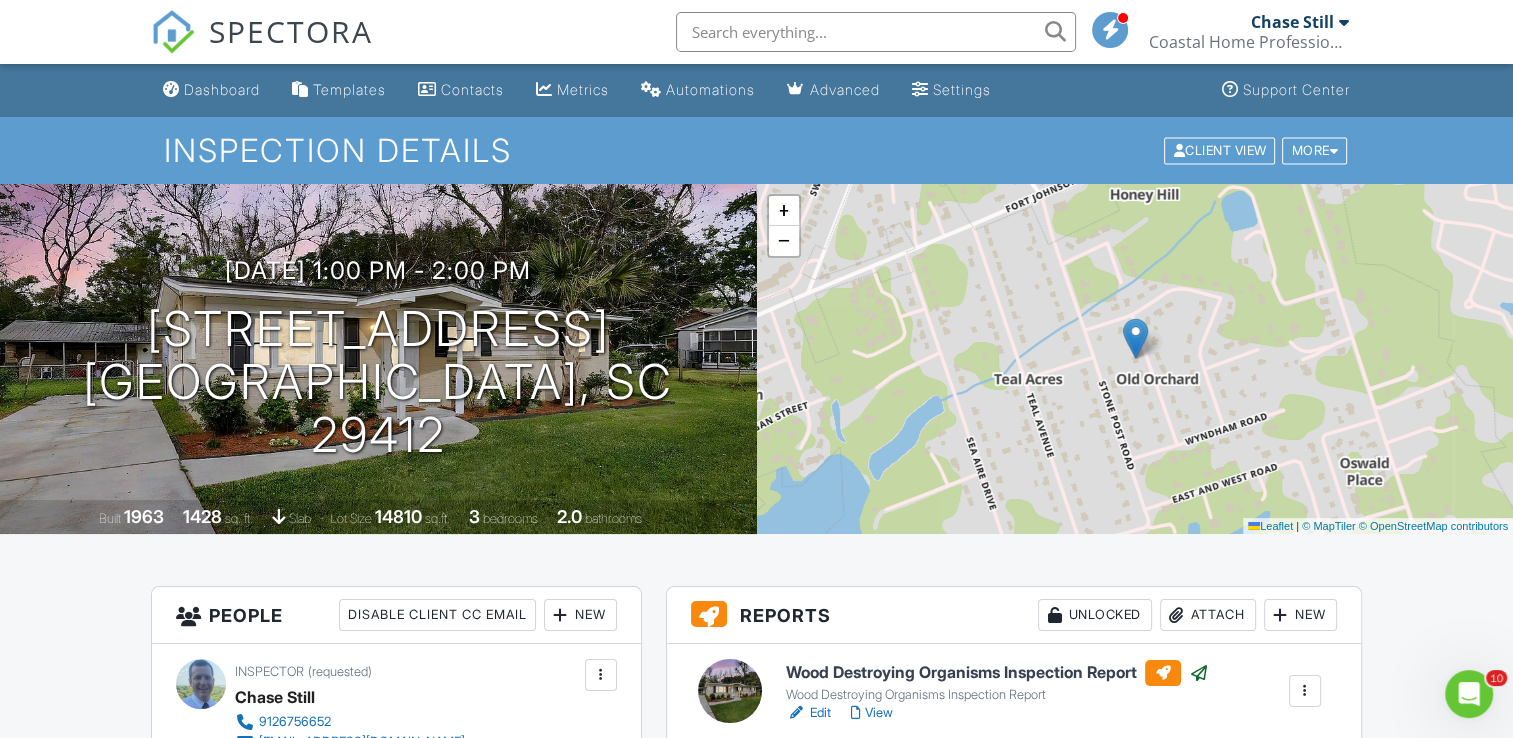click on "Dashboard" at bounding box center (222, 89) 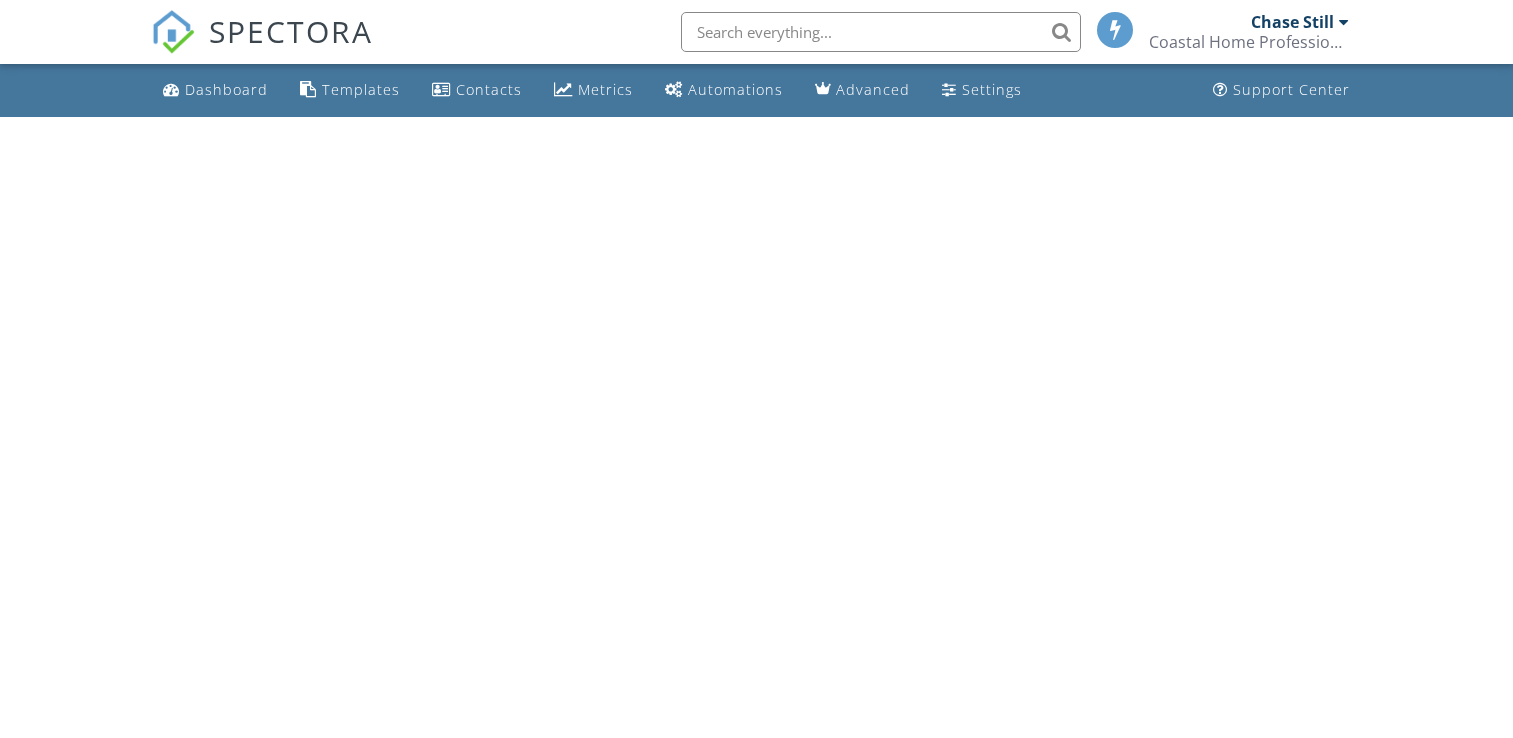 scroll, scrollTop: 0, scrollLeft: 0, axis: both 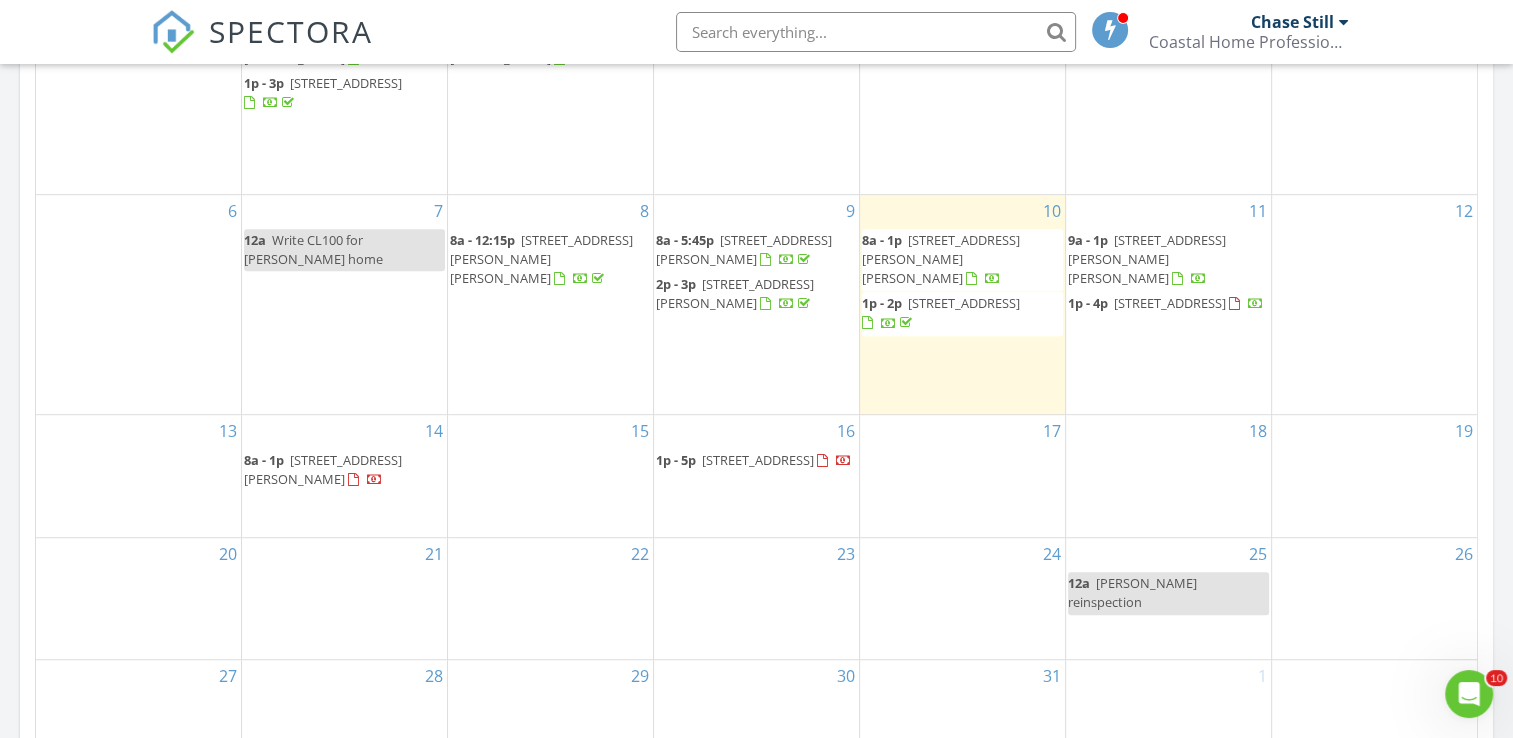 click on "[STREET_ADDRESS][PERSON_NAME]" at bounding box center [323, 469] 